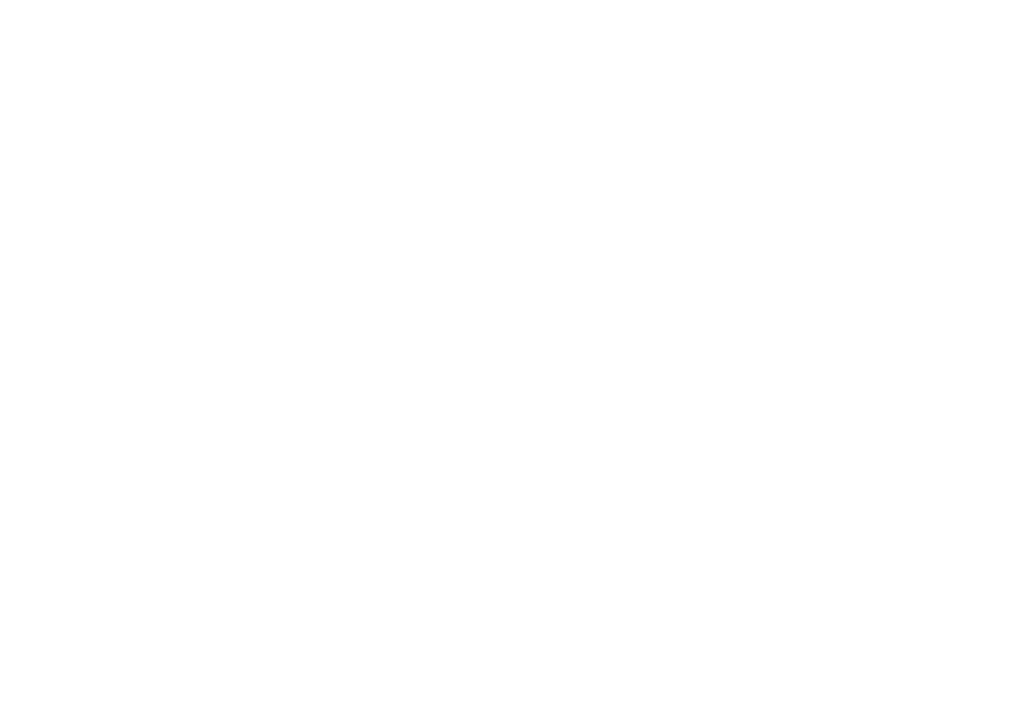 scroll, scrollTop: 0, scrollLeft: 0, axis: both 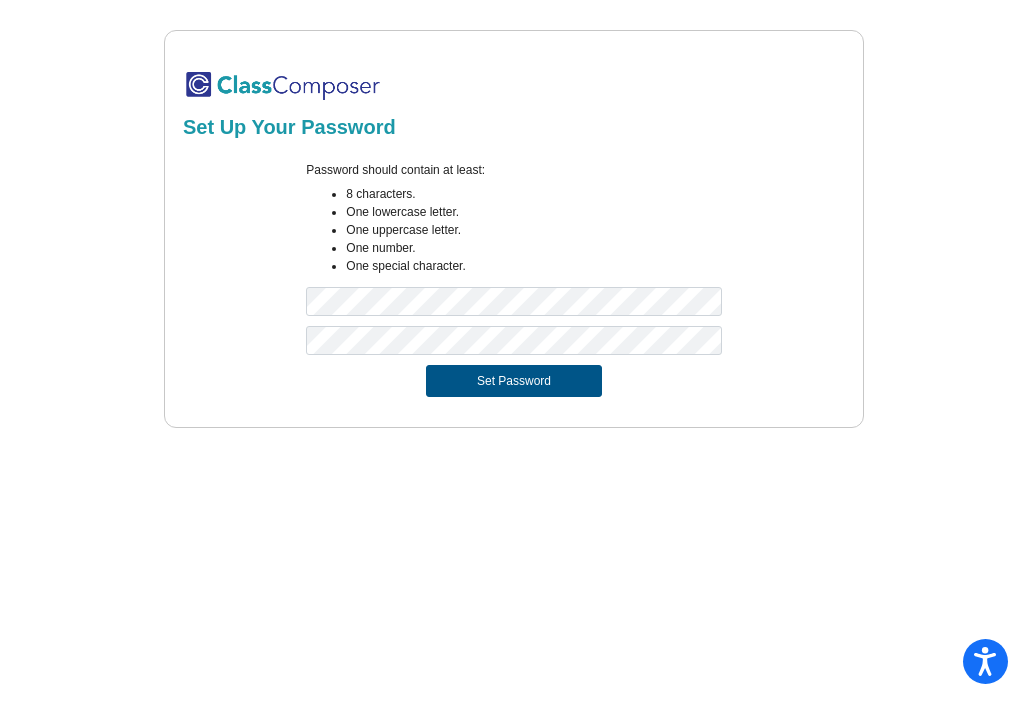 click on "Set Password" at bounding box center (514, 381) 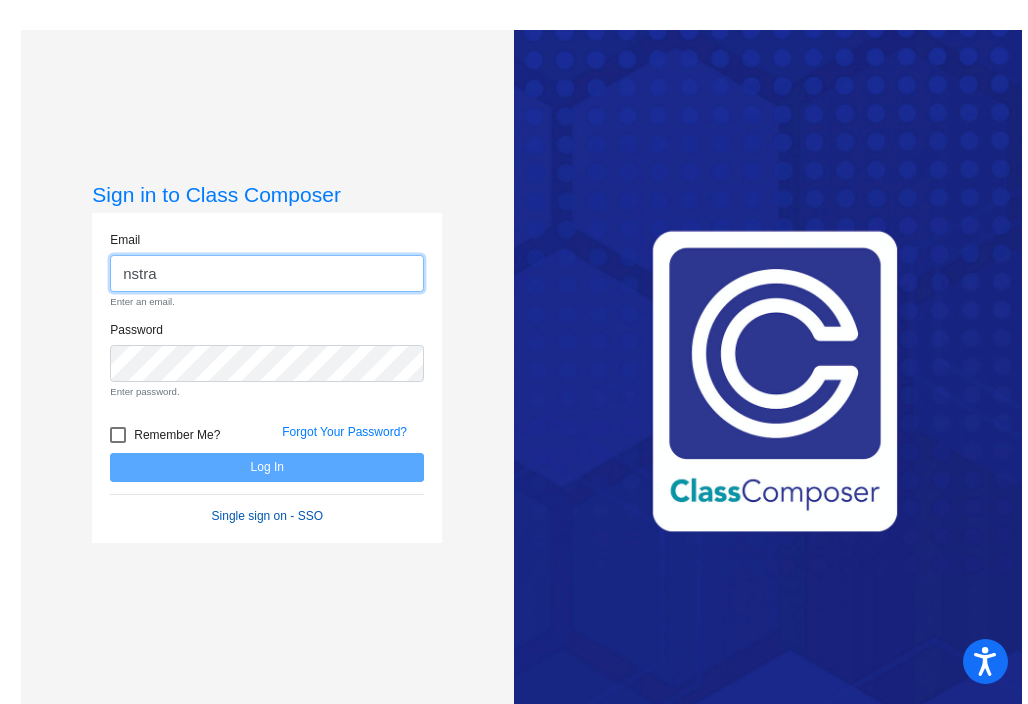 type on "nstra" 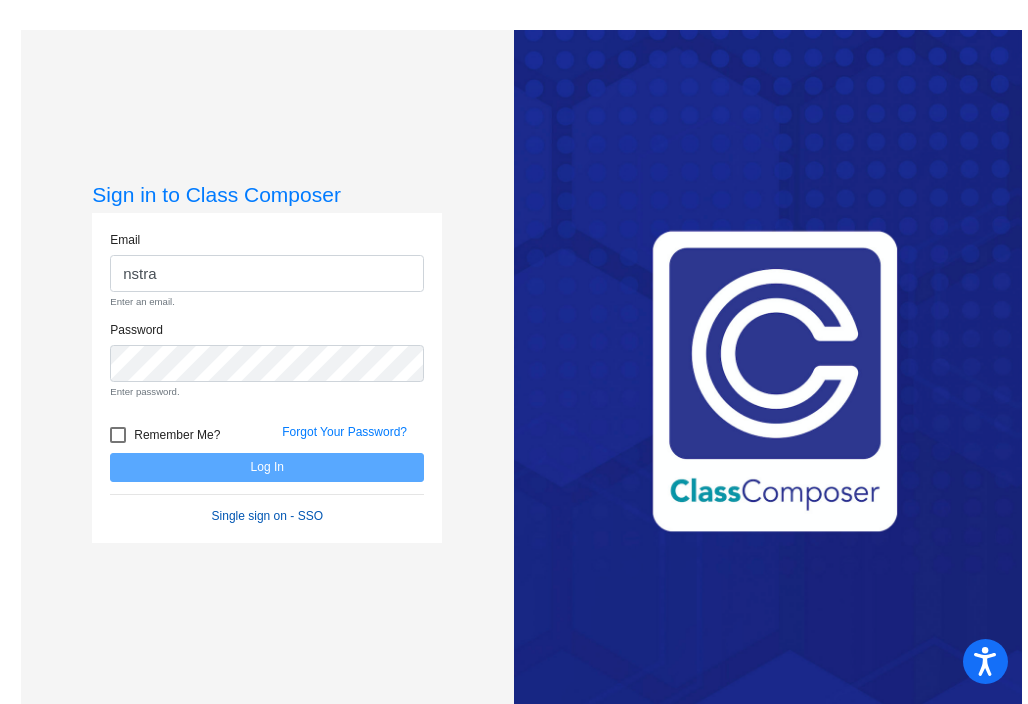 click on "Single sign on - SSO" 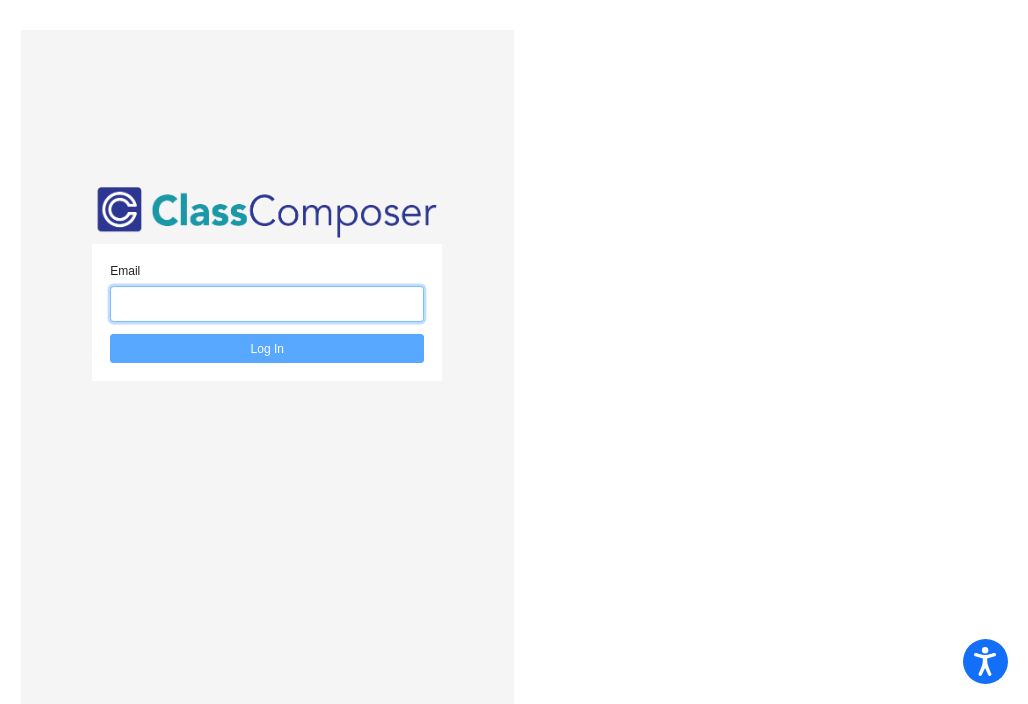 click 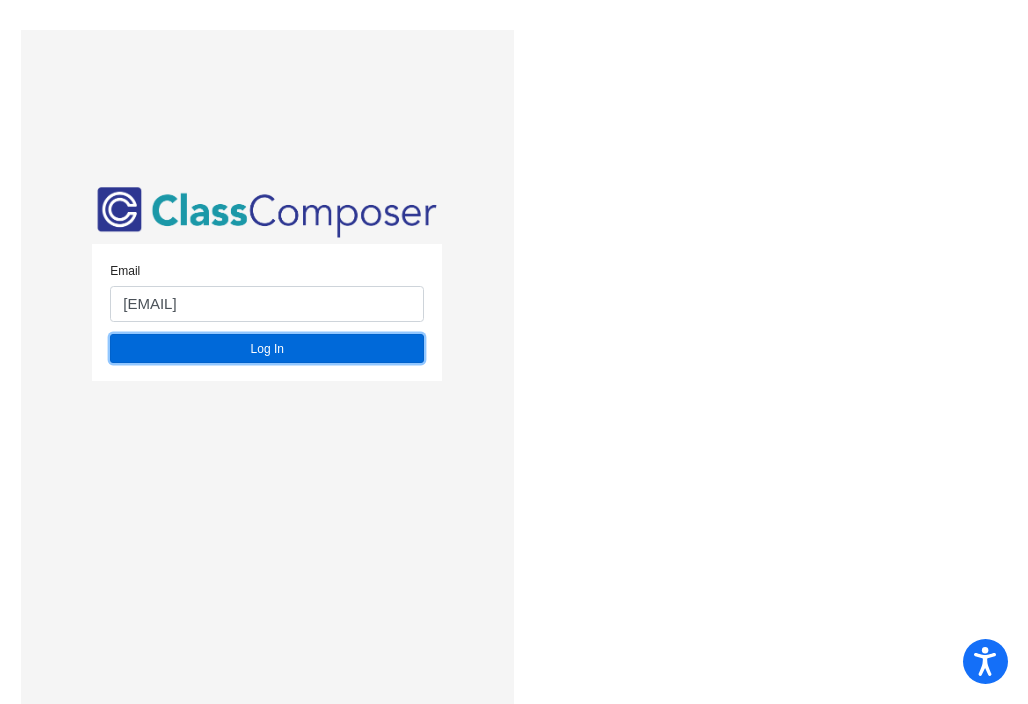 click on "Log In" 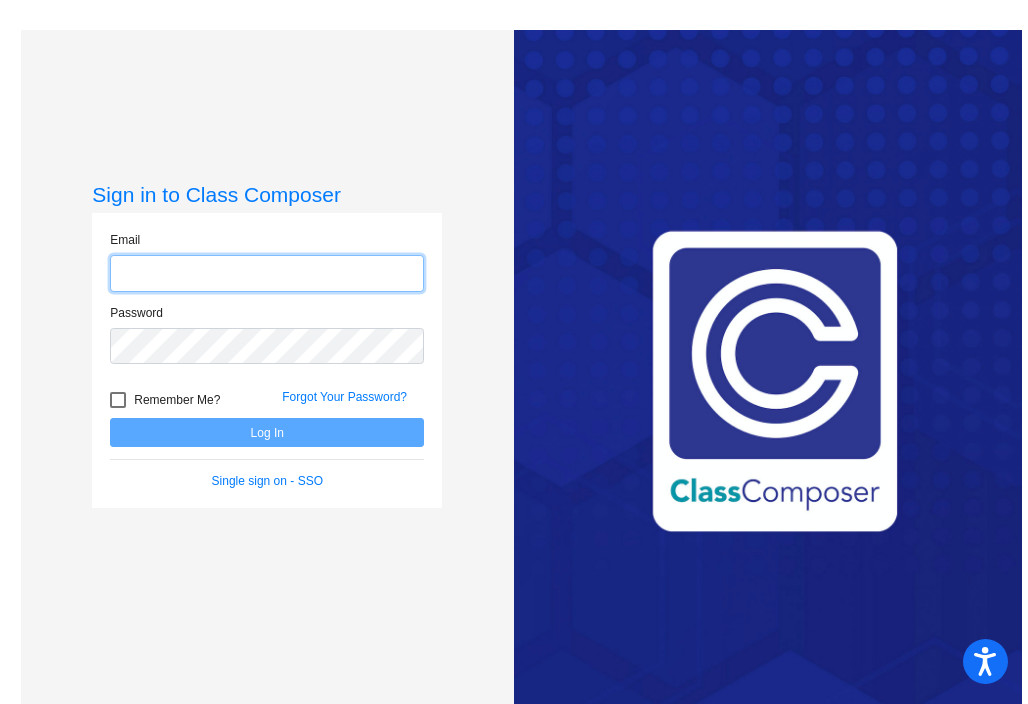 click 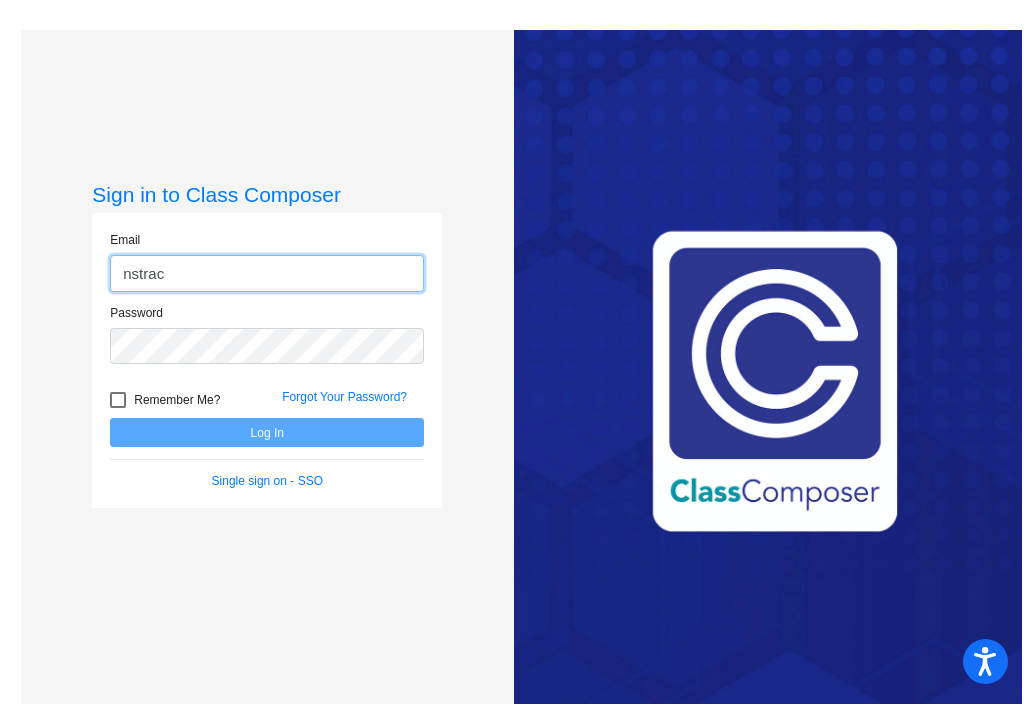 type on "[EMAIL]" 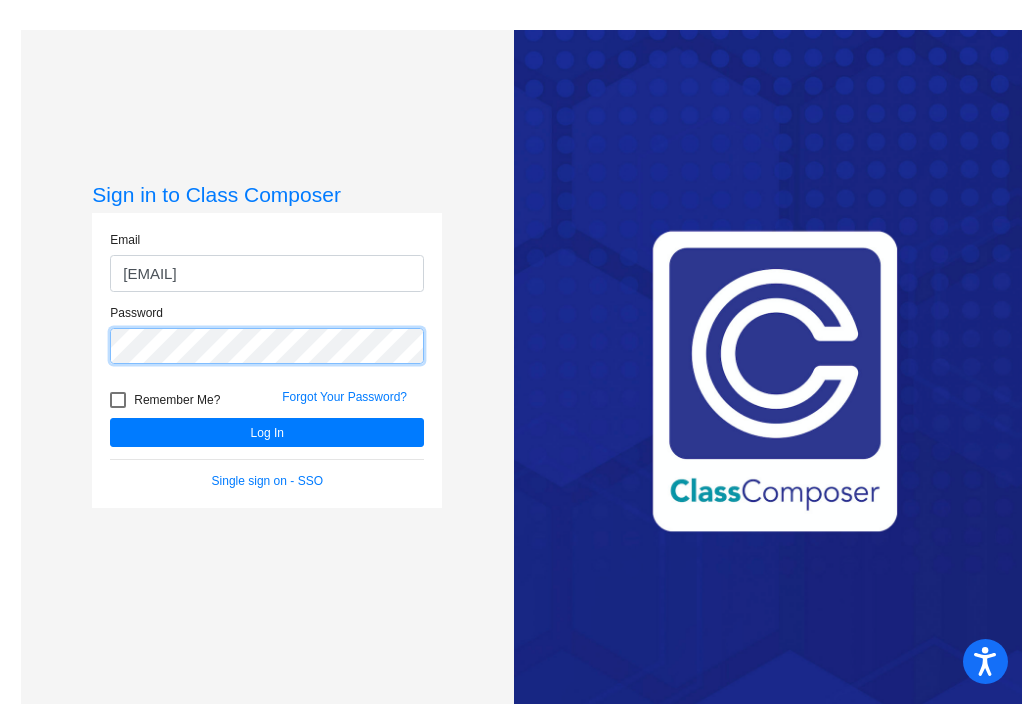 click on "Log In" 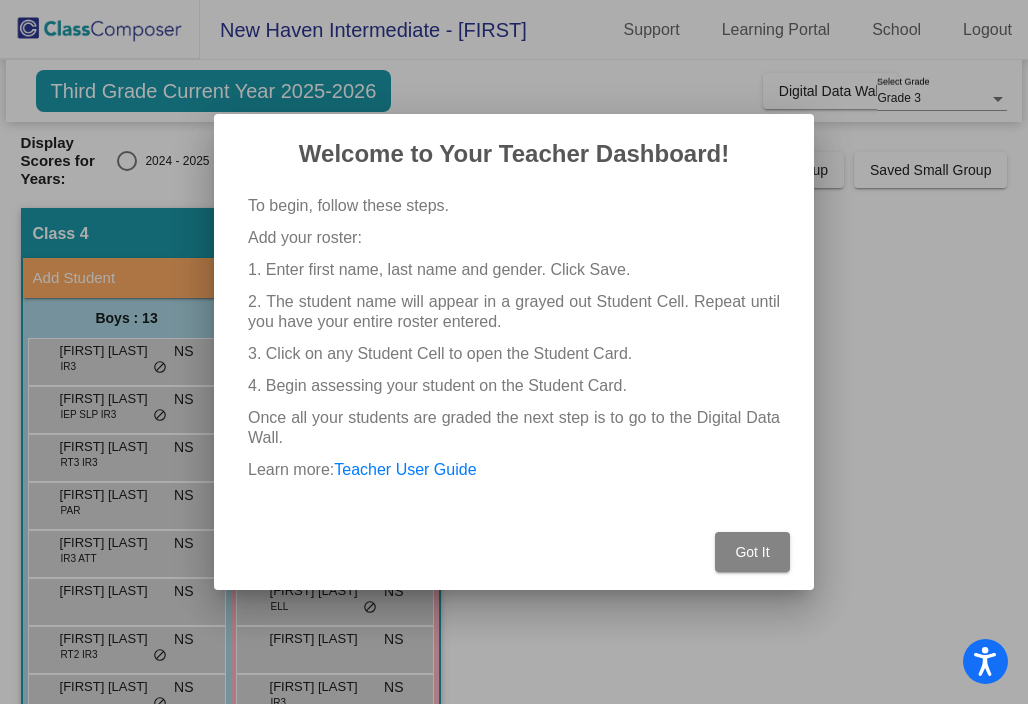 click on "Got It" at bounding box center (752, 552) 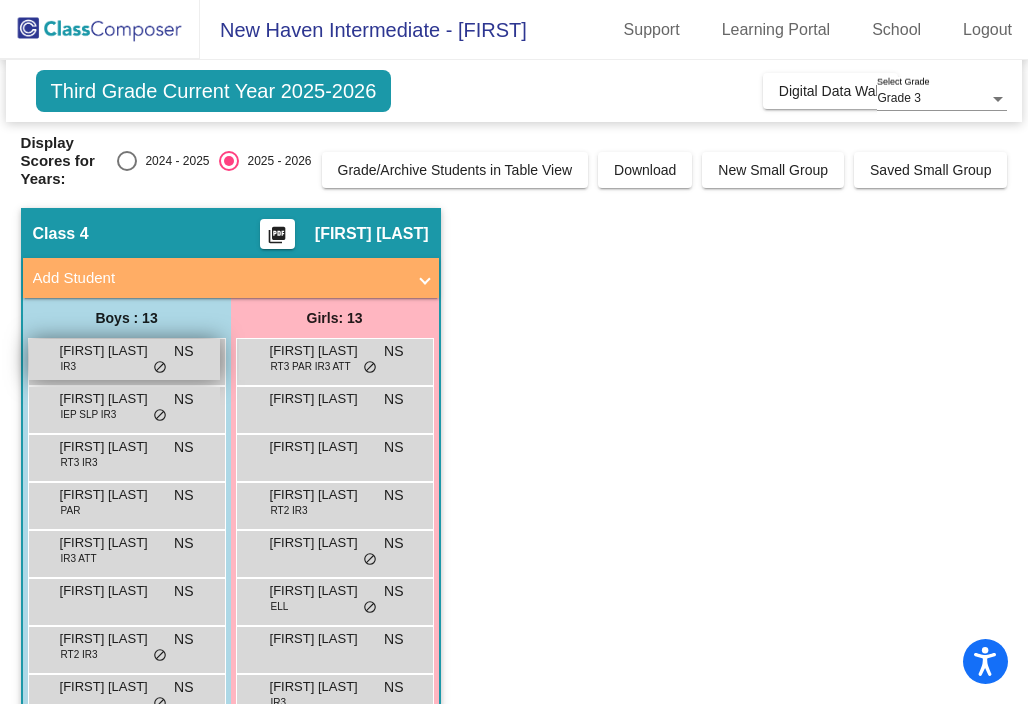 click on "[FIRST] [LAST]" at bounding box center [110, 351] 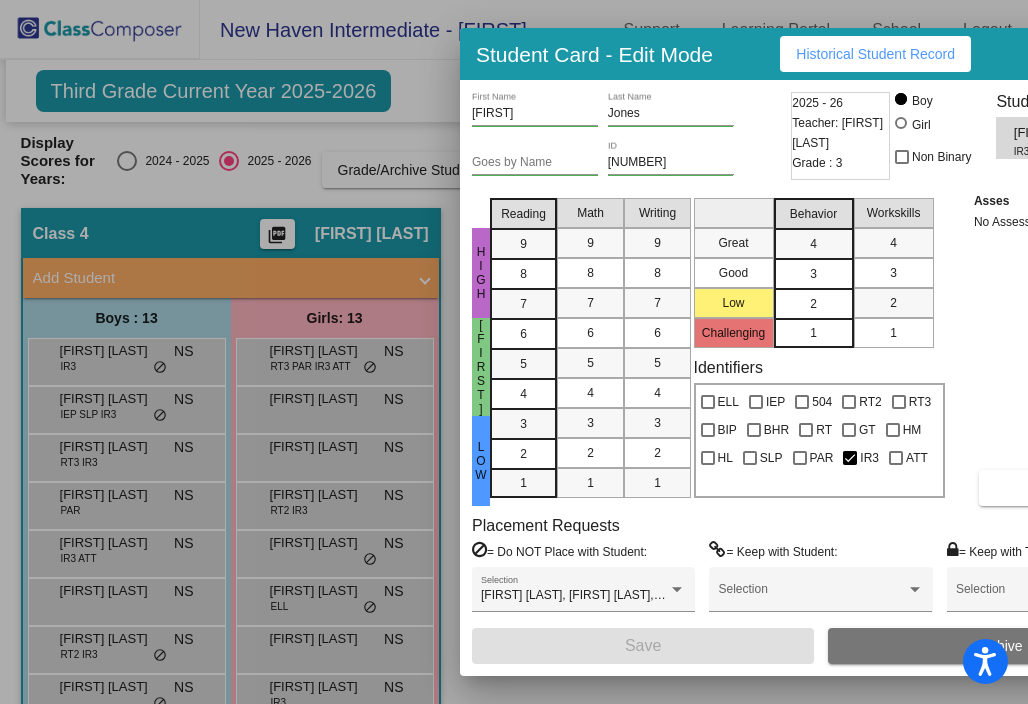 click on "2" at bounding box center (813, 304) 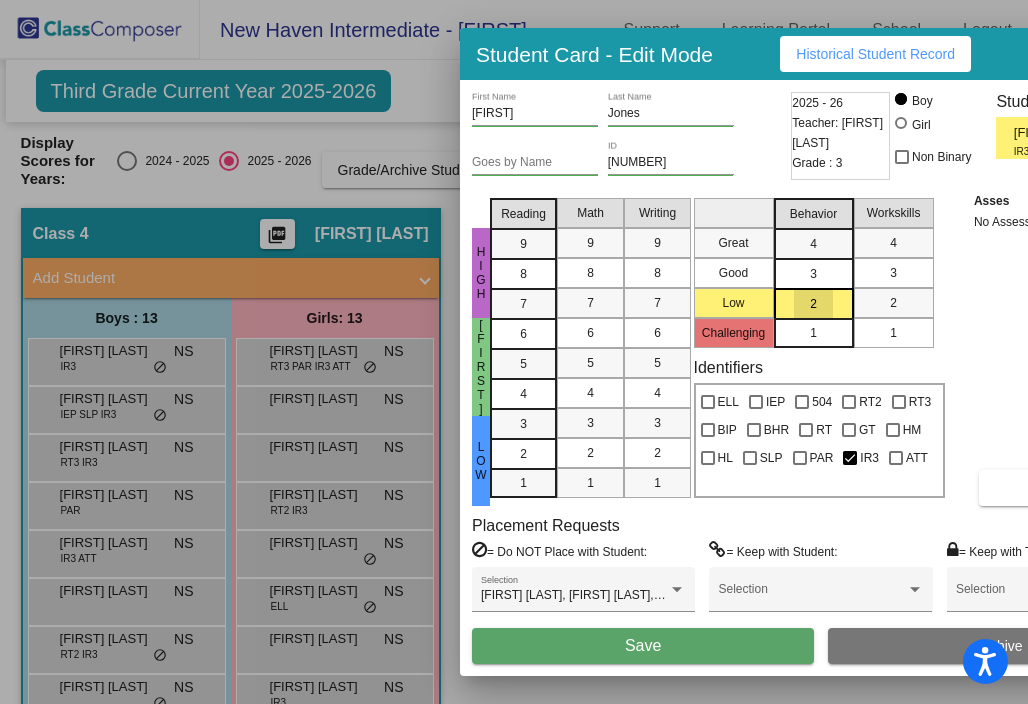 click on "2" at bounding box center (813, 304) 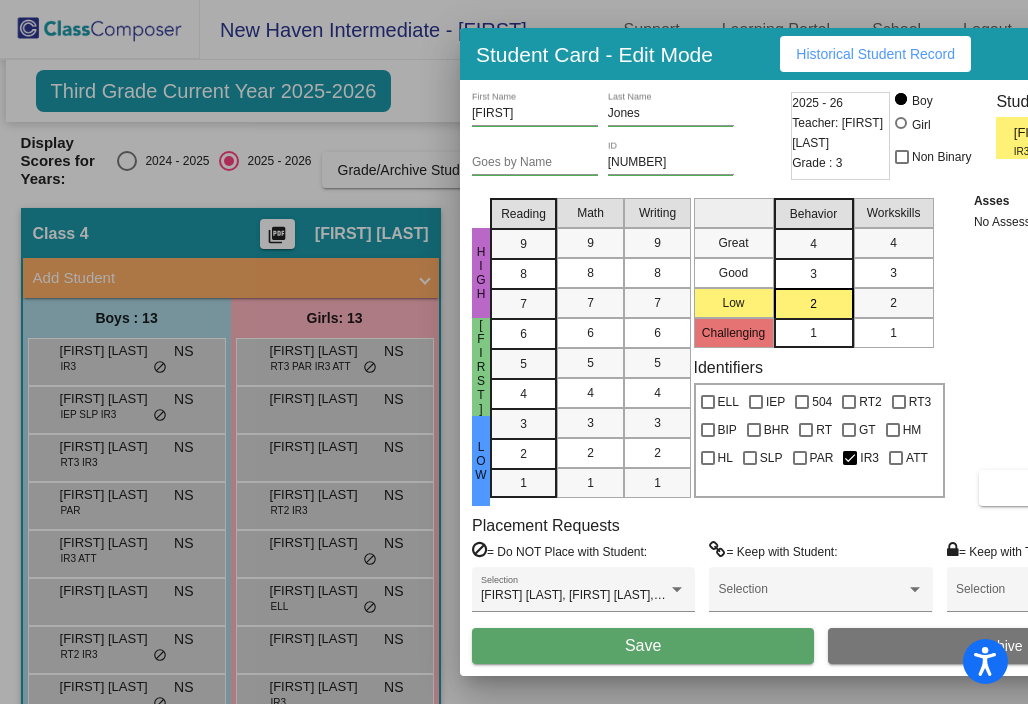 click at bounding box center [514, 352] 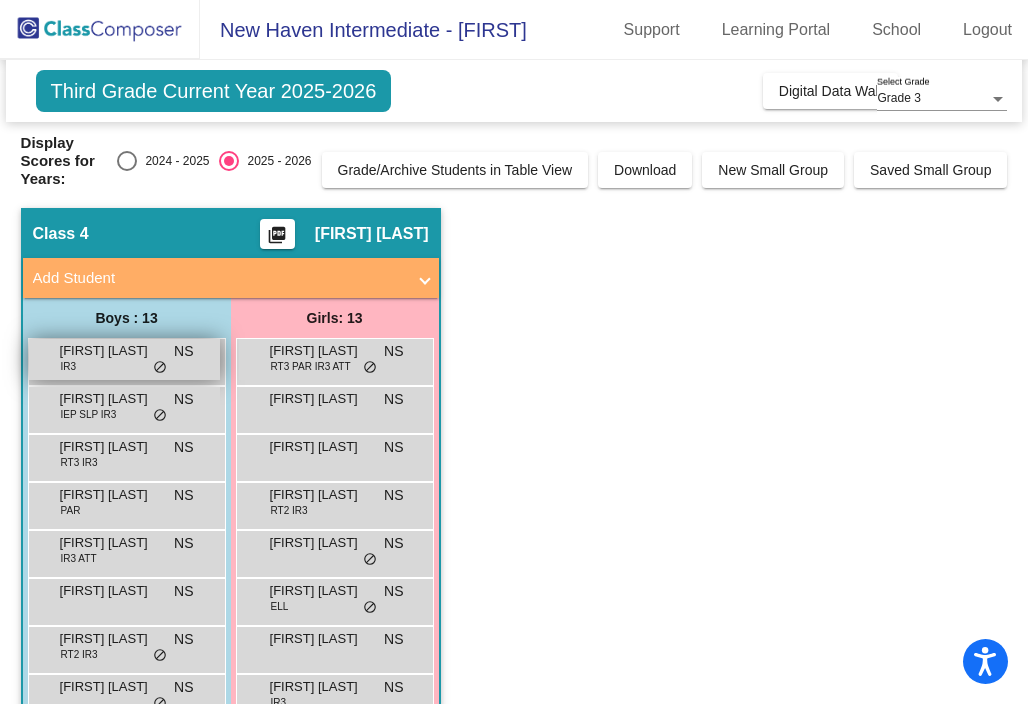 click on "[FIRST] [LAST] NS lock do_not_disturb_alt" at bounding box center (124, 359) 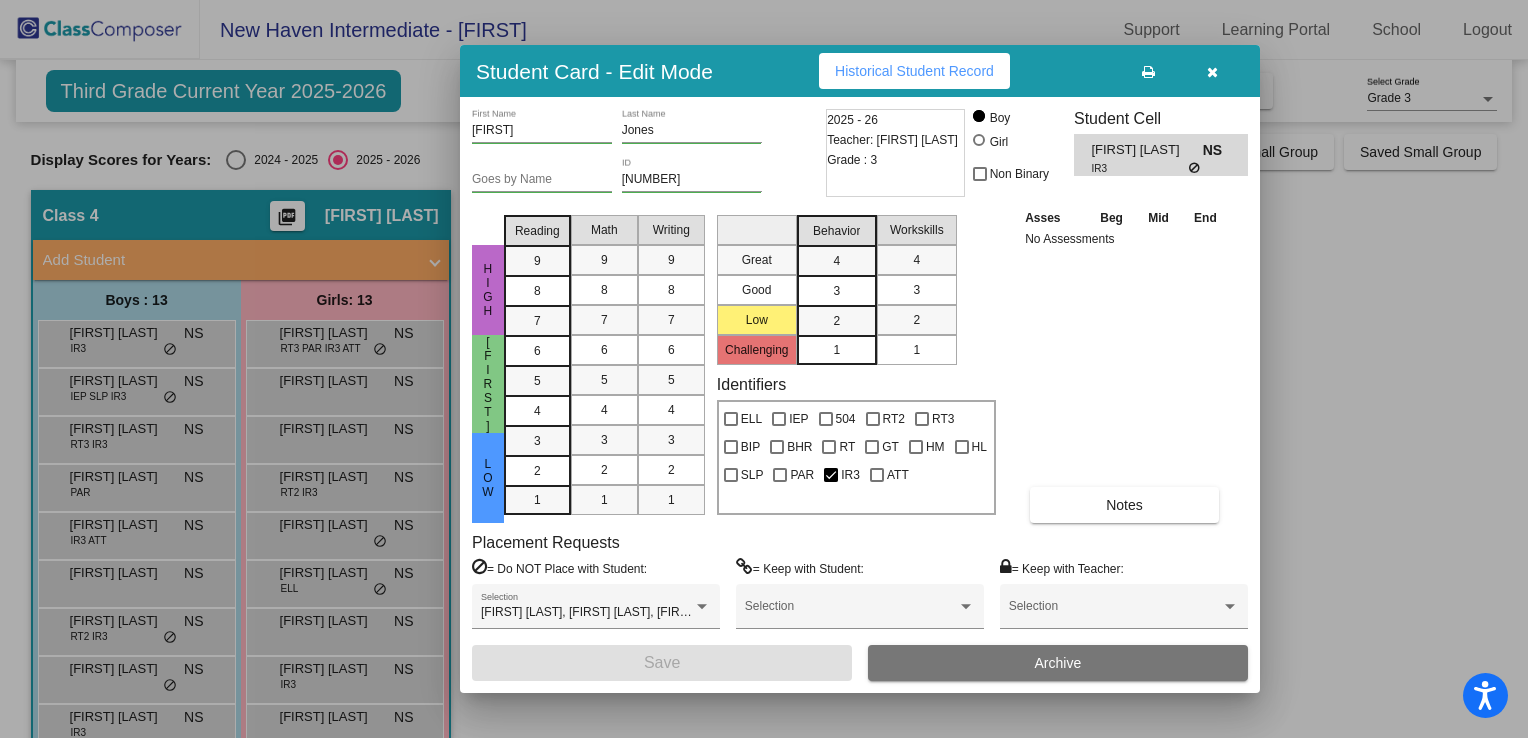 click on "Historical Student Record" at bounding box center (914, 71) 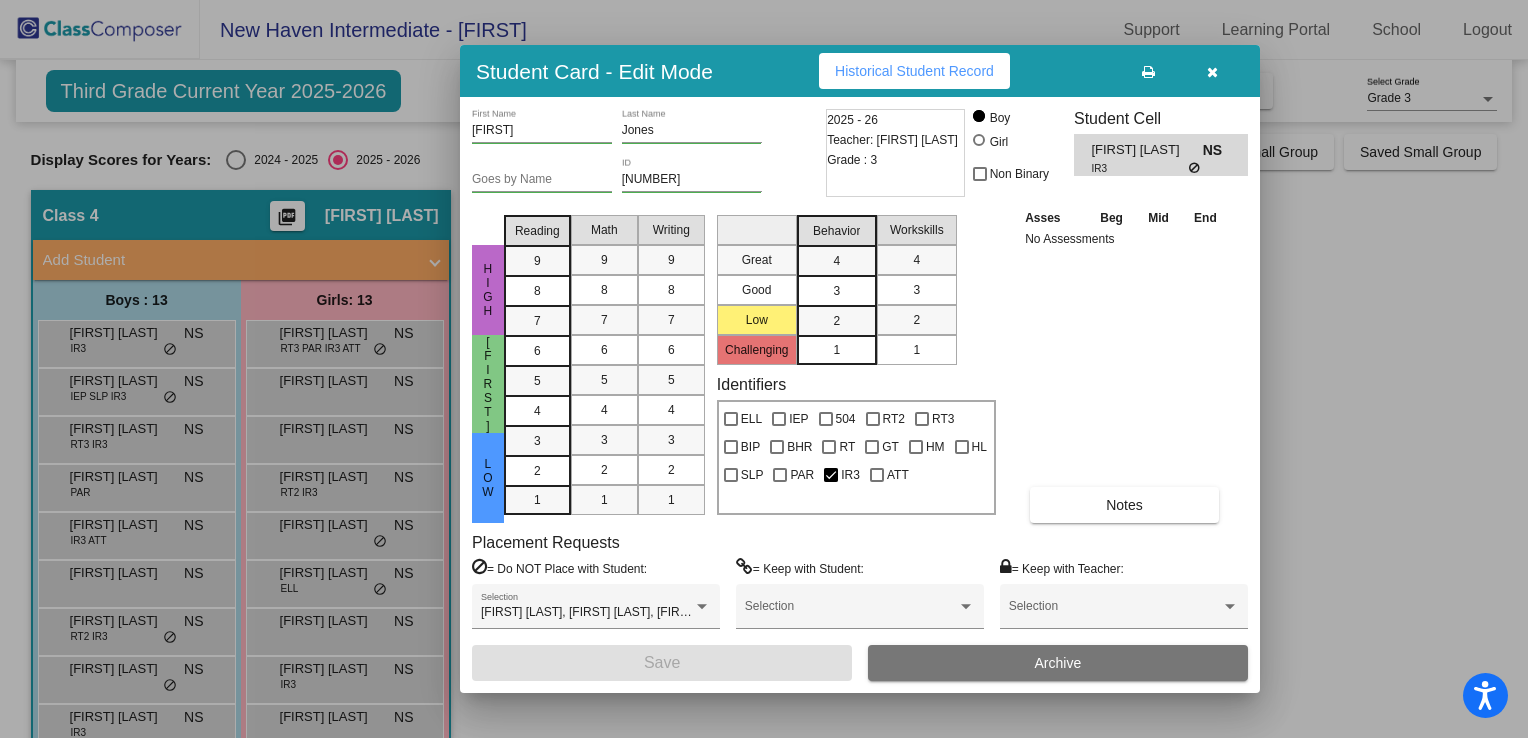 drag, startPoint x: 1202, startPoint y: 74, endPoint x: 1239, endPoint y: 64, distance: 38.327538 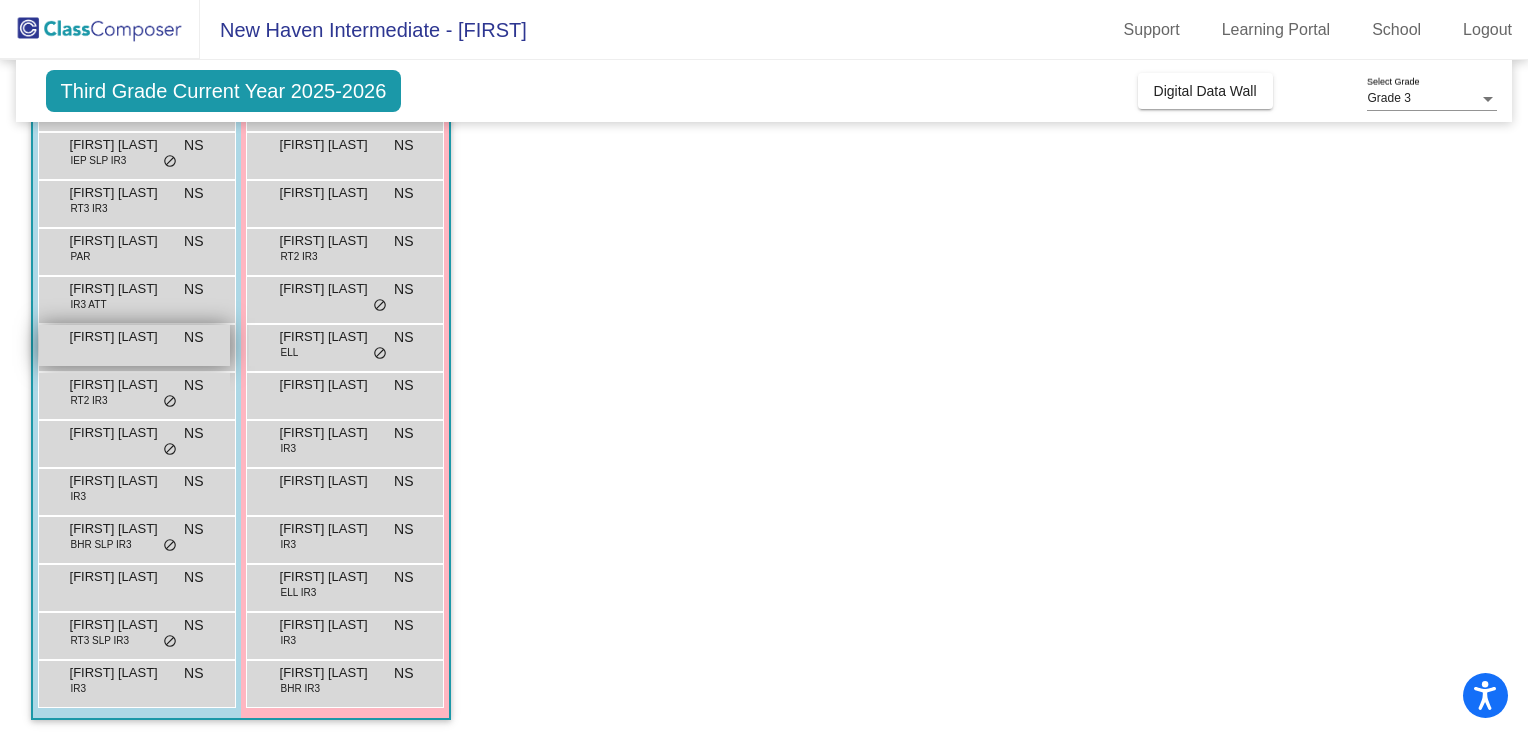 scroll, scrollTop: 228, scrollLeft: 0, axis: vertical 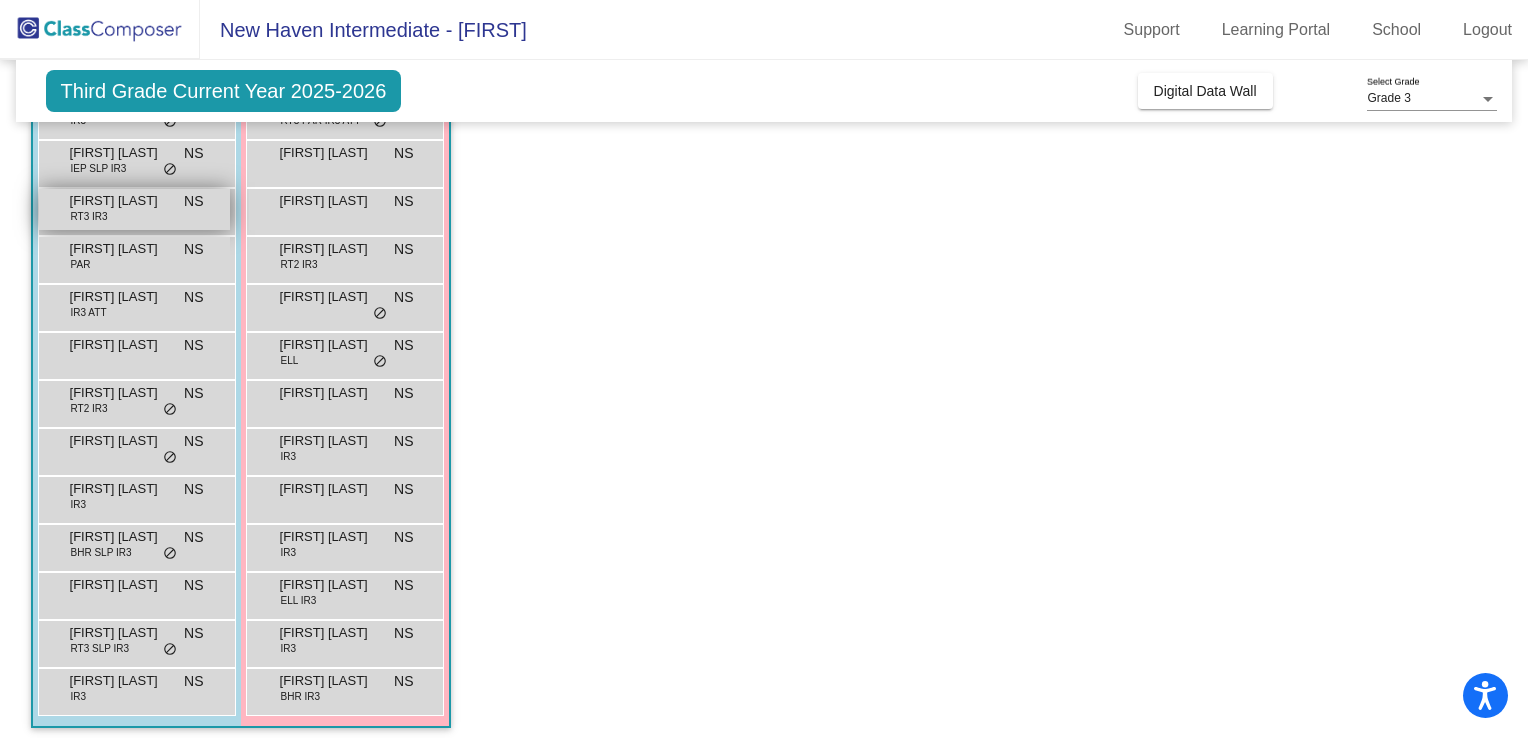 click on "[FIRST] [LAST] NS lock do_not_disturb_alt" at bounding box center [134, 209] 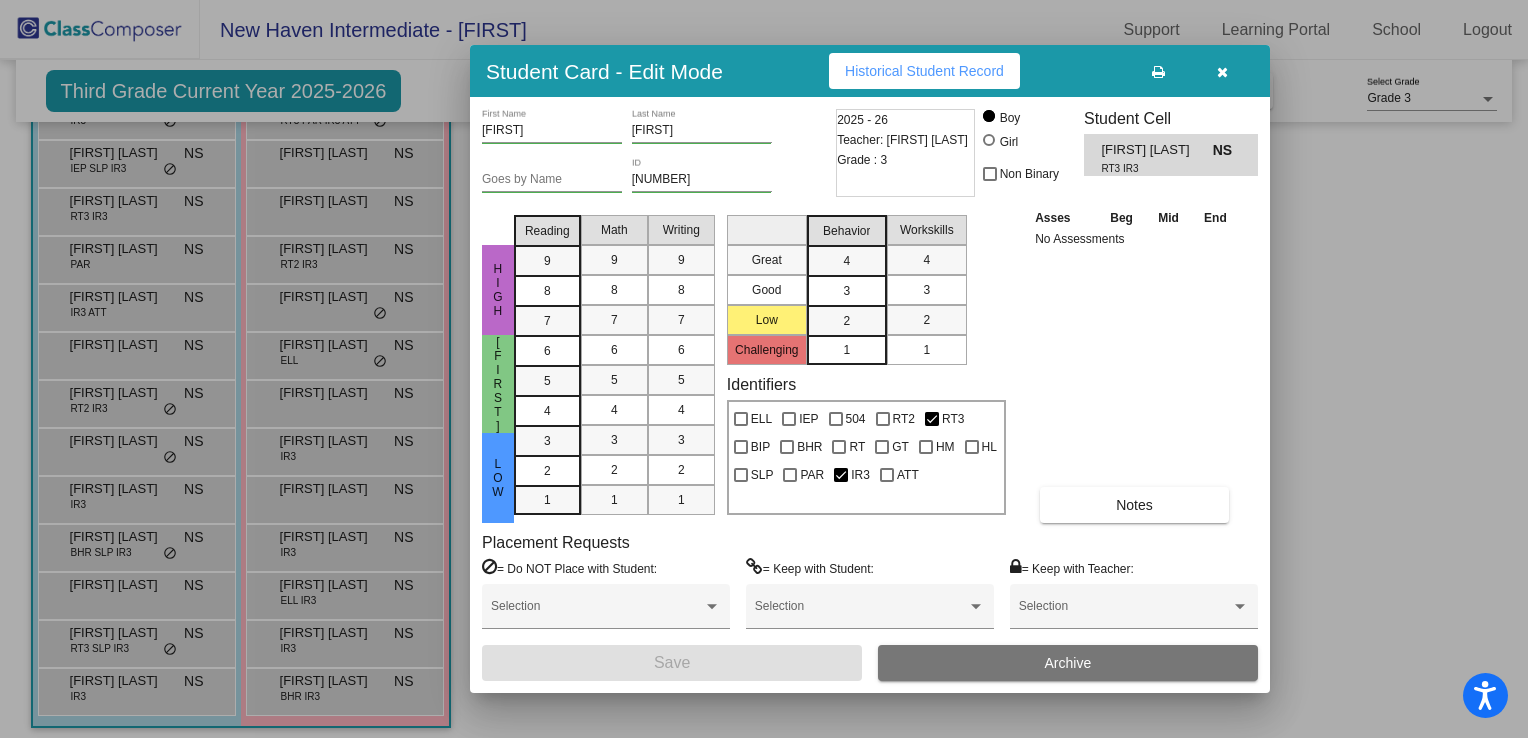 click on "Historical Student Record" at bounding box center (924, 71) 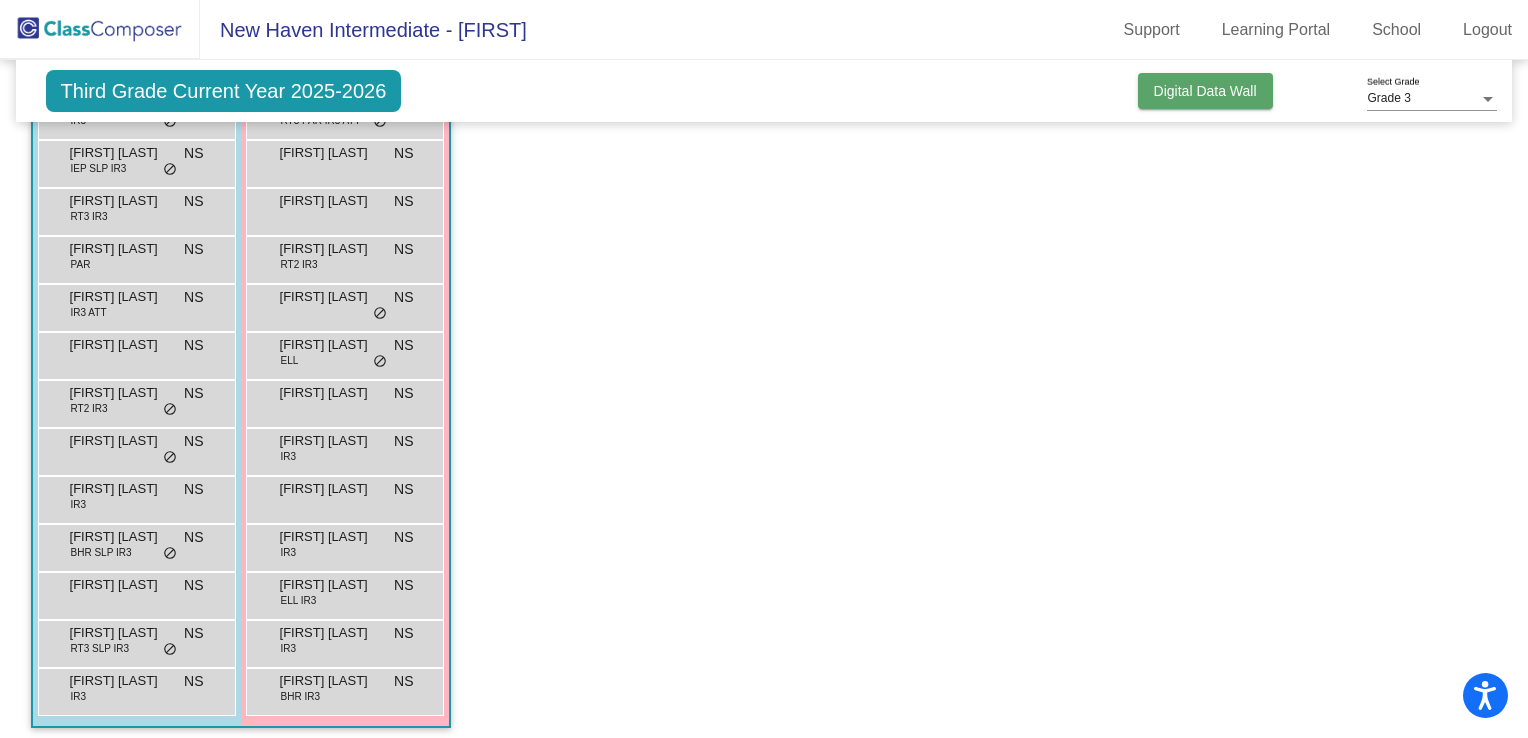 click on "Digital Data Wall" 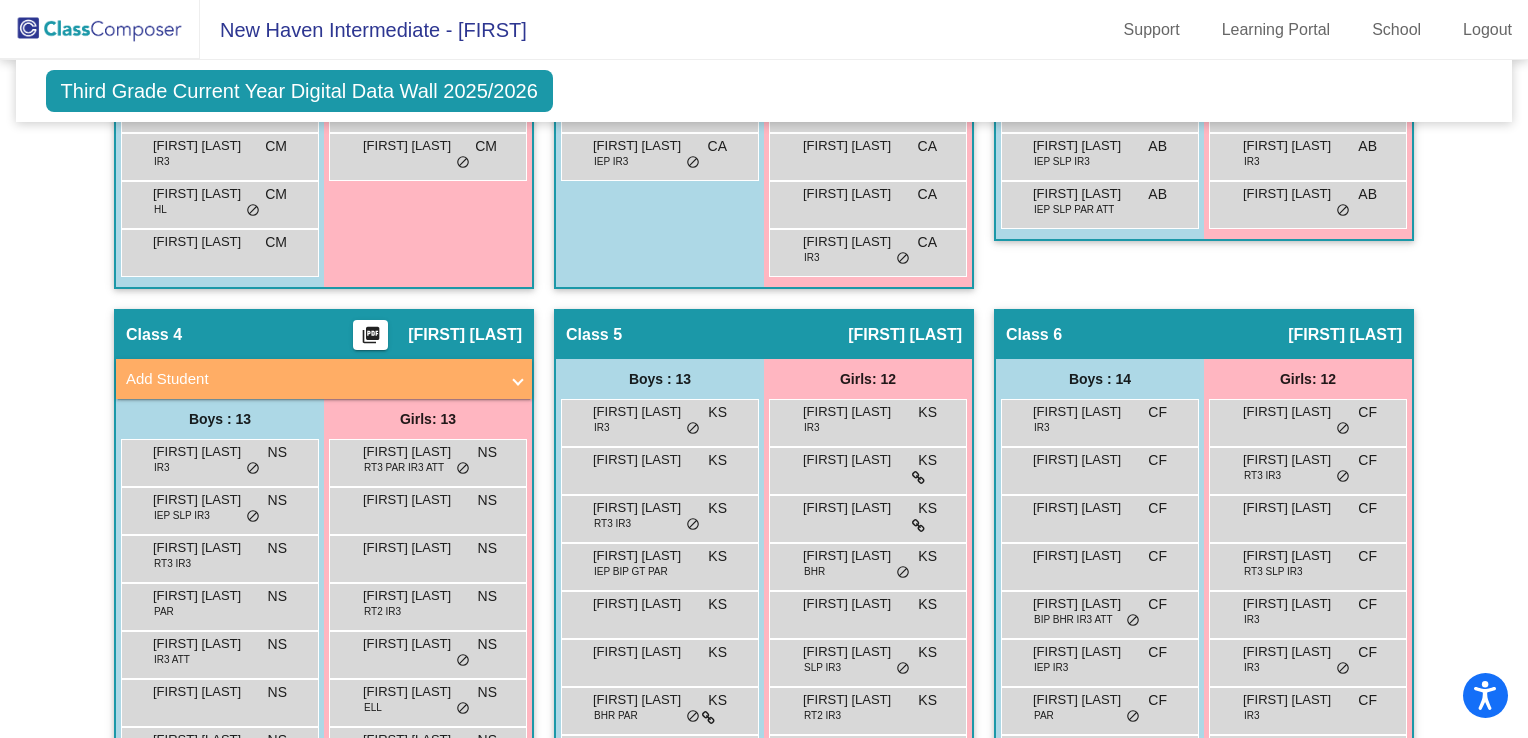 scroll, scrollTop: 1123, scrollLeft: 0, axis: vertical 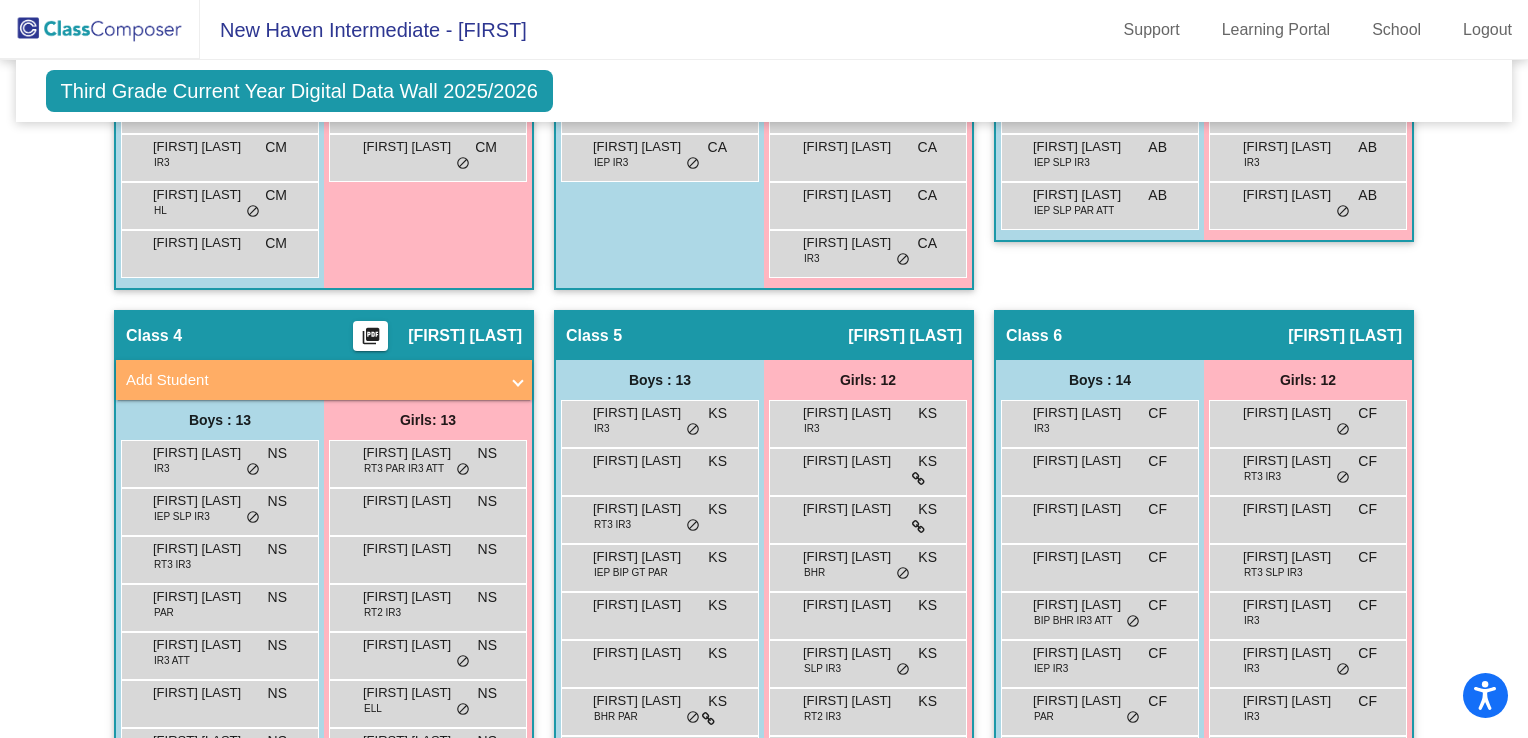 click on "picture_as_pdf" 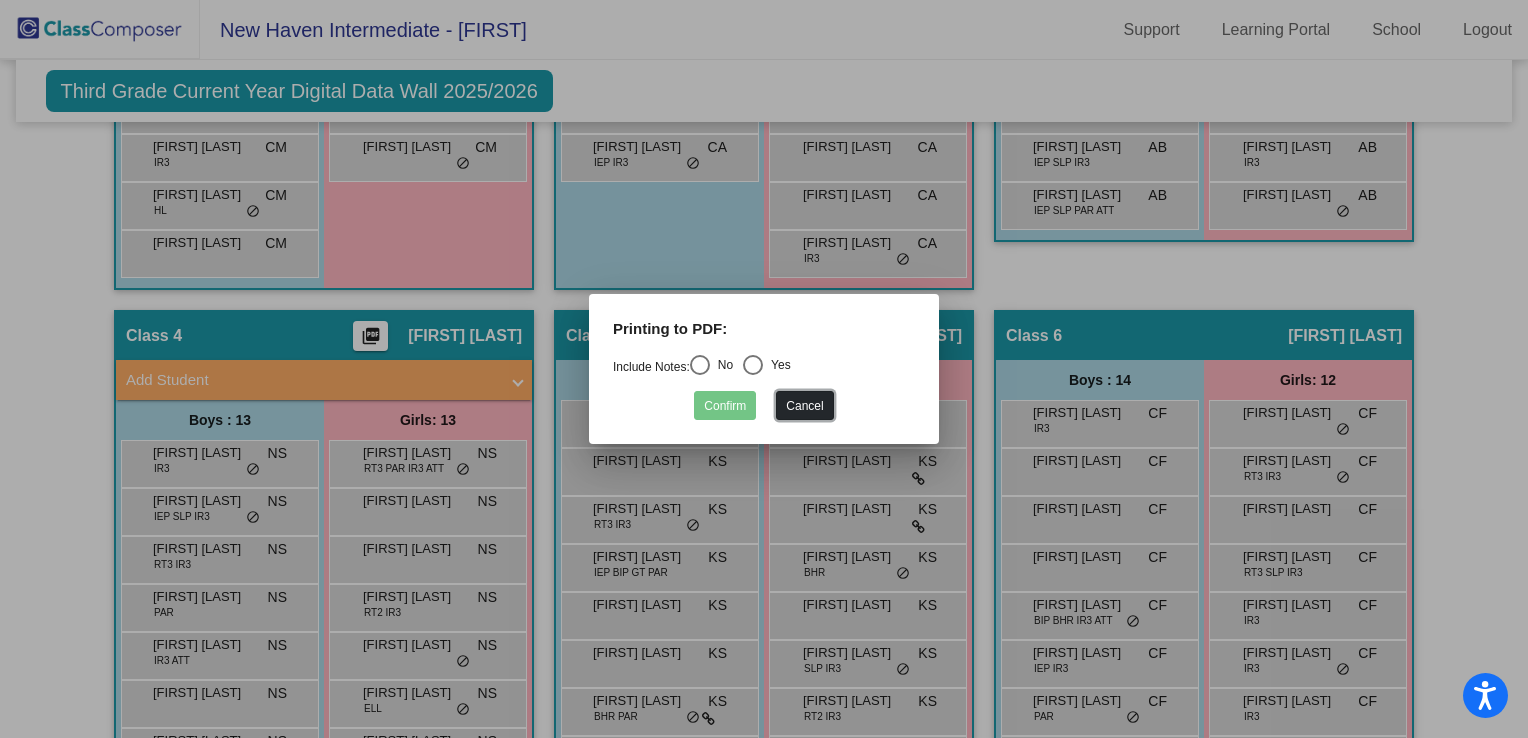 click on "Cancel" at bounding box center (804, 405) 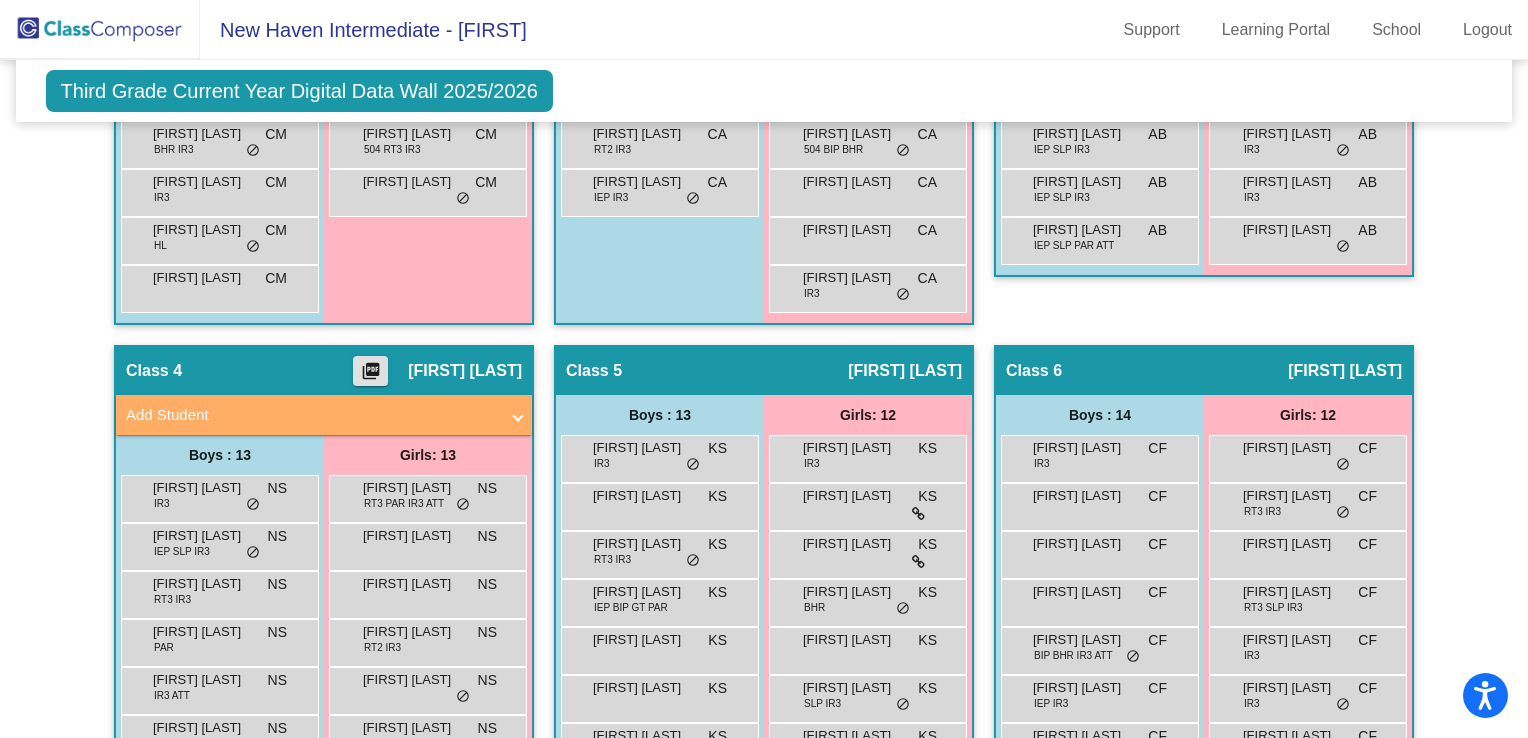 scroll, scrollTop: 1085, scrollLeft: 0, axis: vertical 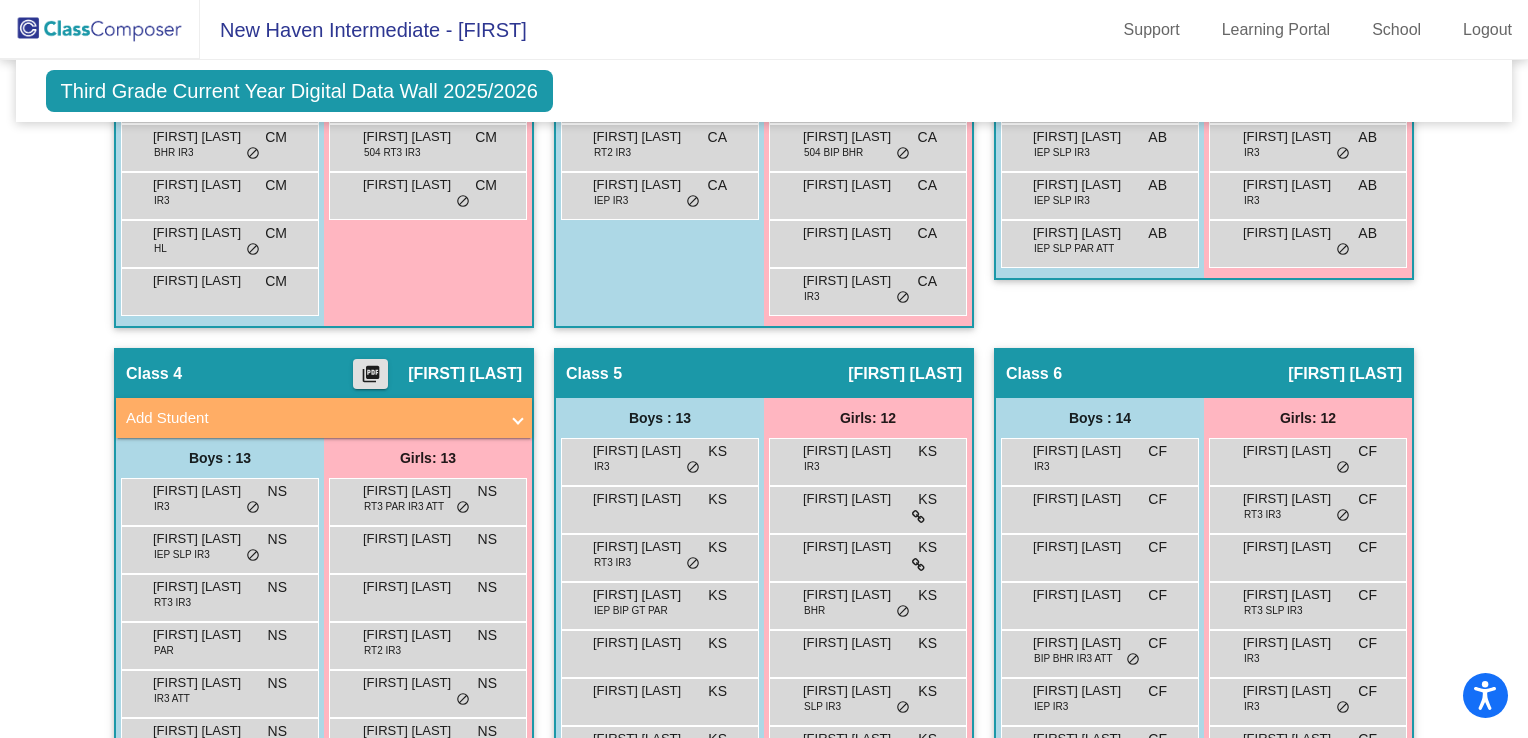click on "picture_as_pdf" 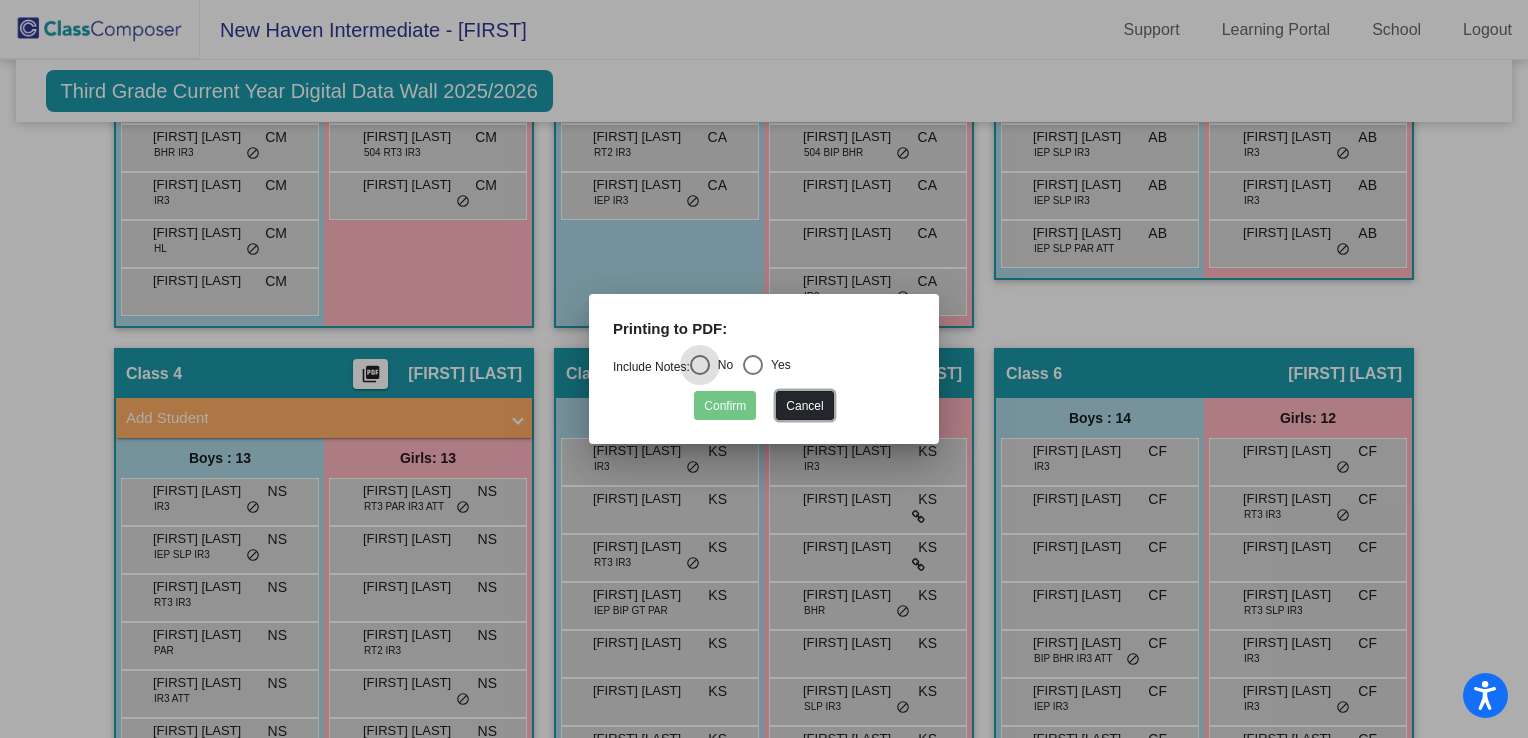 click on "Cancel" at bounding box center [804, 405] 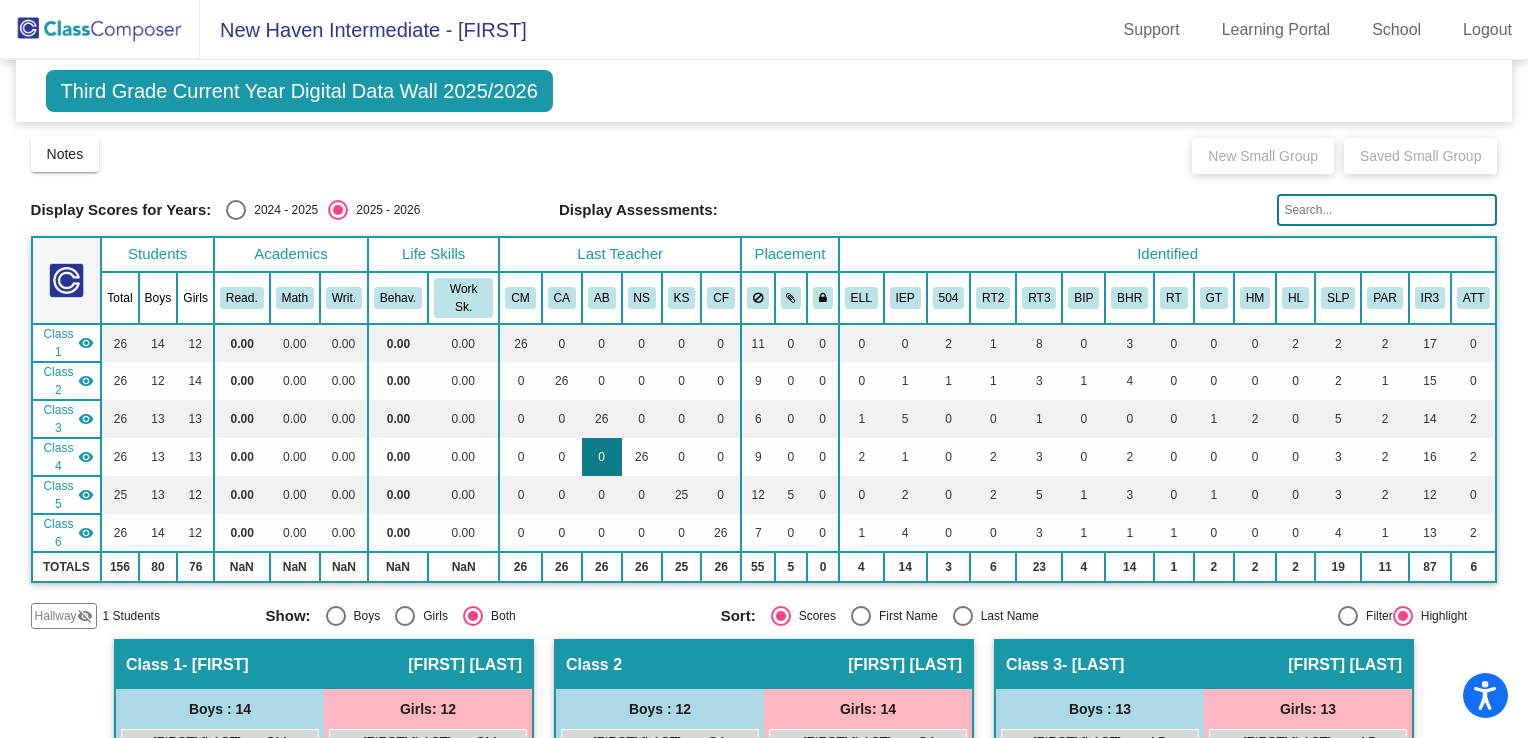 scroll, scrollTop: 2, scrollLeft: 0, axis: vertical 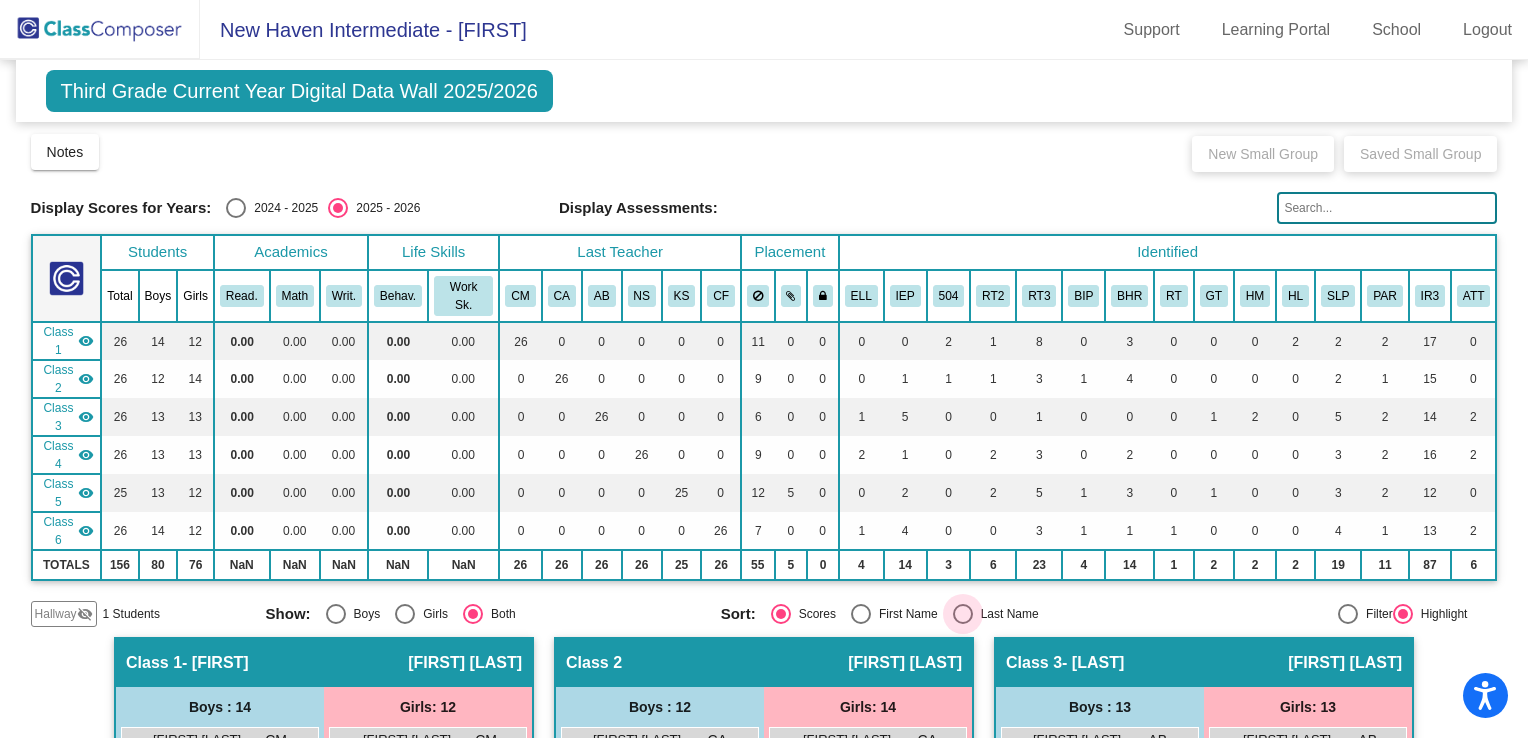click at bounding box center [963, 614] 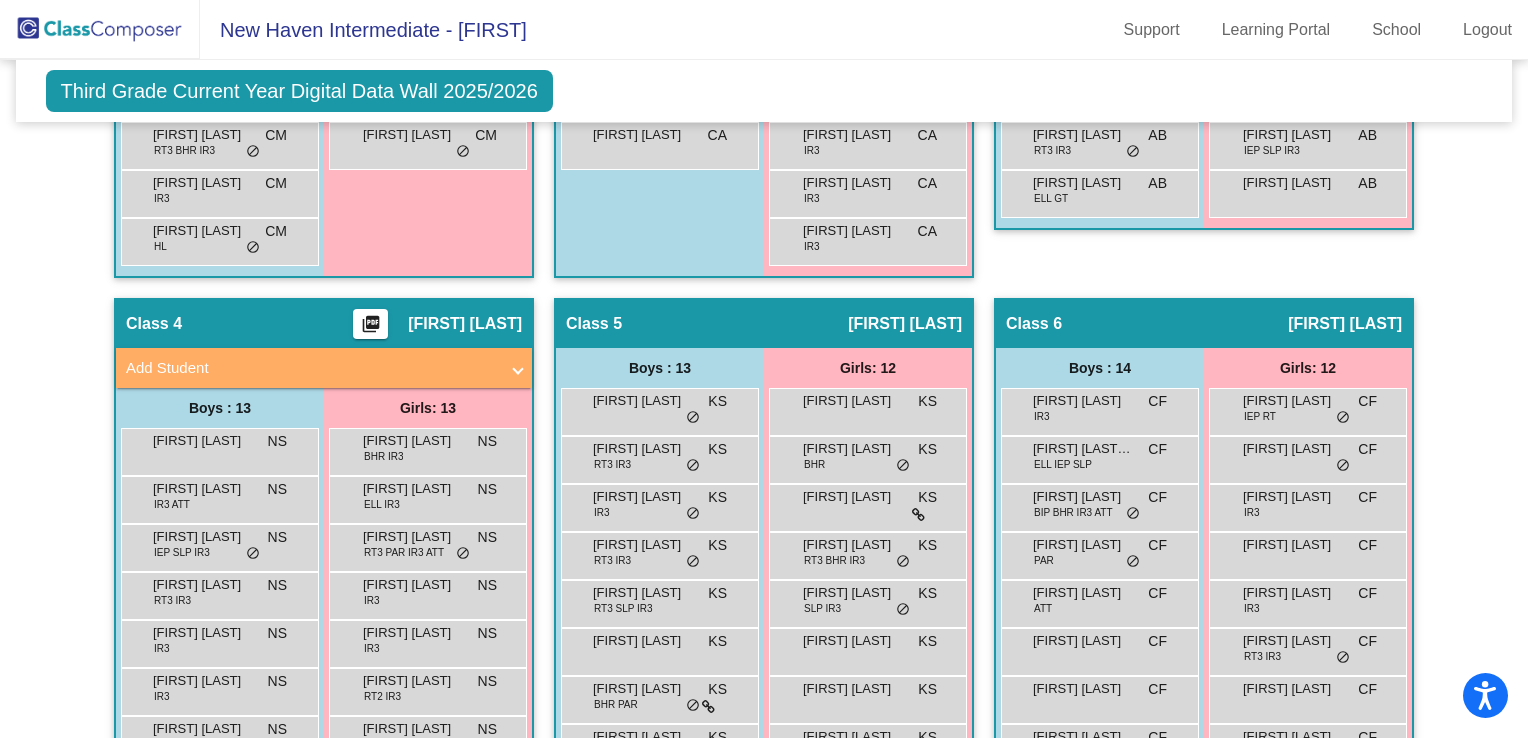 scroll, scrollTop: 1080, scrollLeft: 0, axis: vertical 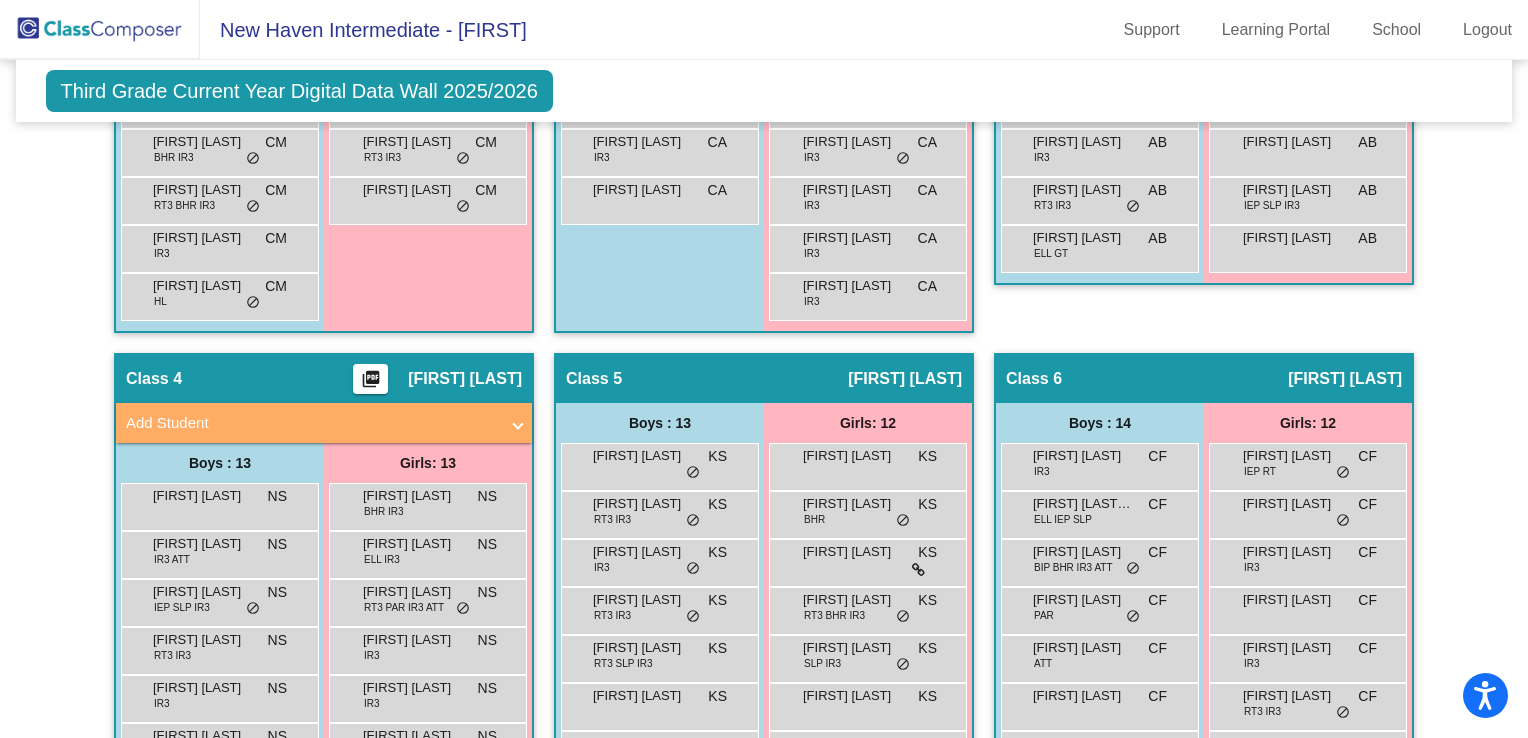 click on "[FIRST] [LAST]" 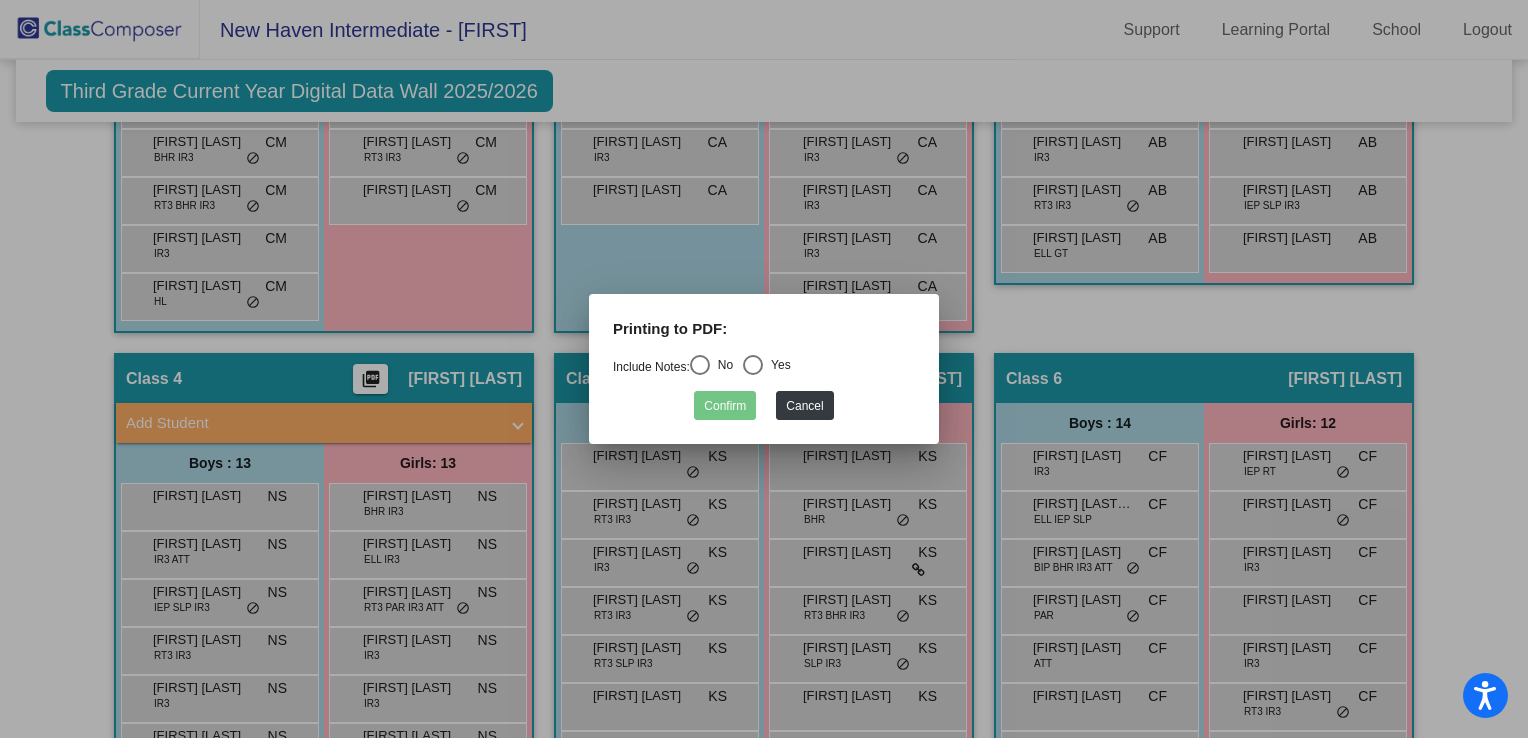 click at bounding box center [700, 365] 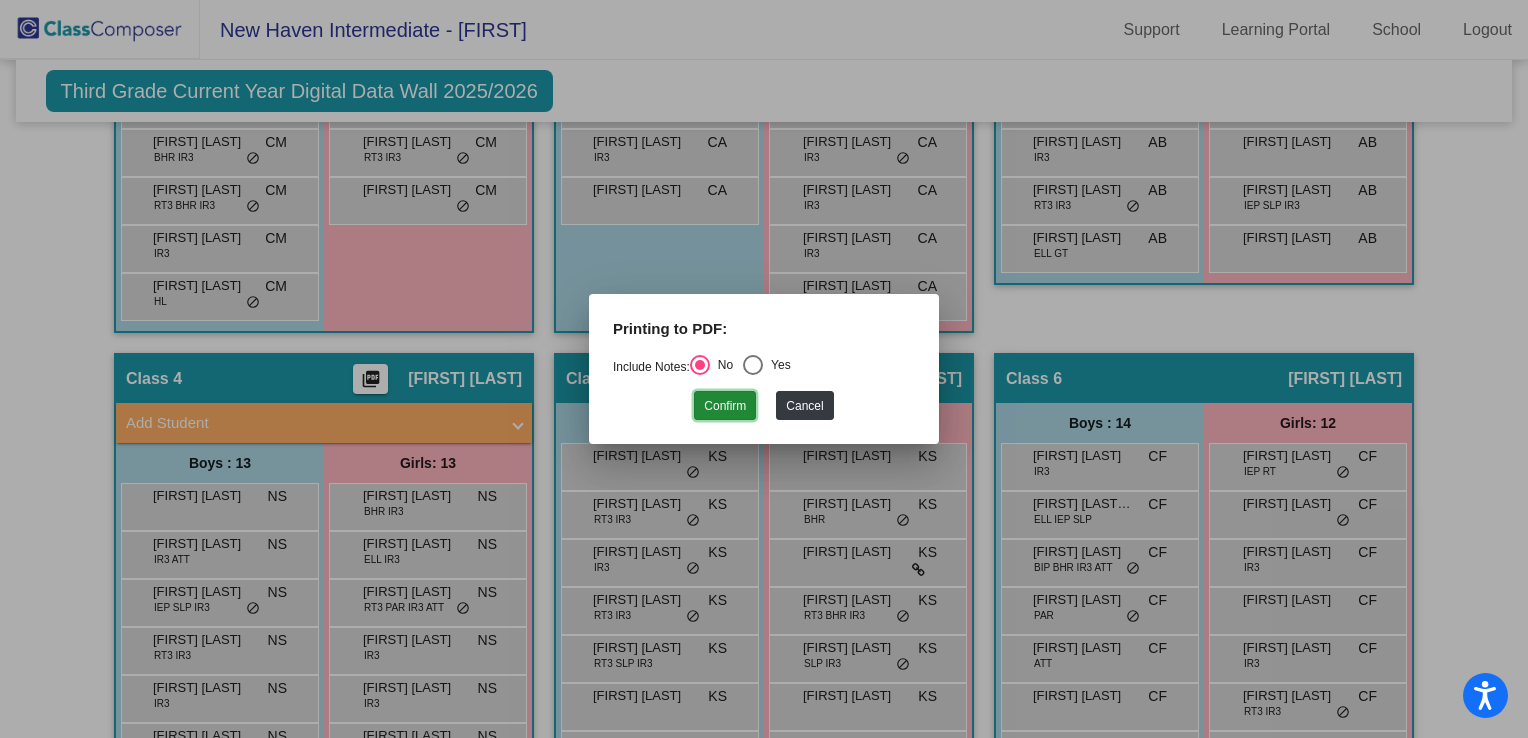 click on "Confirm" at bounding box center [725, 405] 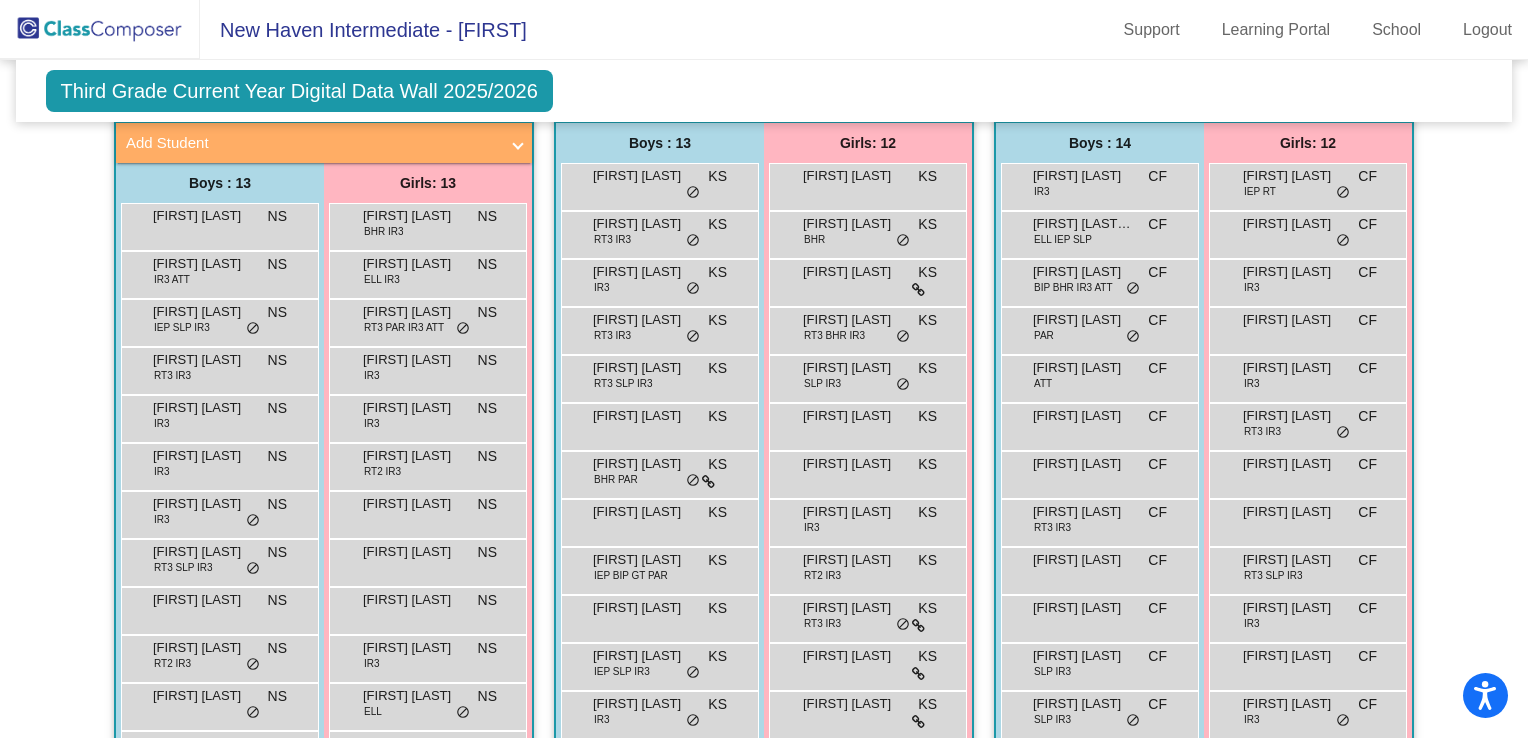 scroll, scrollTop: 1418, scrollLeft: 0, axis: vertical 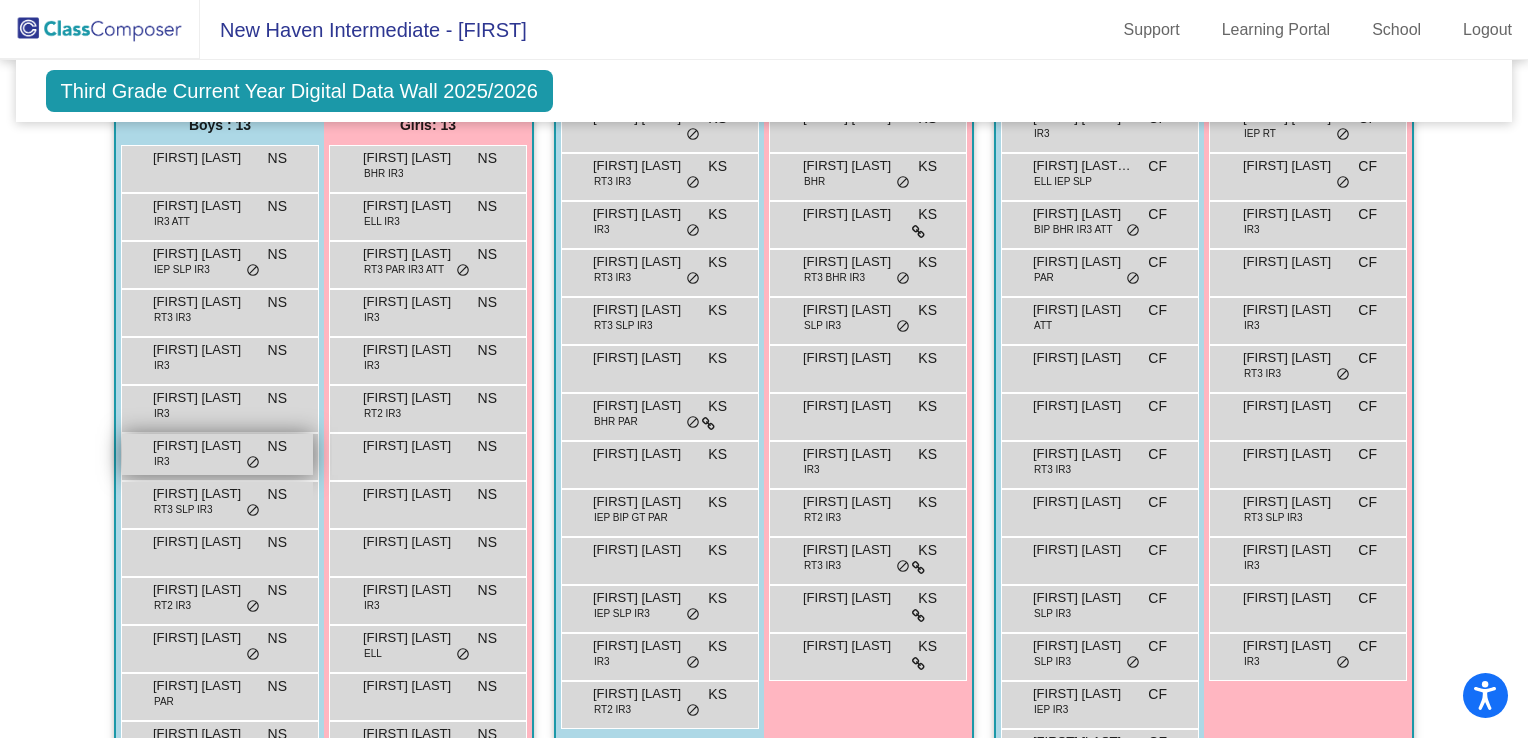 drag, startPoint x: 708, startPoint y: 353, endPoint x: 287, endPoint y: 364, distance: 421.14368 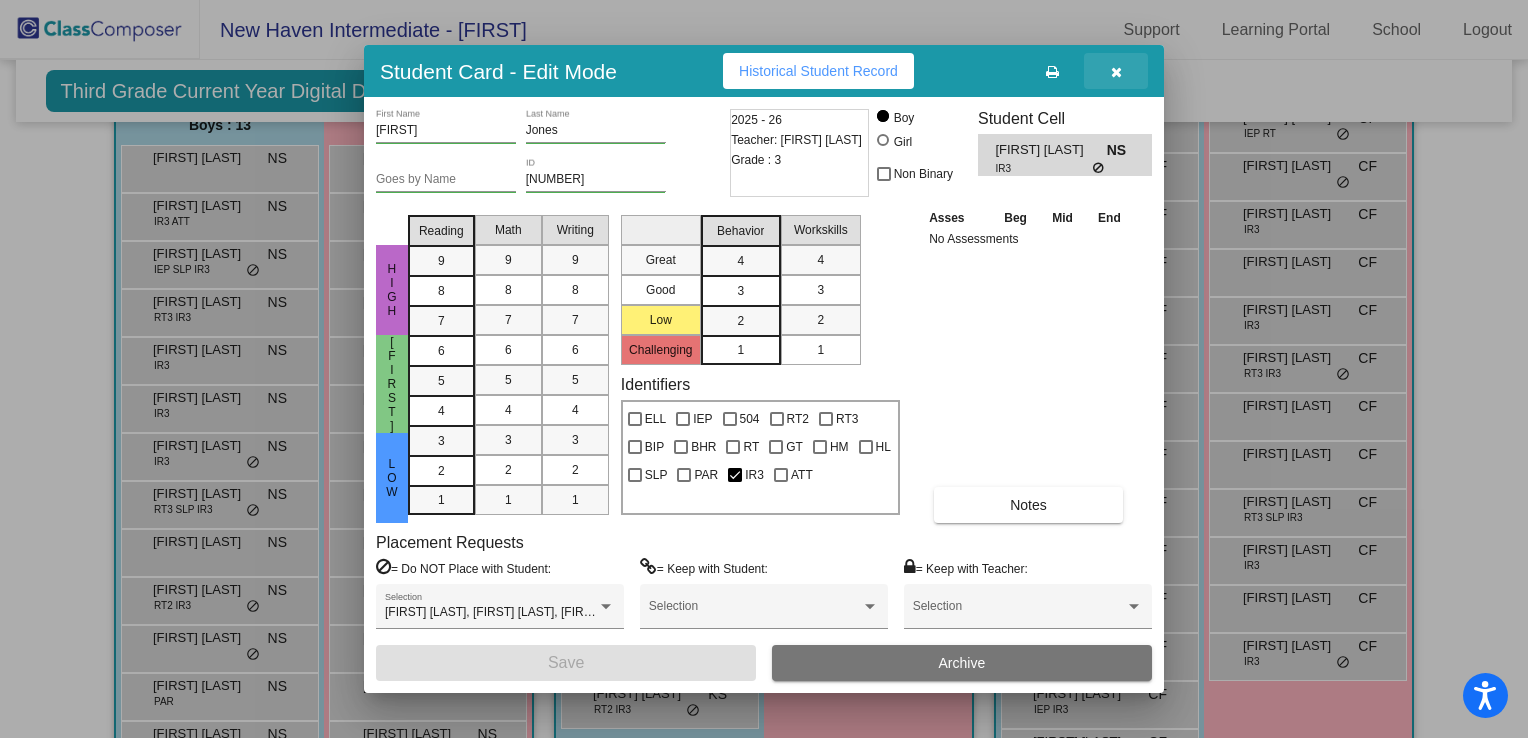 click at bounding box center [1116, 72] 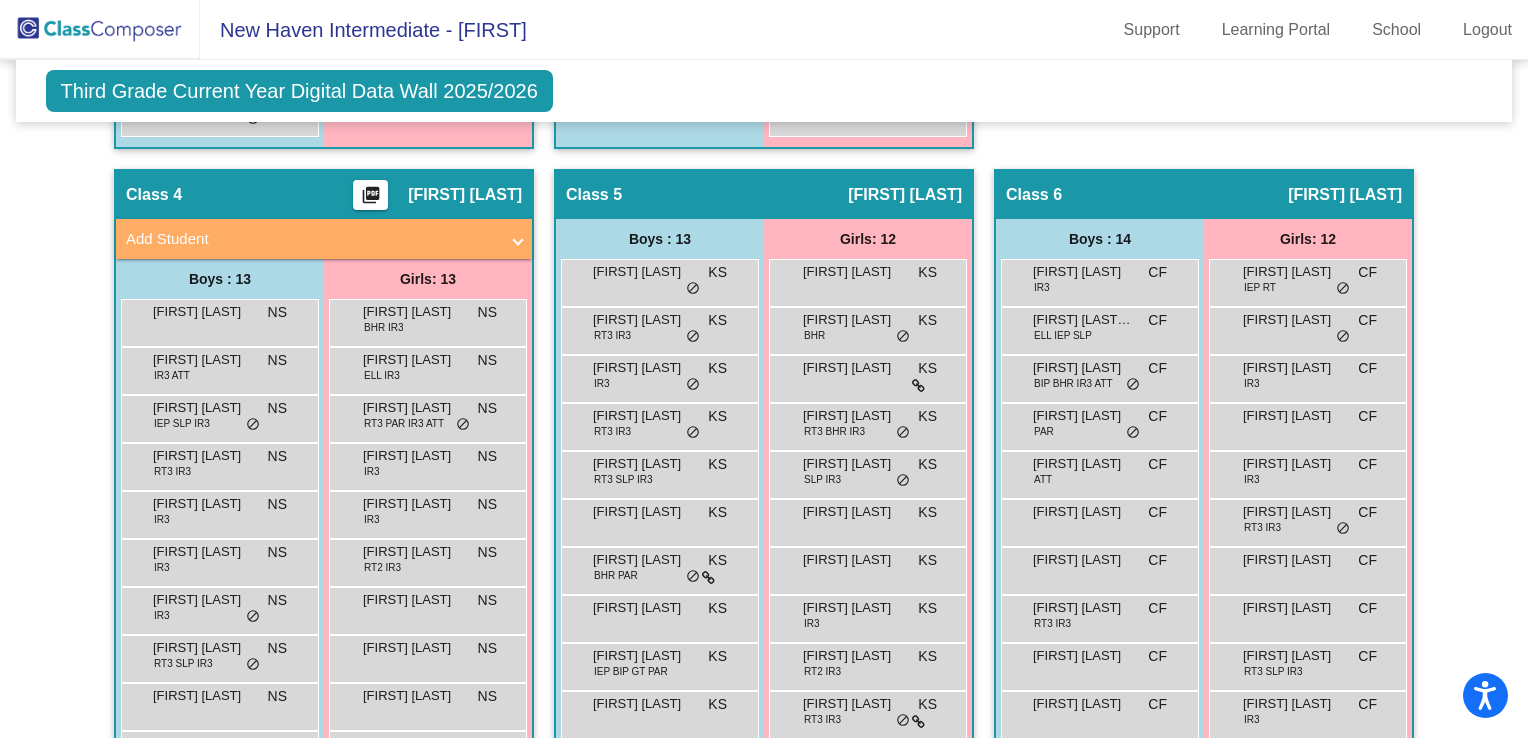 scroll, scrollTop: 1265, scrollLeft: 0, axis: vertical 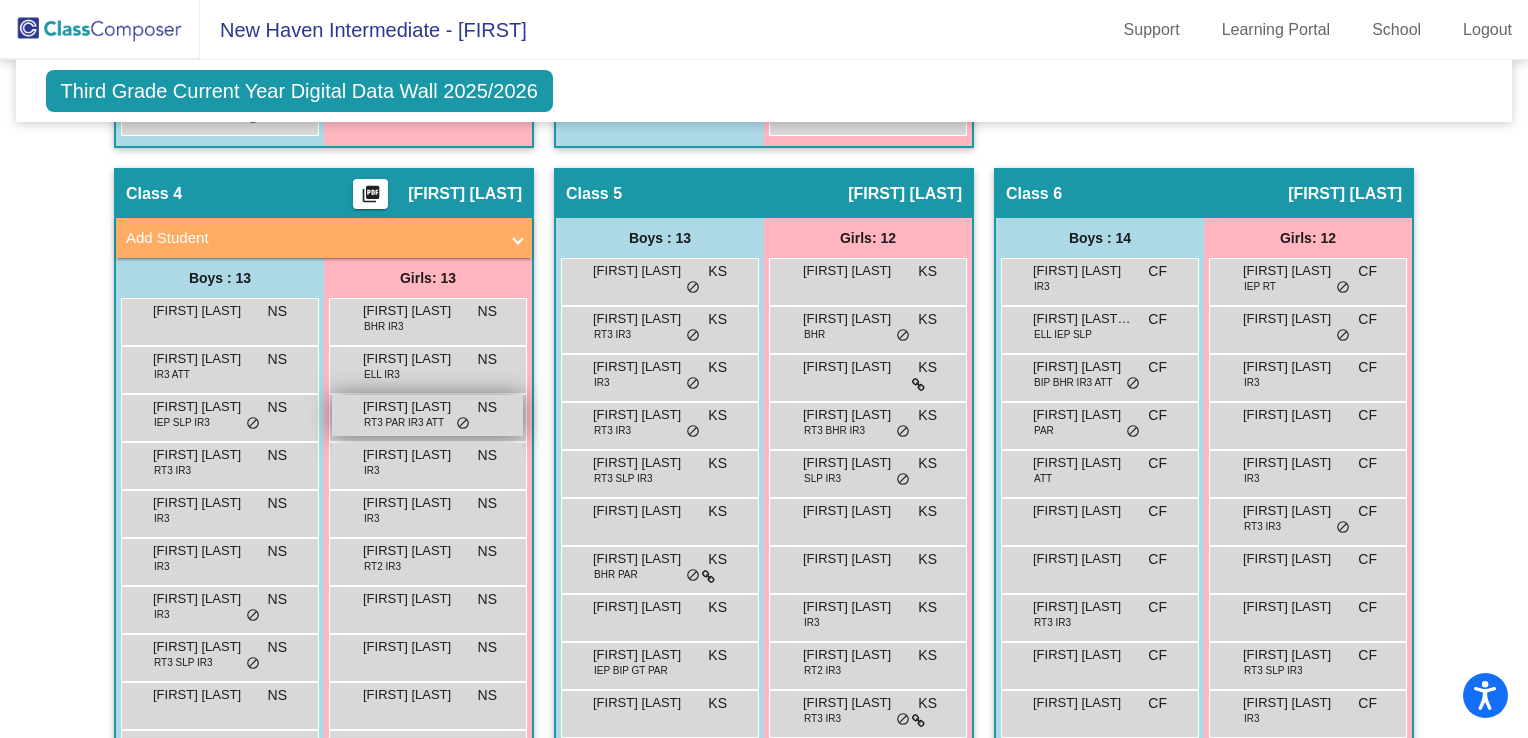 click on "RT3 PAR IR3 ATT" at bounding box center (404, 422) 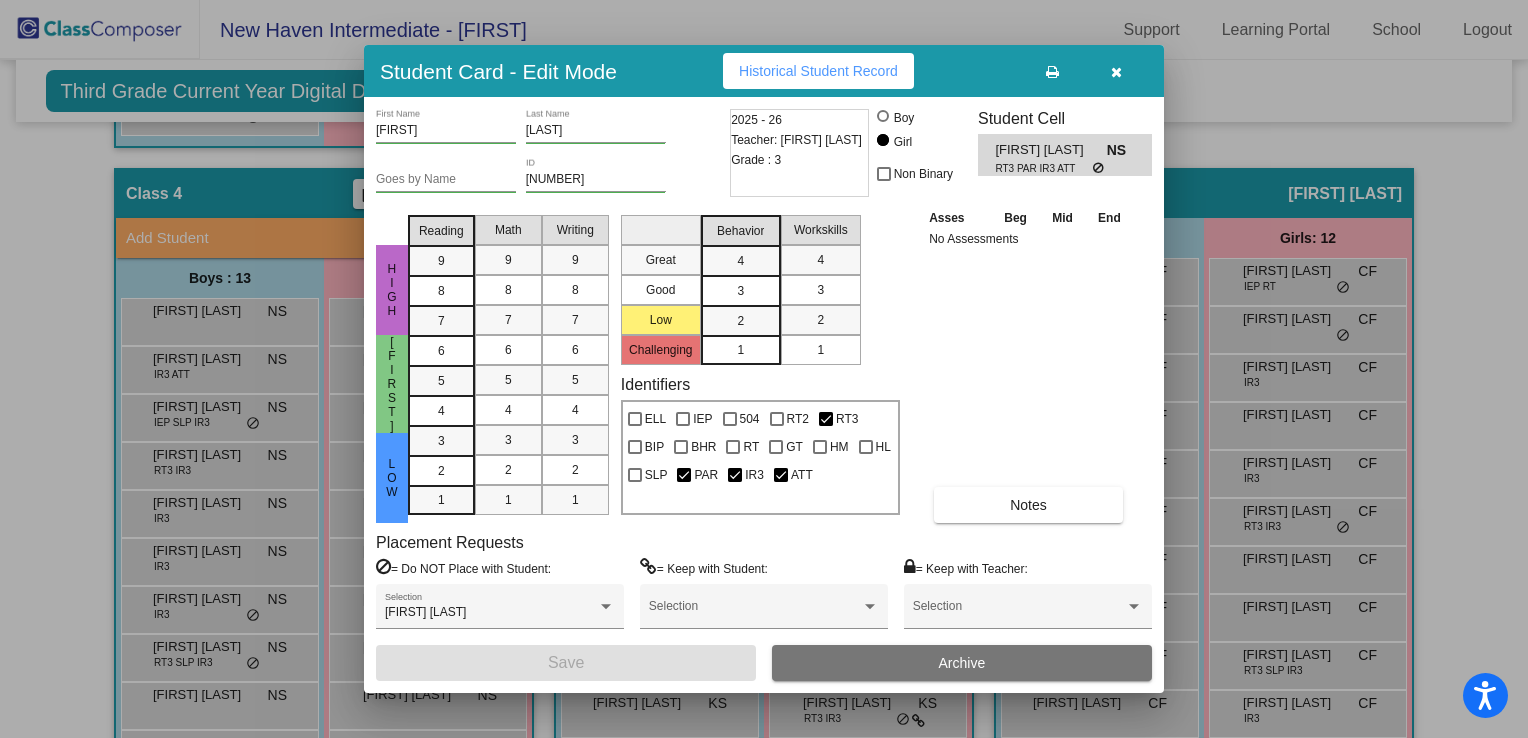 click at bounding box center (1116, 71) 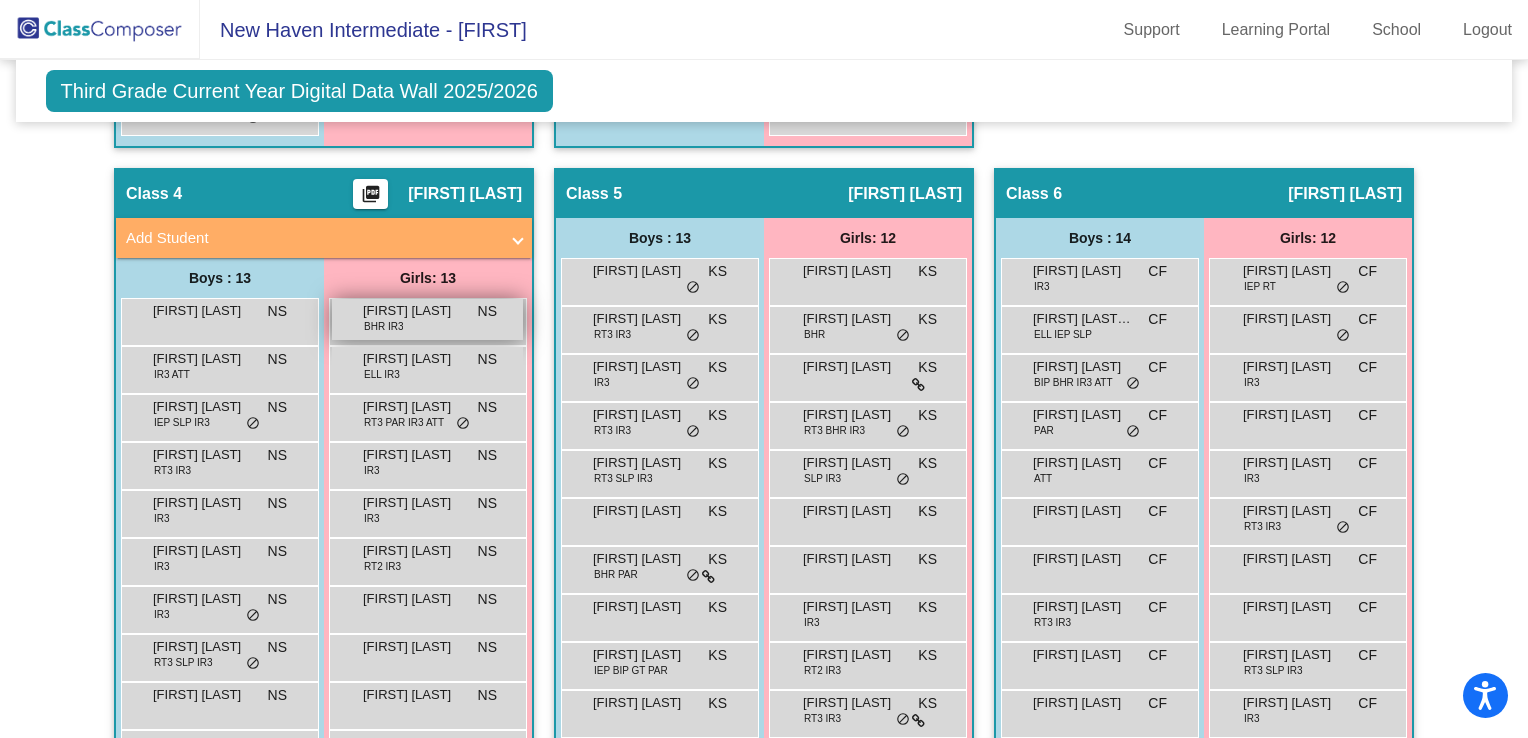 click on "[FIRST] [LAST]" at bounding box center (413, 311) 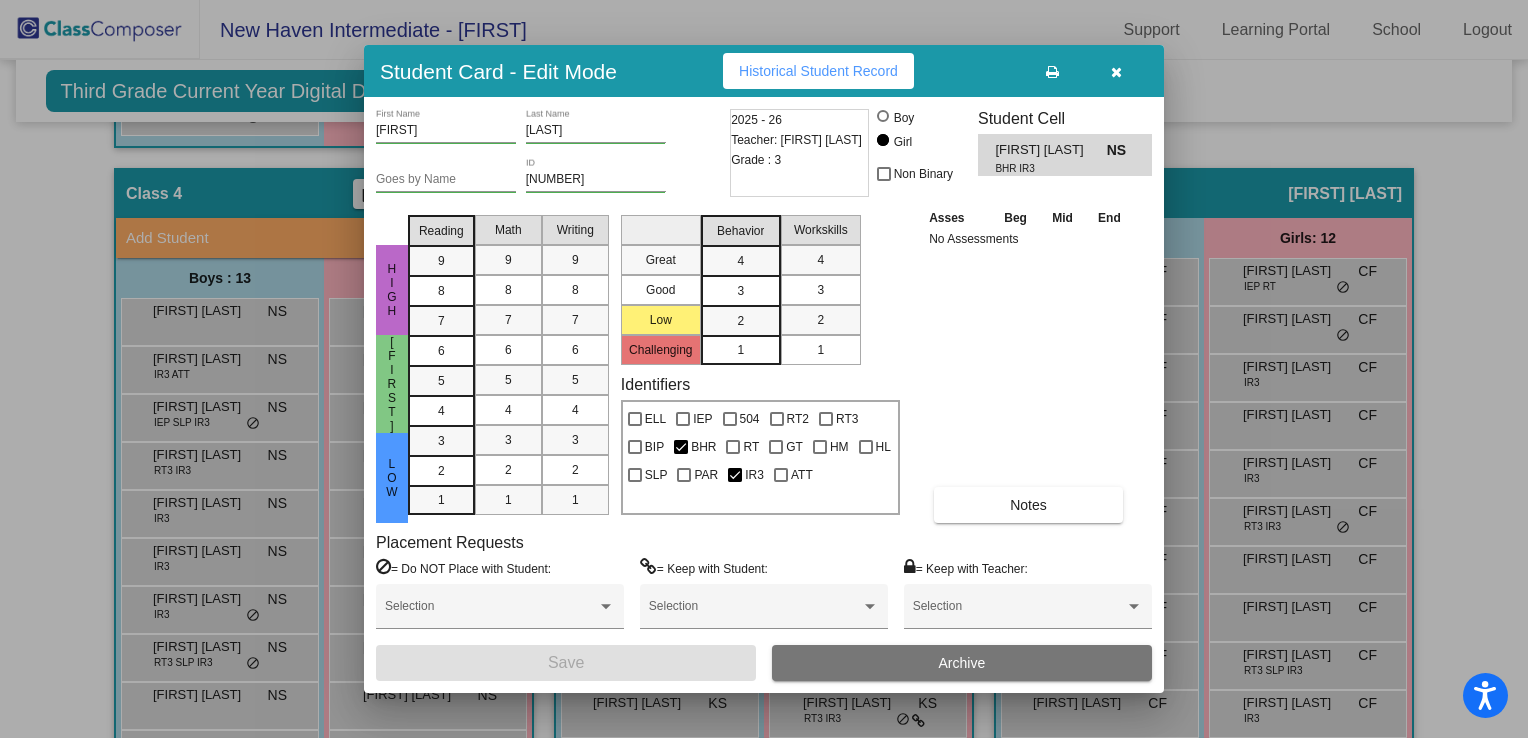 click at bounding box center (1116, 72) 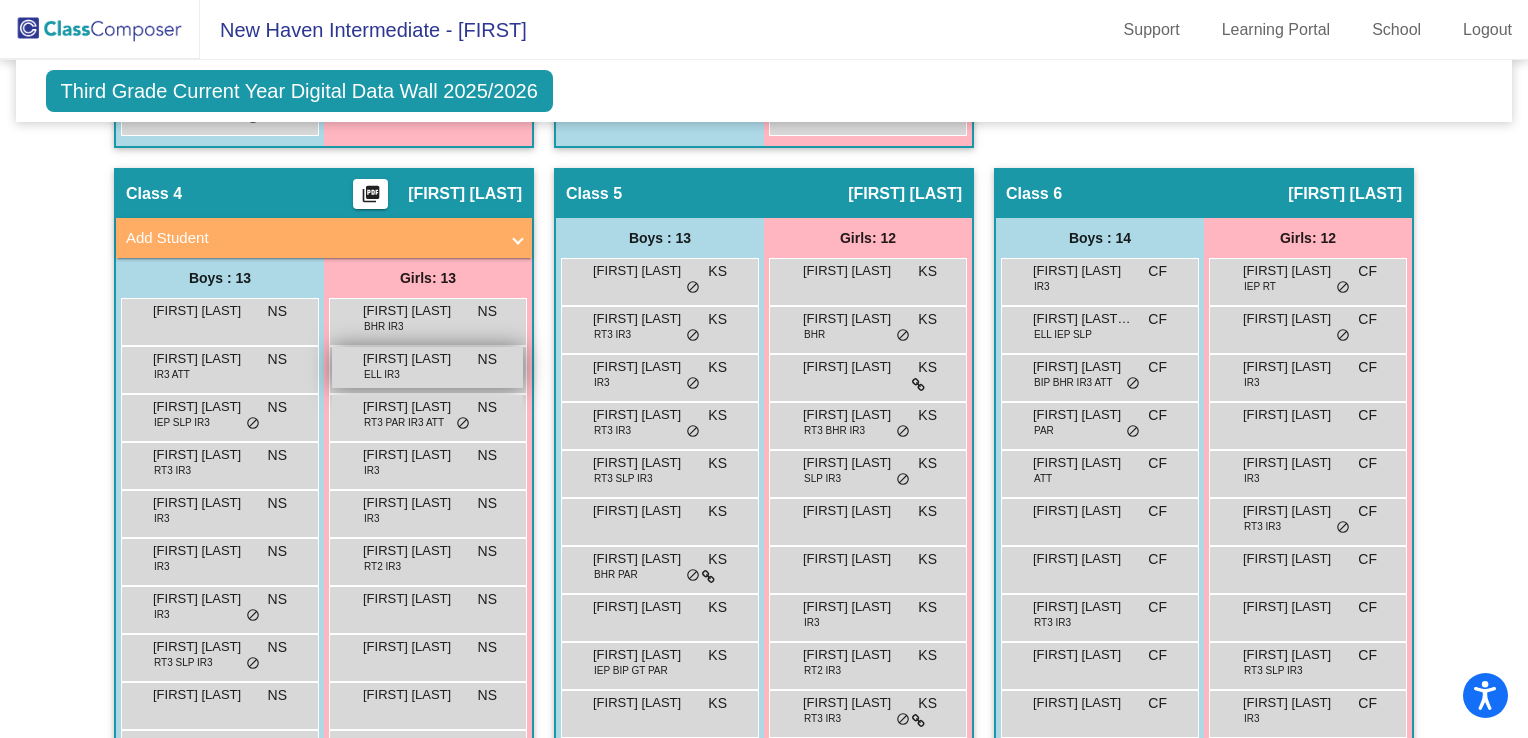 click on "[FIRST] [LAST]" at bounding box center (413, 359) 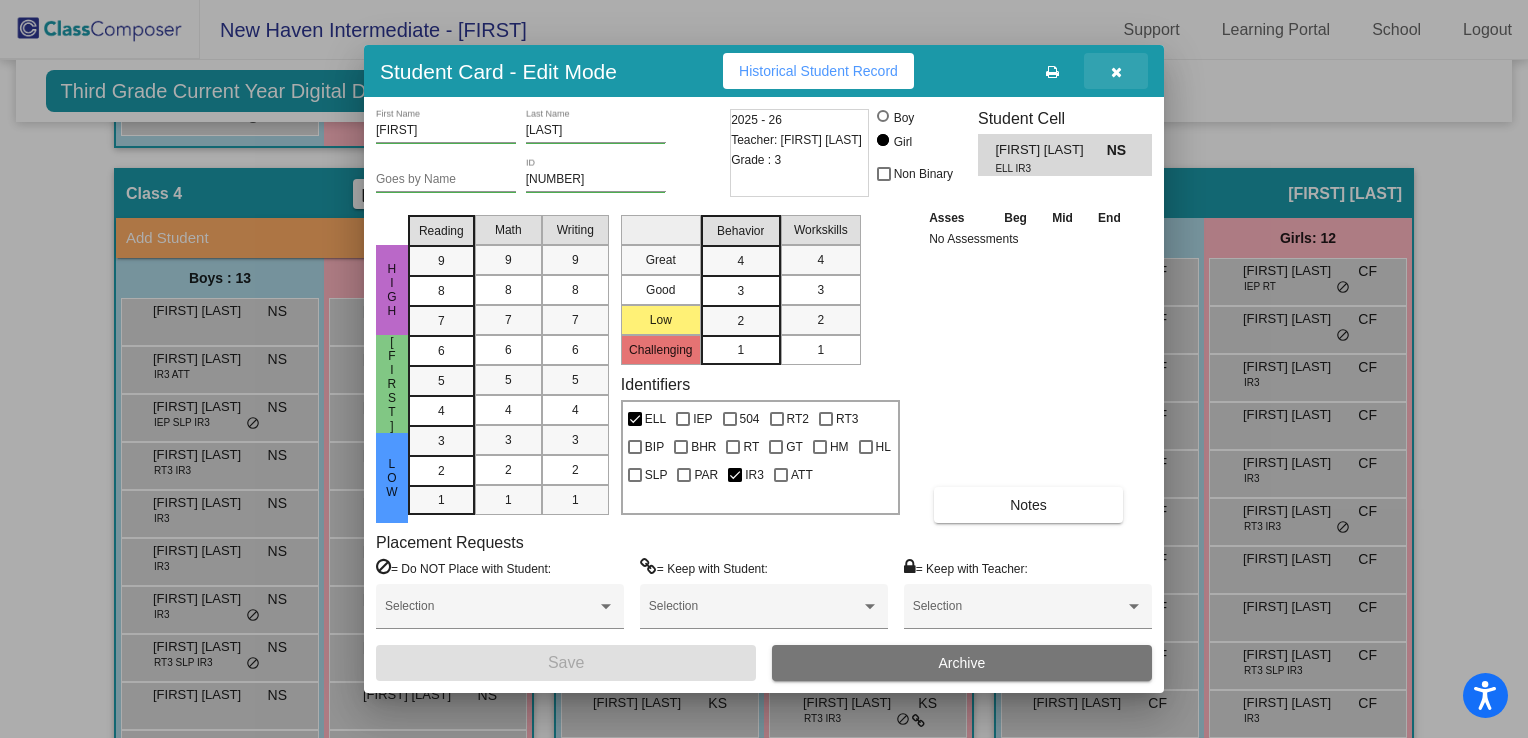 click at bounding box center (1116, 72) 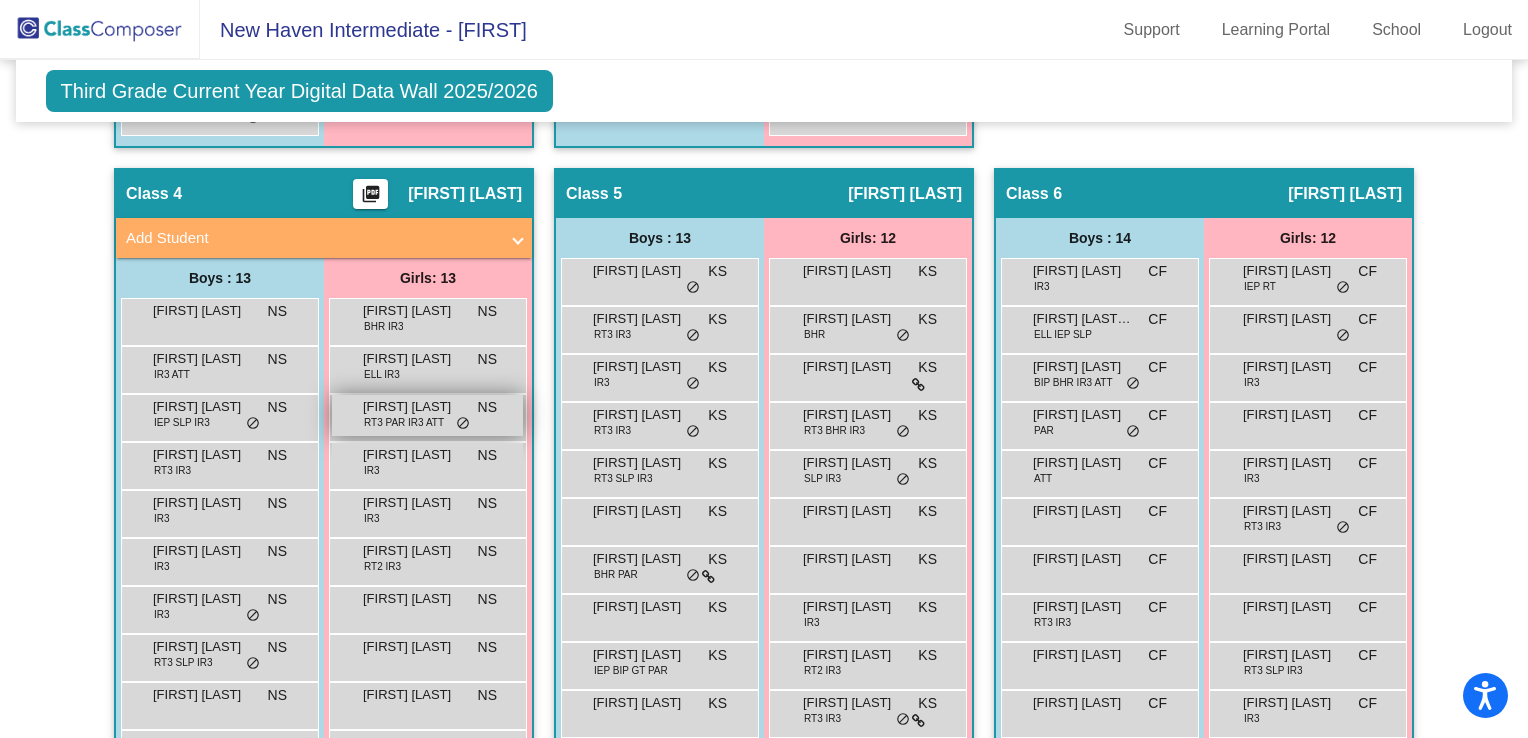 click on "[FIRST] [LAST]" at bounding box center [413, 407] 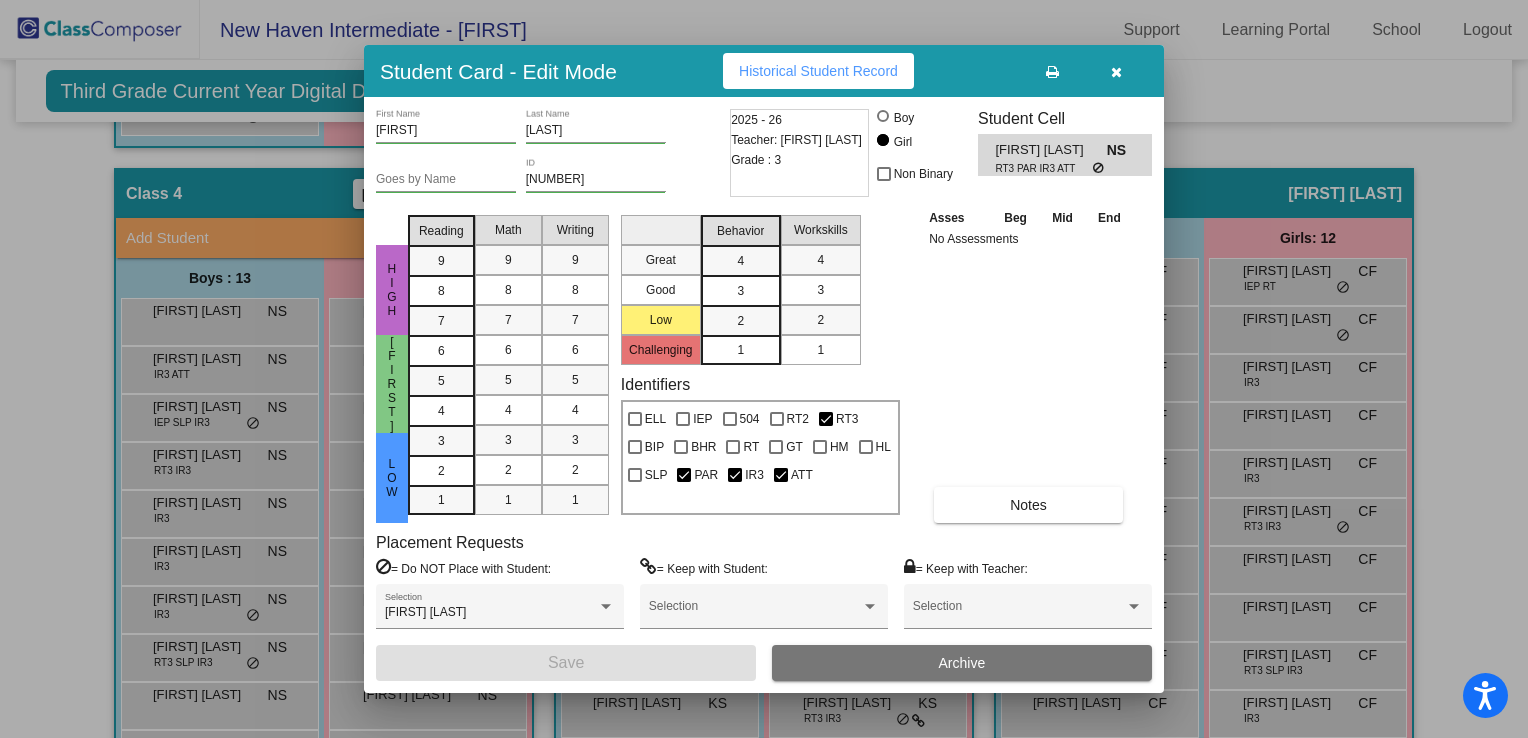 click at bounding box center [1116, 71] 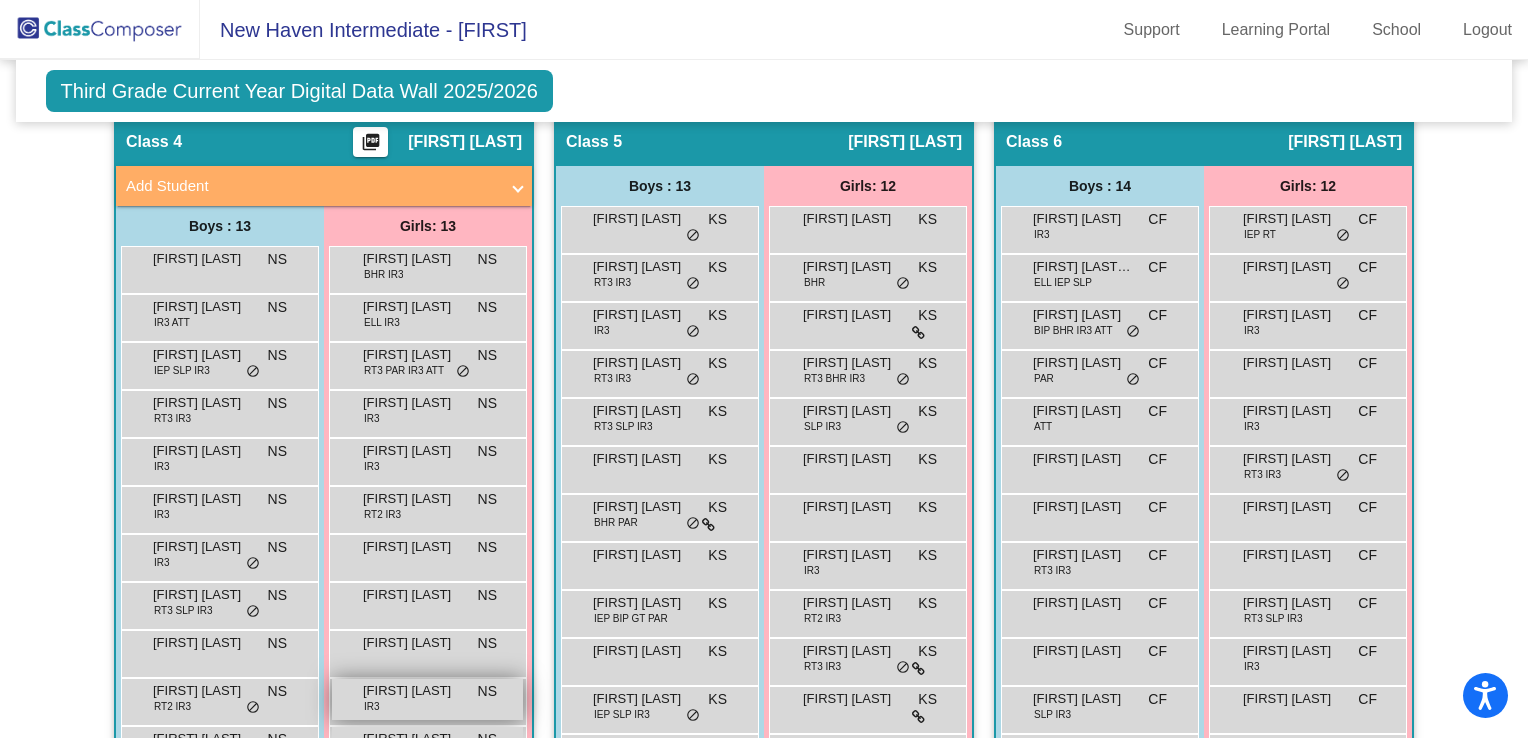 scroll, scrollTop: 1315, scrollLeft: 0, axis: vertical 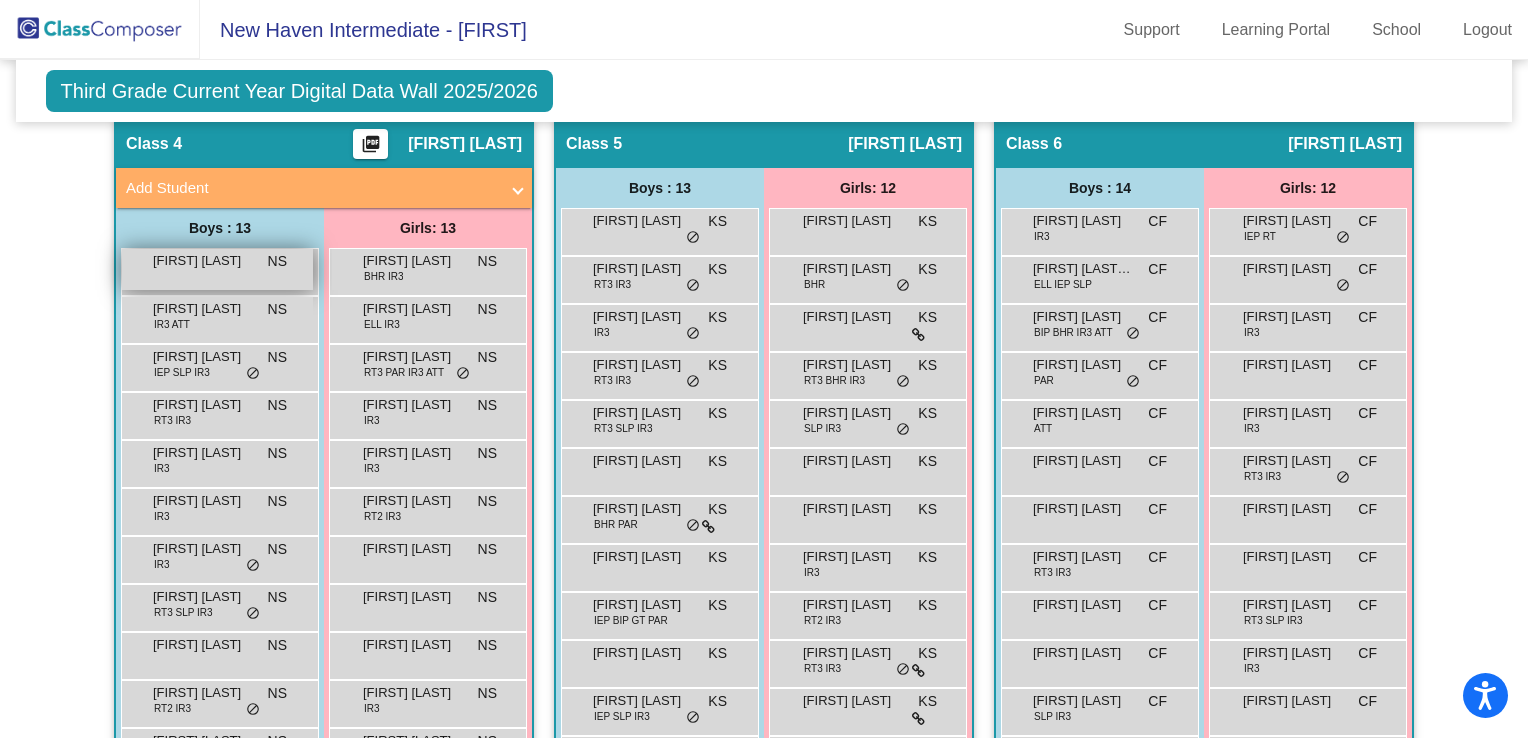 click on "[FIRST] [LAST] NS lock do_not_disturb_alt" at bounding box center [217, 269] 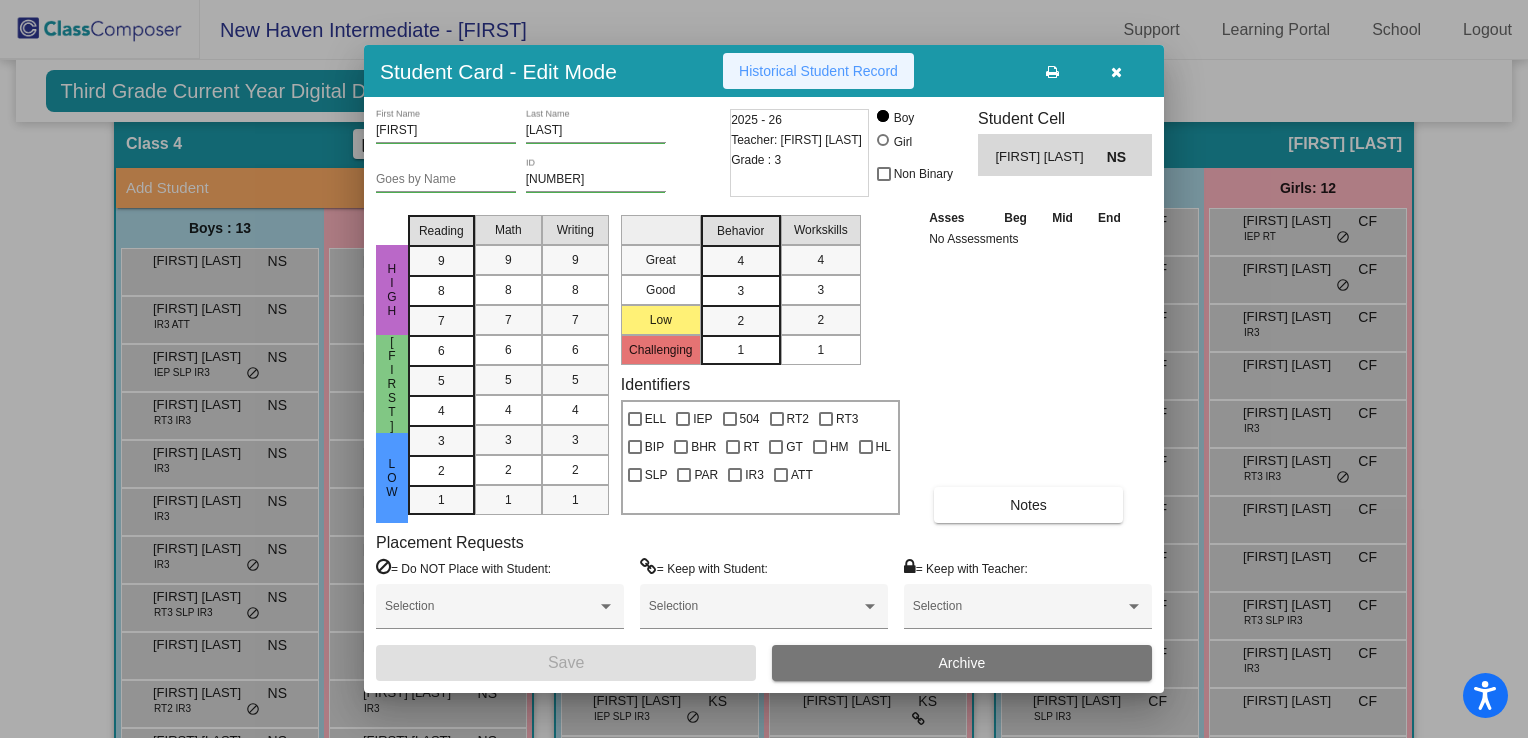 click on "Historical Student Record" at bounding box center (818, 71) 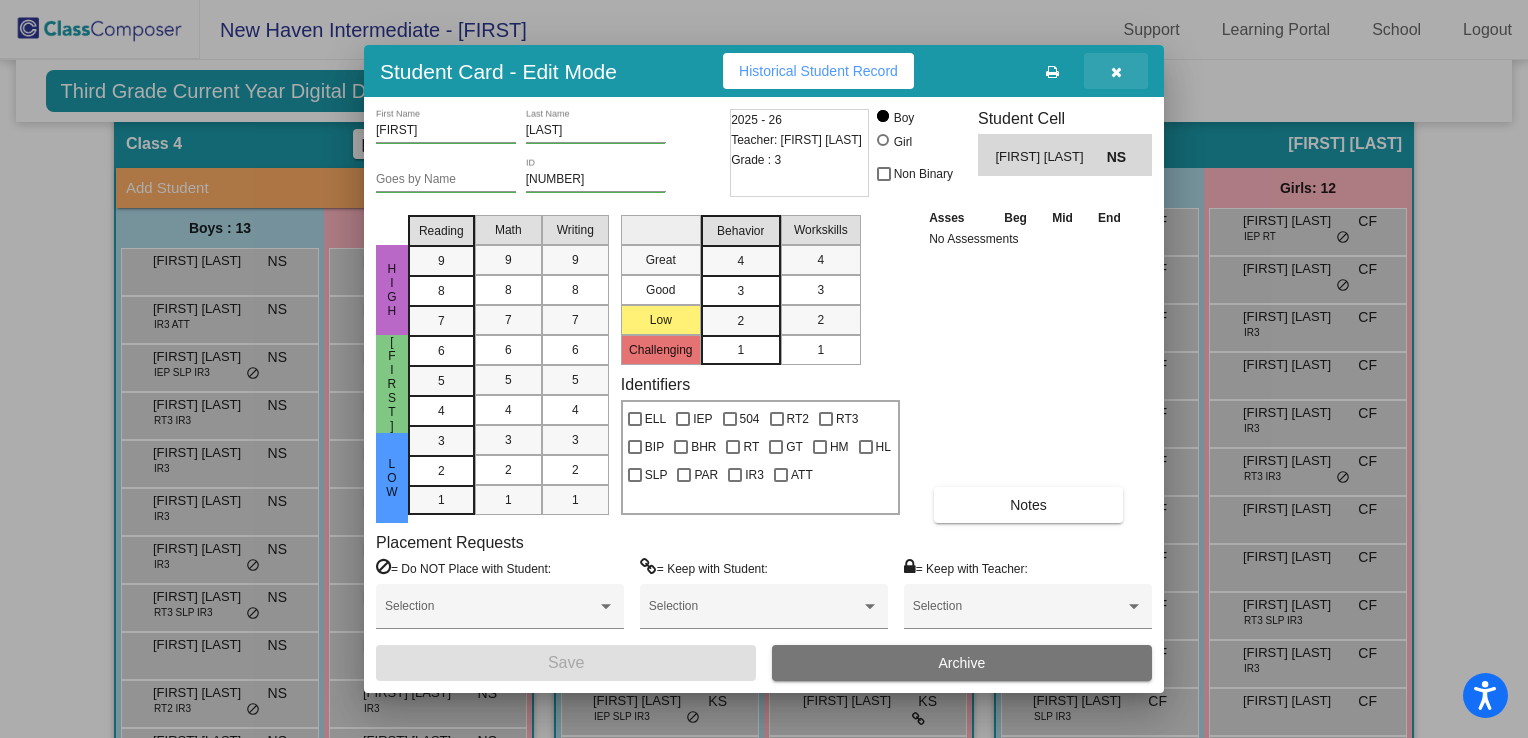 click at bounding box center (1116, 71) 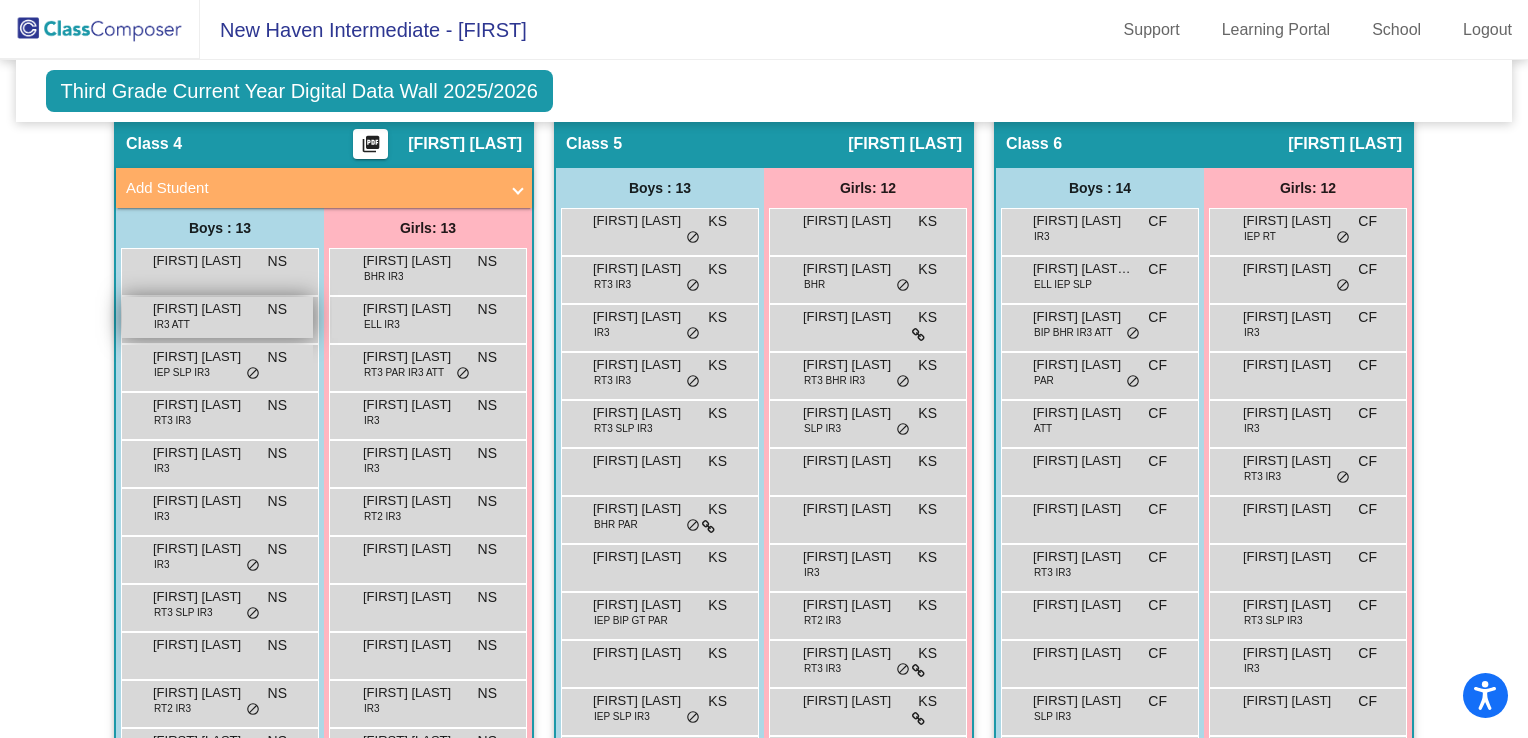 click on "[FIRST] [LAST]" at bounding box center [203, 309] 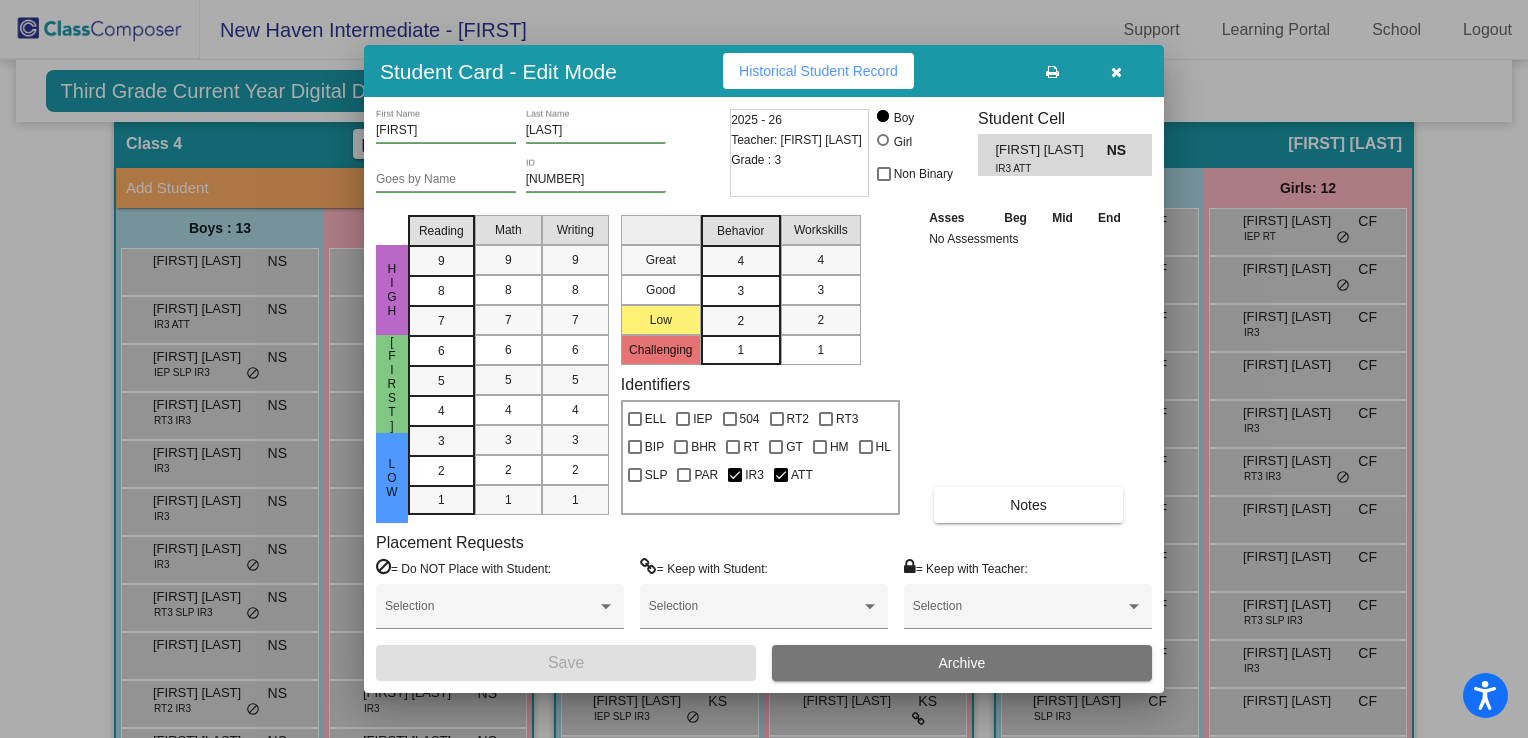 click on "Historical Student Record" at bounding box center (818, 71) 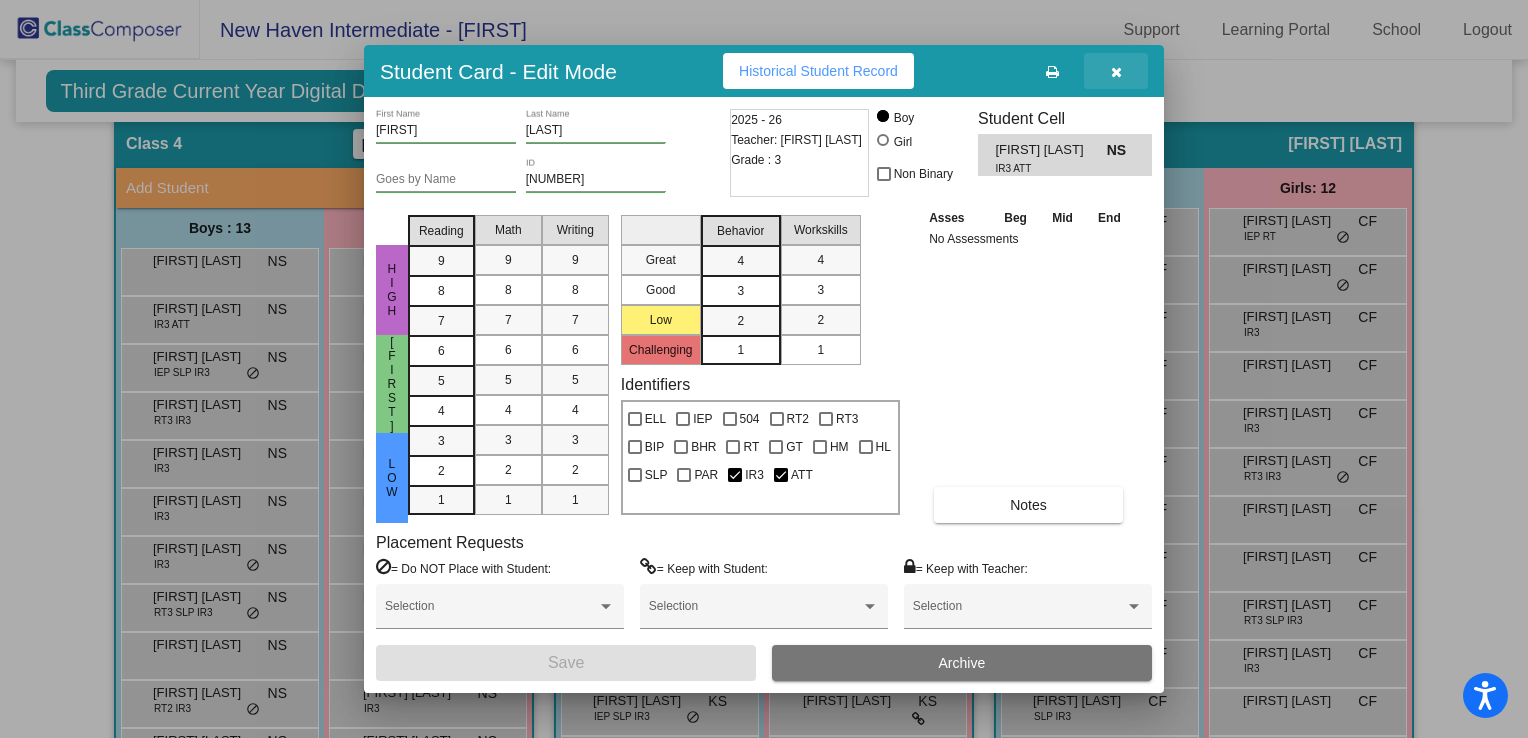 click at bounding box center (1116, 71) 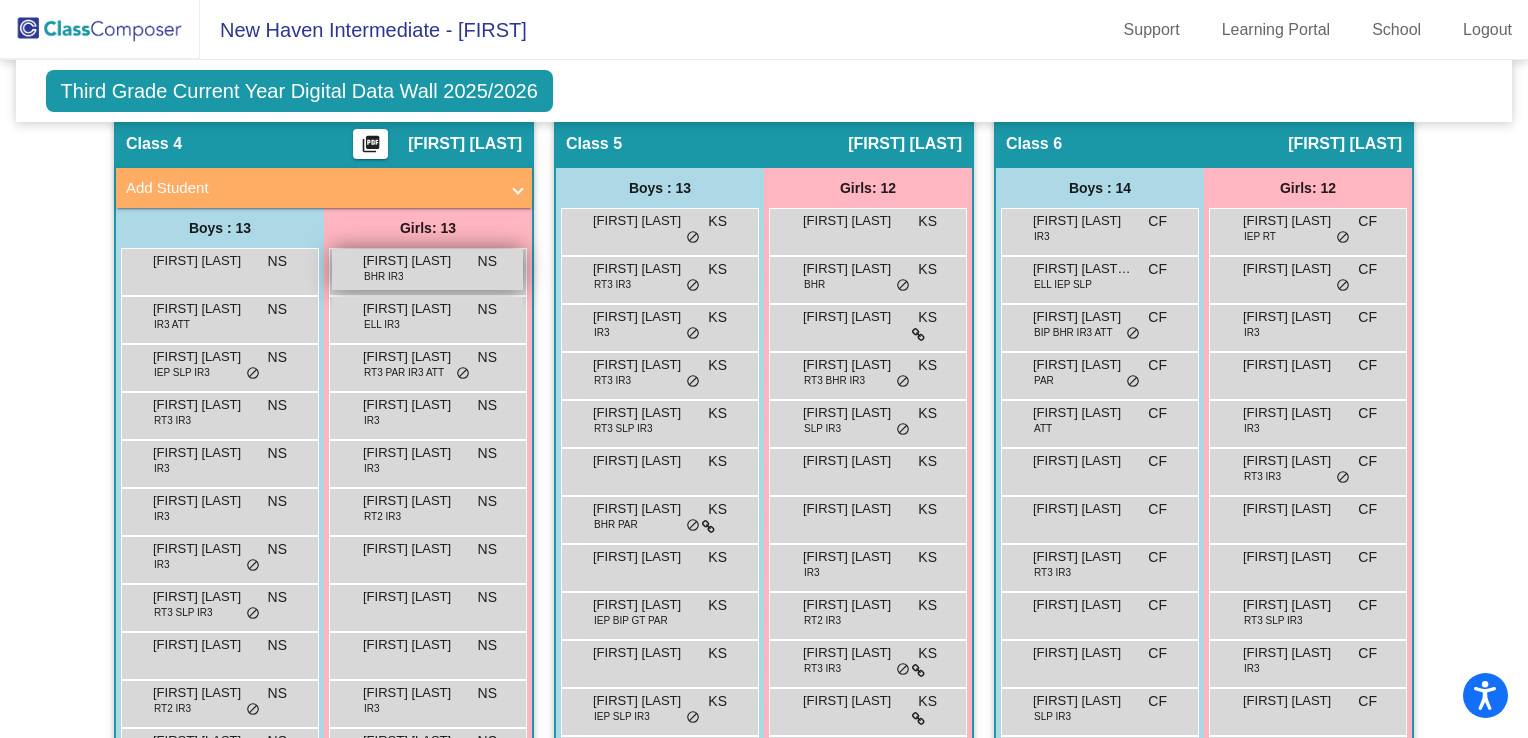 click on "BHR IR3" at bounding box center (383, 276) 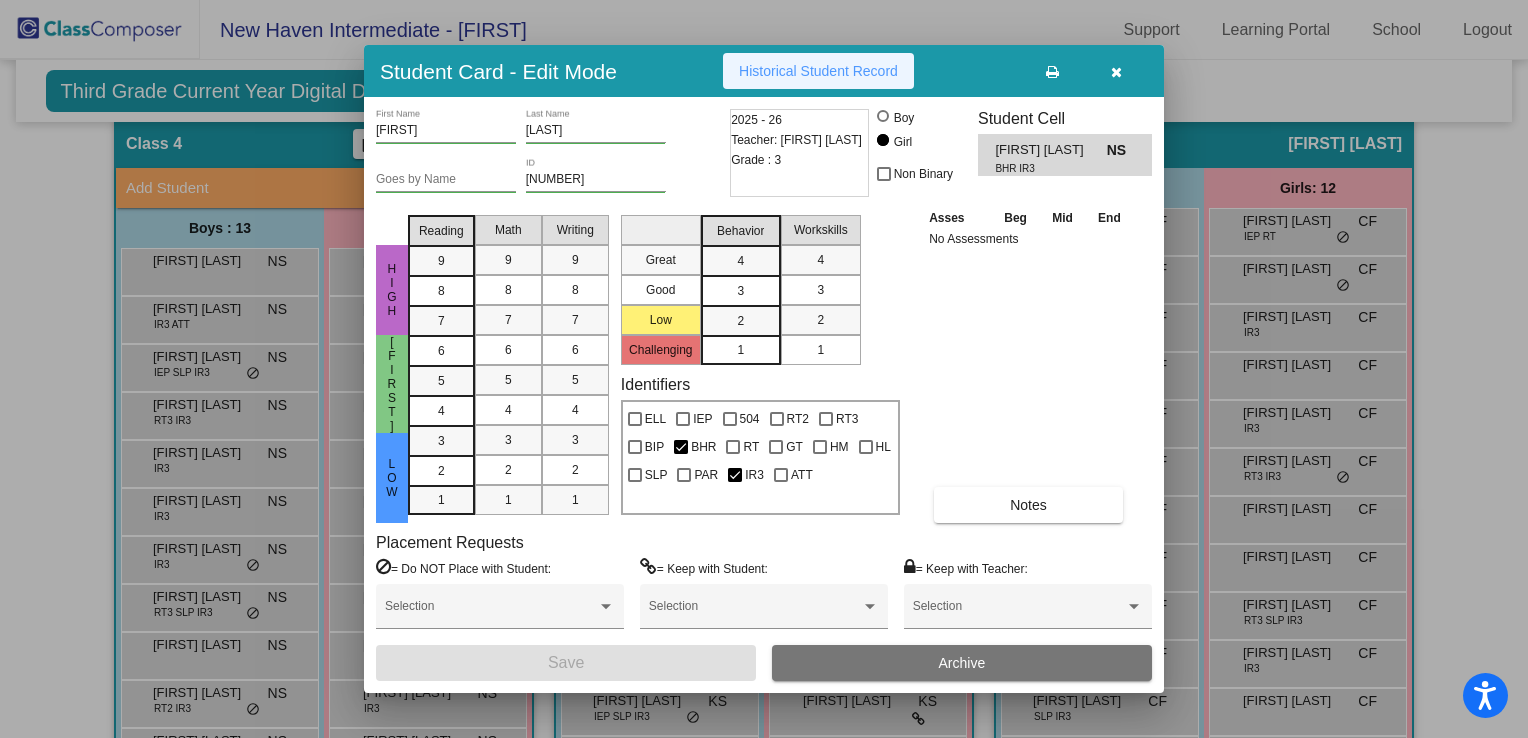 click on "Historical Student Record" at bounding box center (818, 71) 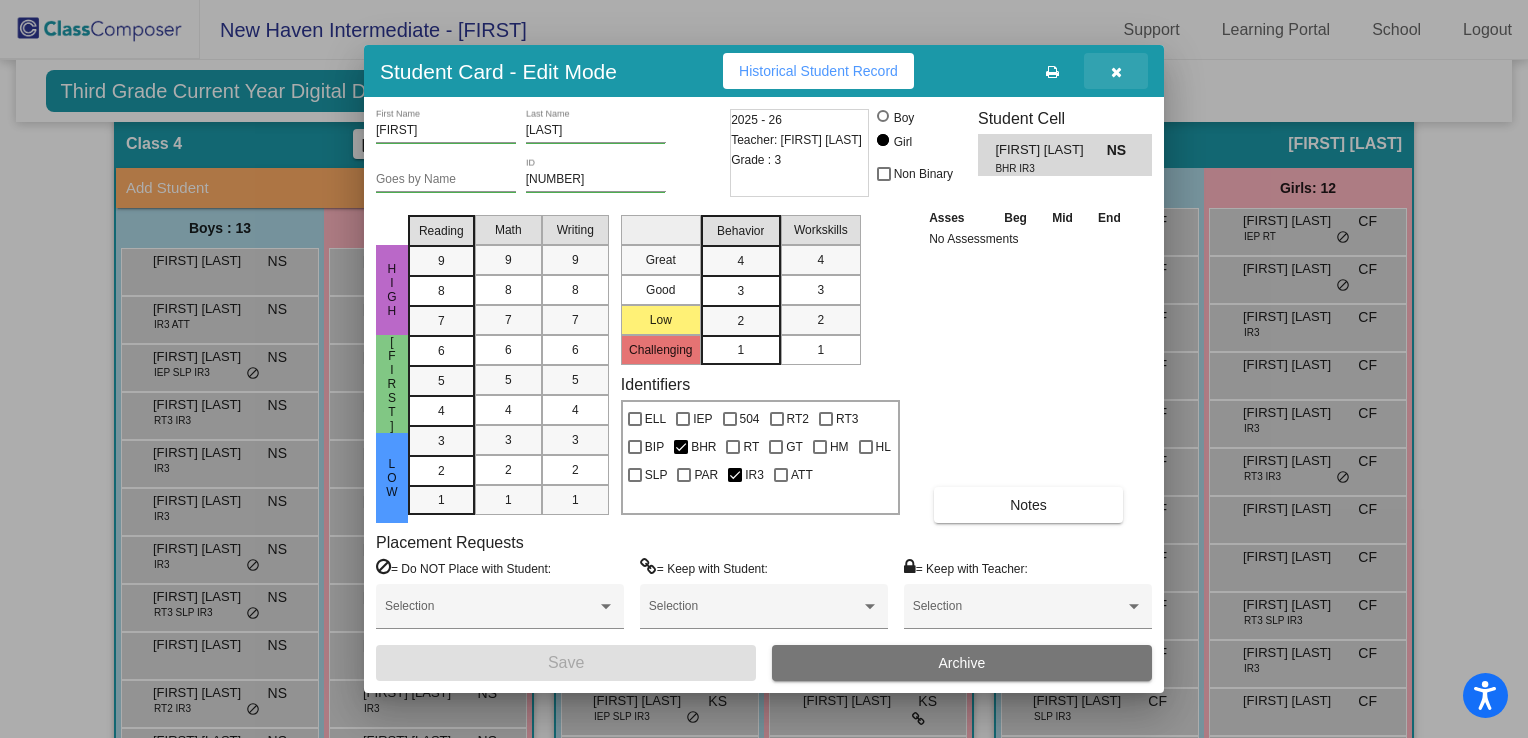 click at bounding box center (1116, 72) 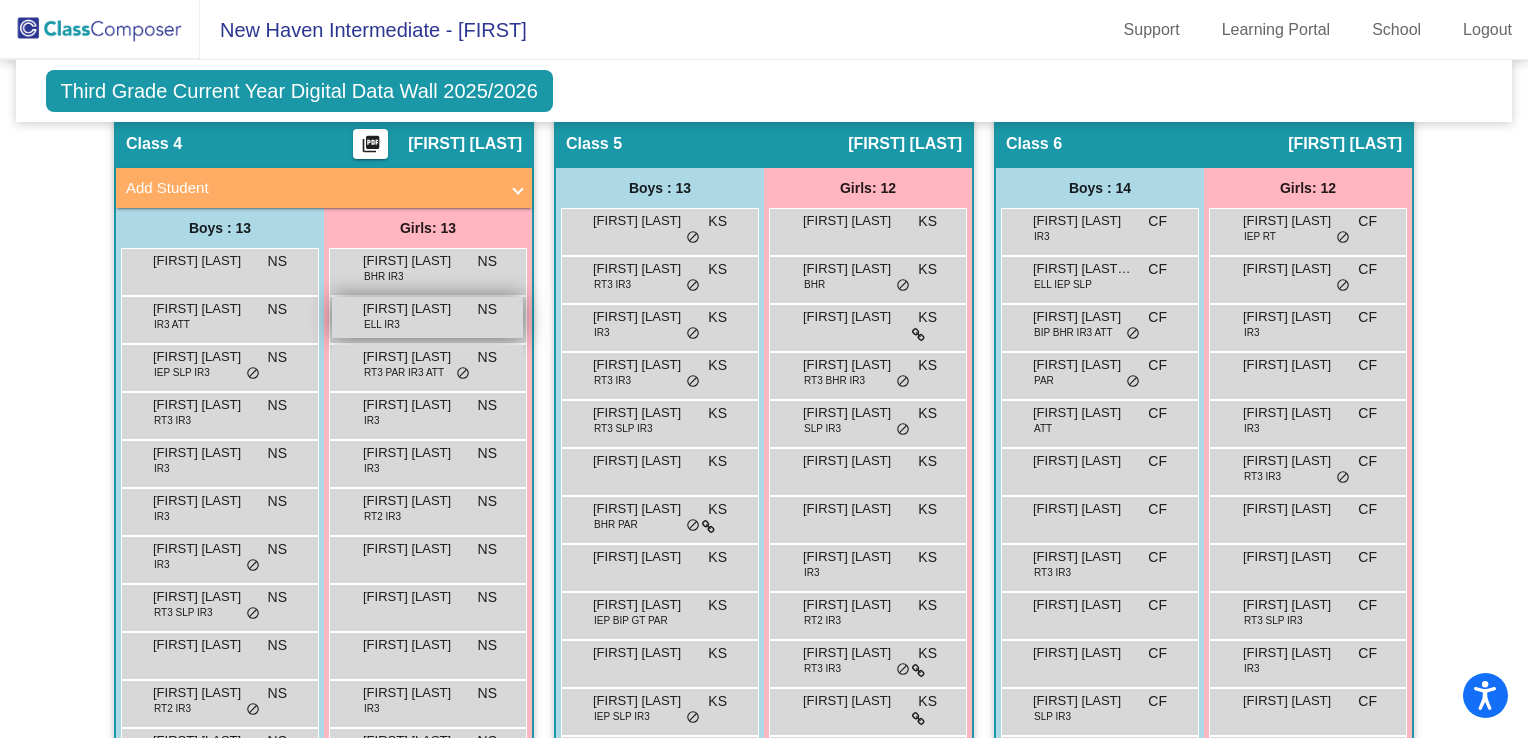 click on "[FIRST] [LAST]" at bounding box center [413, 309] 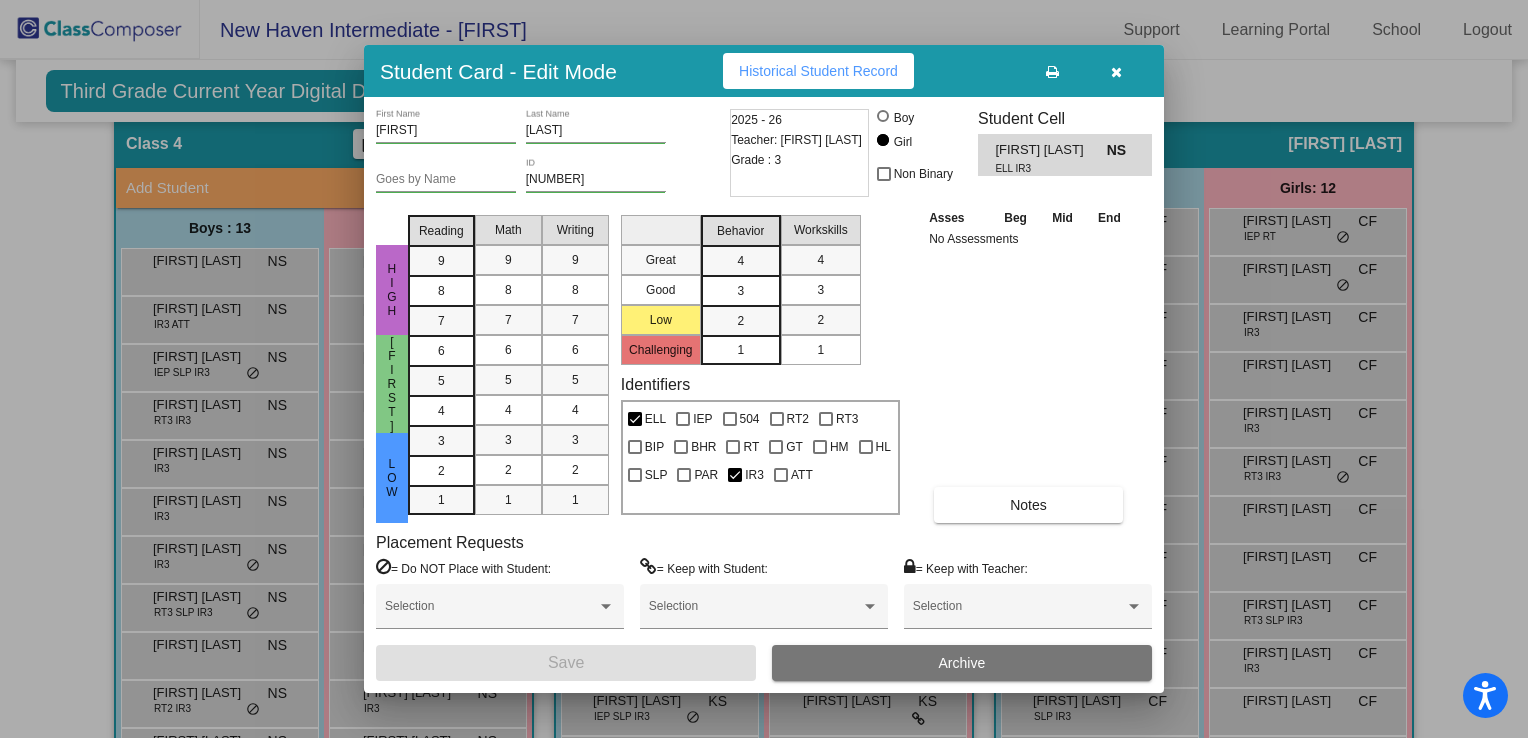 click on "Historical Student Record" at bounding box center (818, 71) 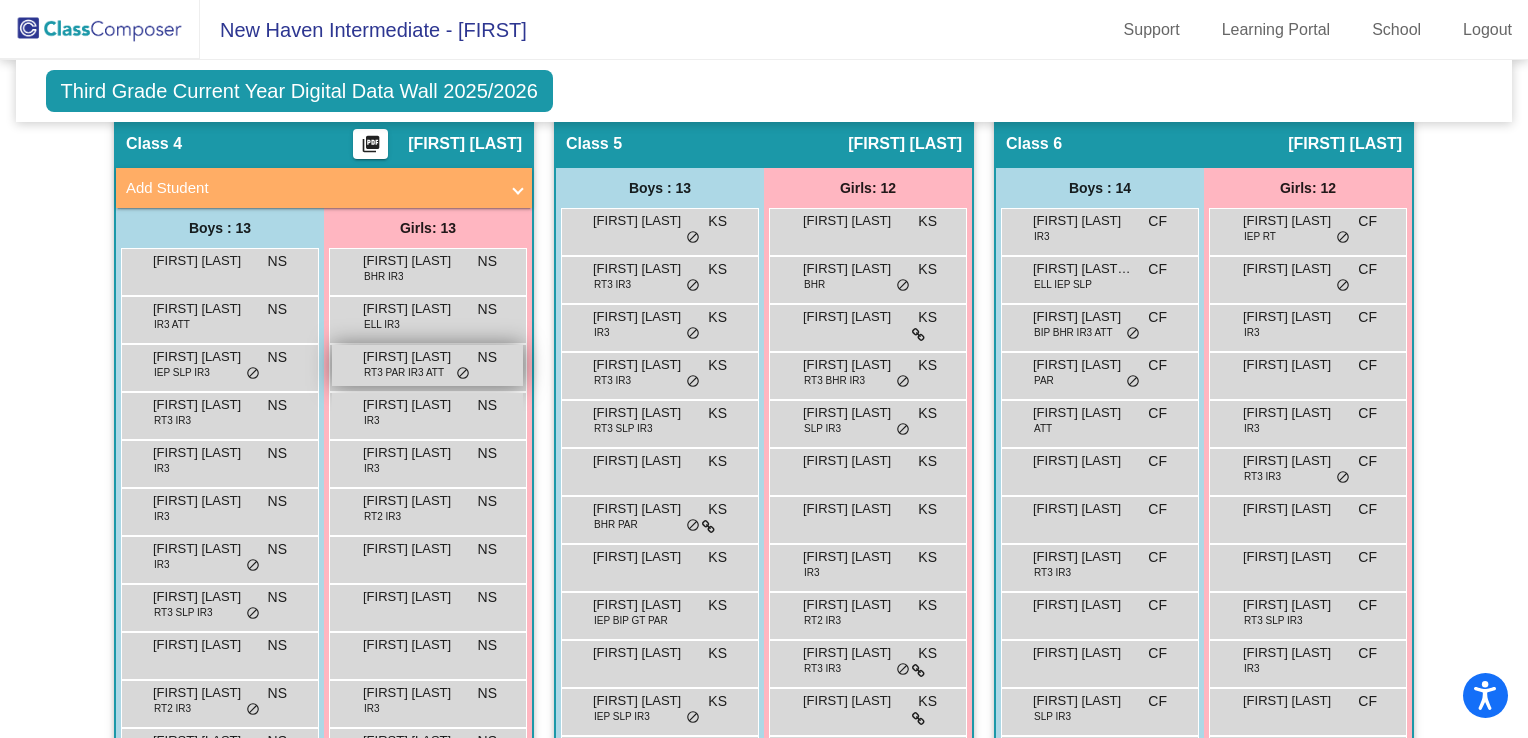 click on "[FIRST] [LAST]" at bounding box center [413, 357] 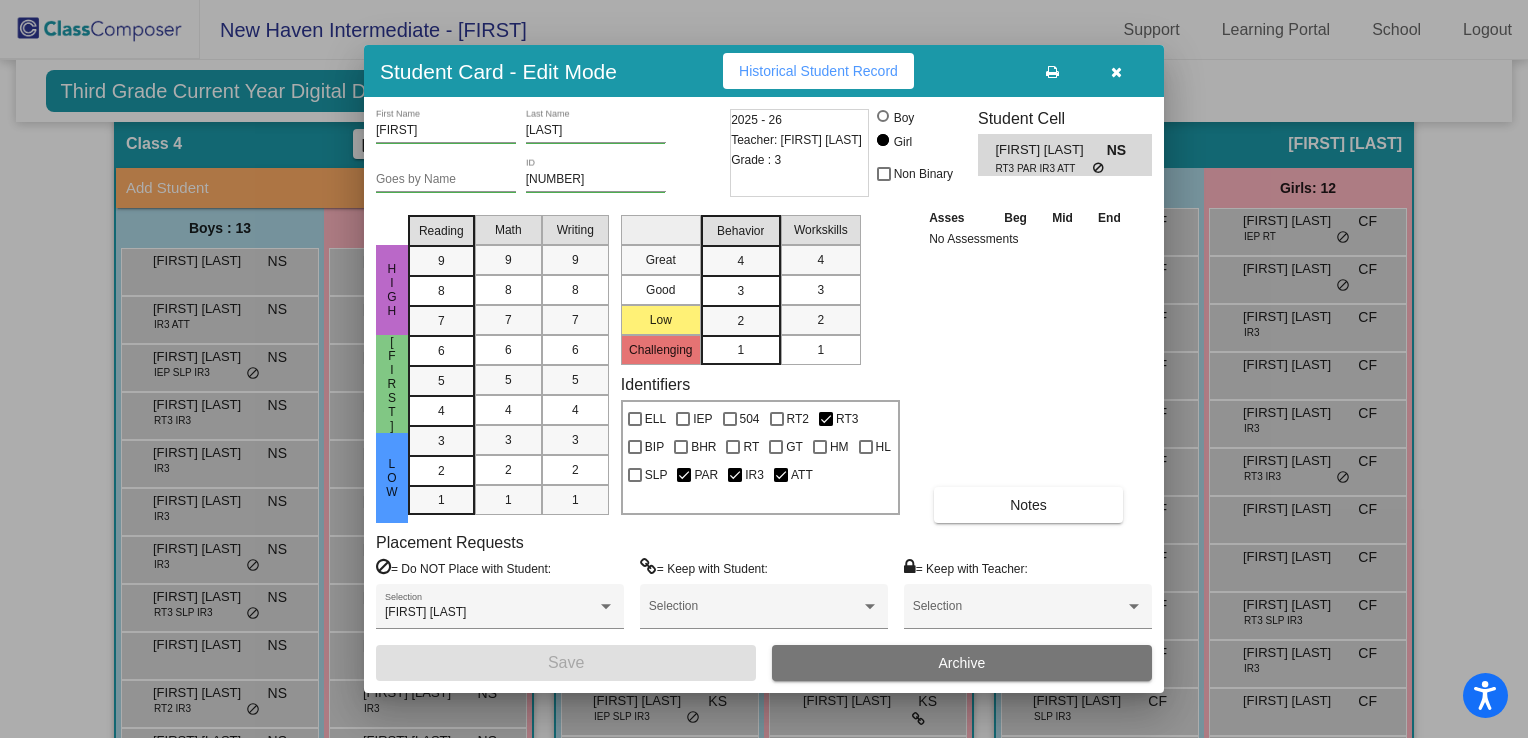 click on "Historical Student Record" at bounding box center [818, 71] 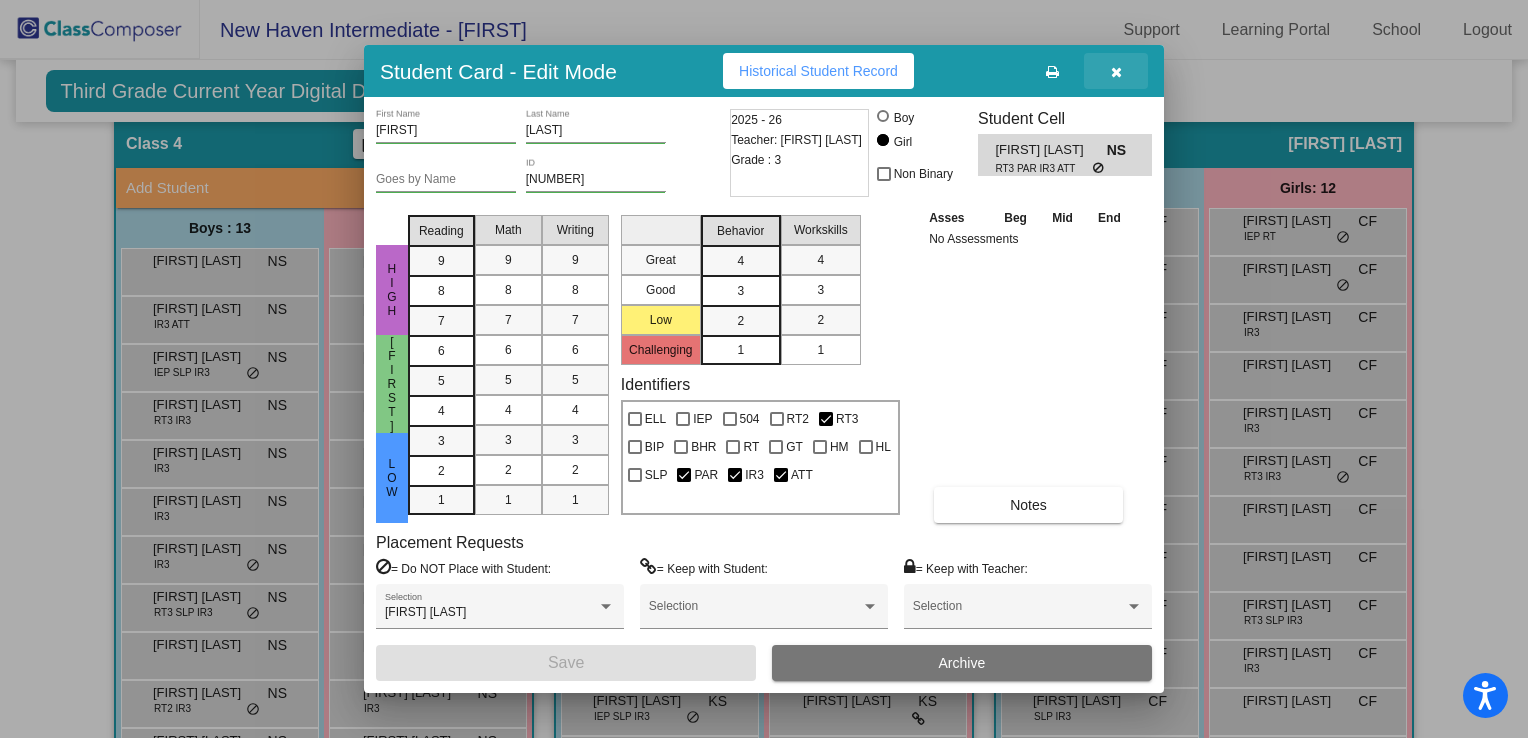 click at bounding box center (1116, 72) 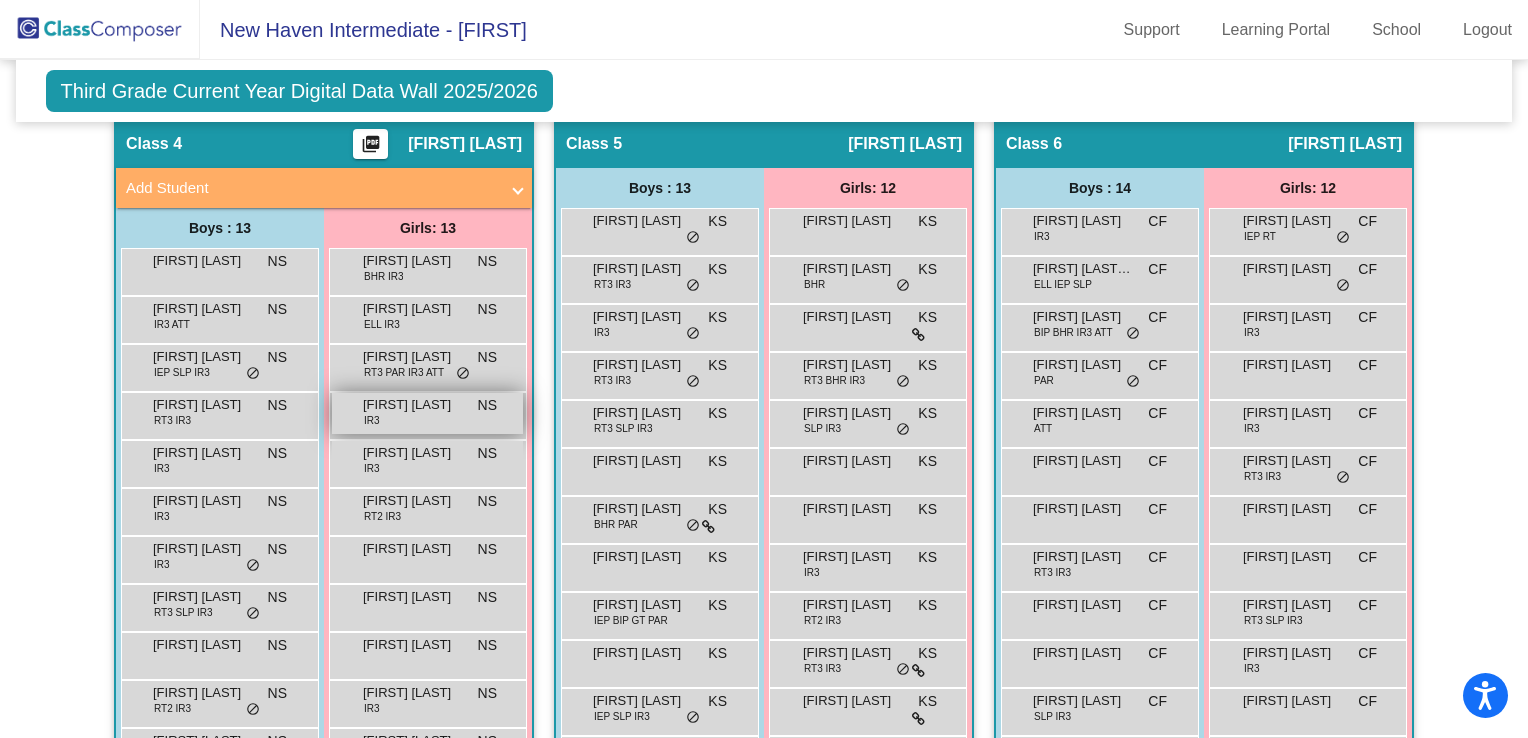 click on "[FIRST] [LAST]" at bounding box center (413, 405) 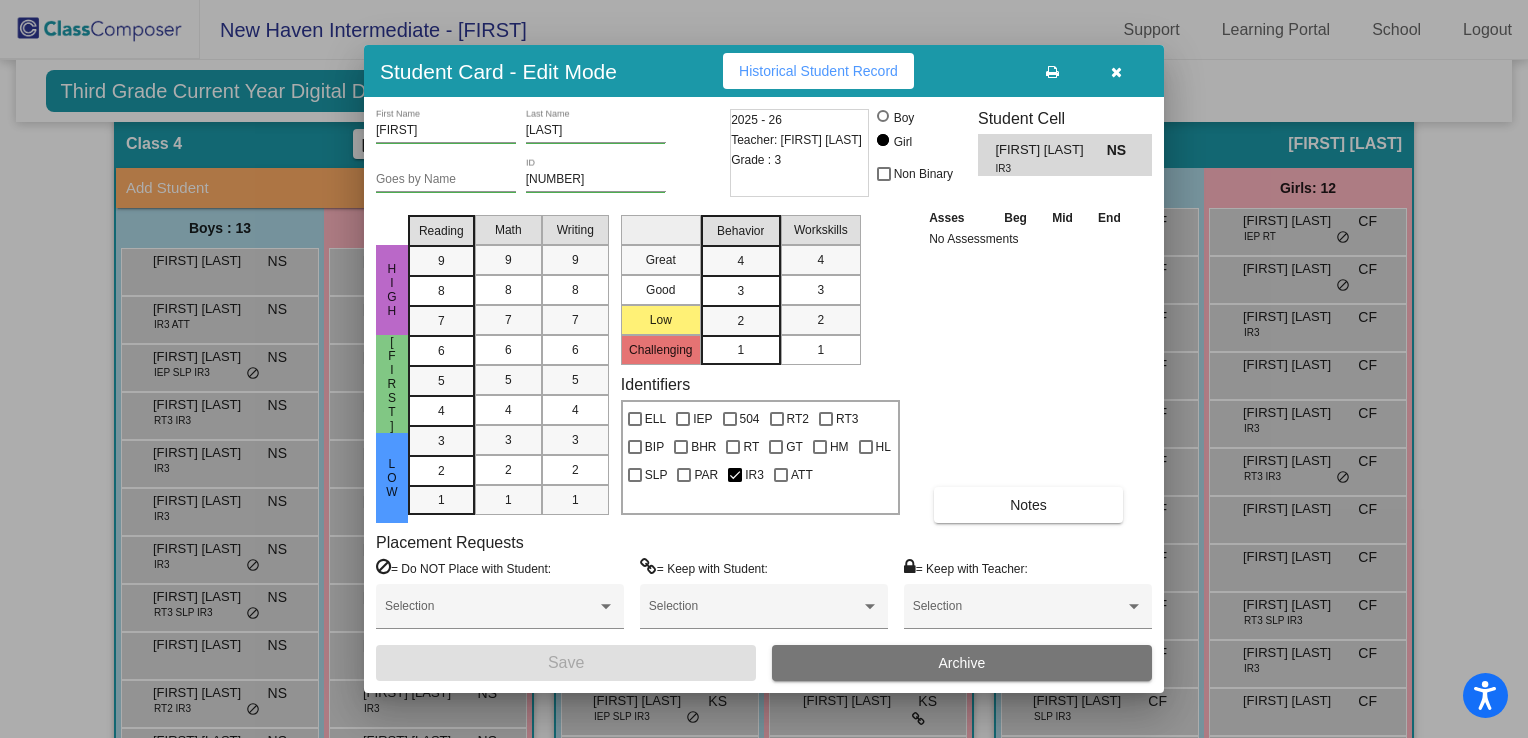 click on "Historical Student Record" at bounding box center (818, 71) 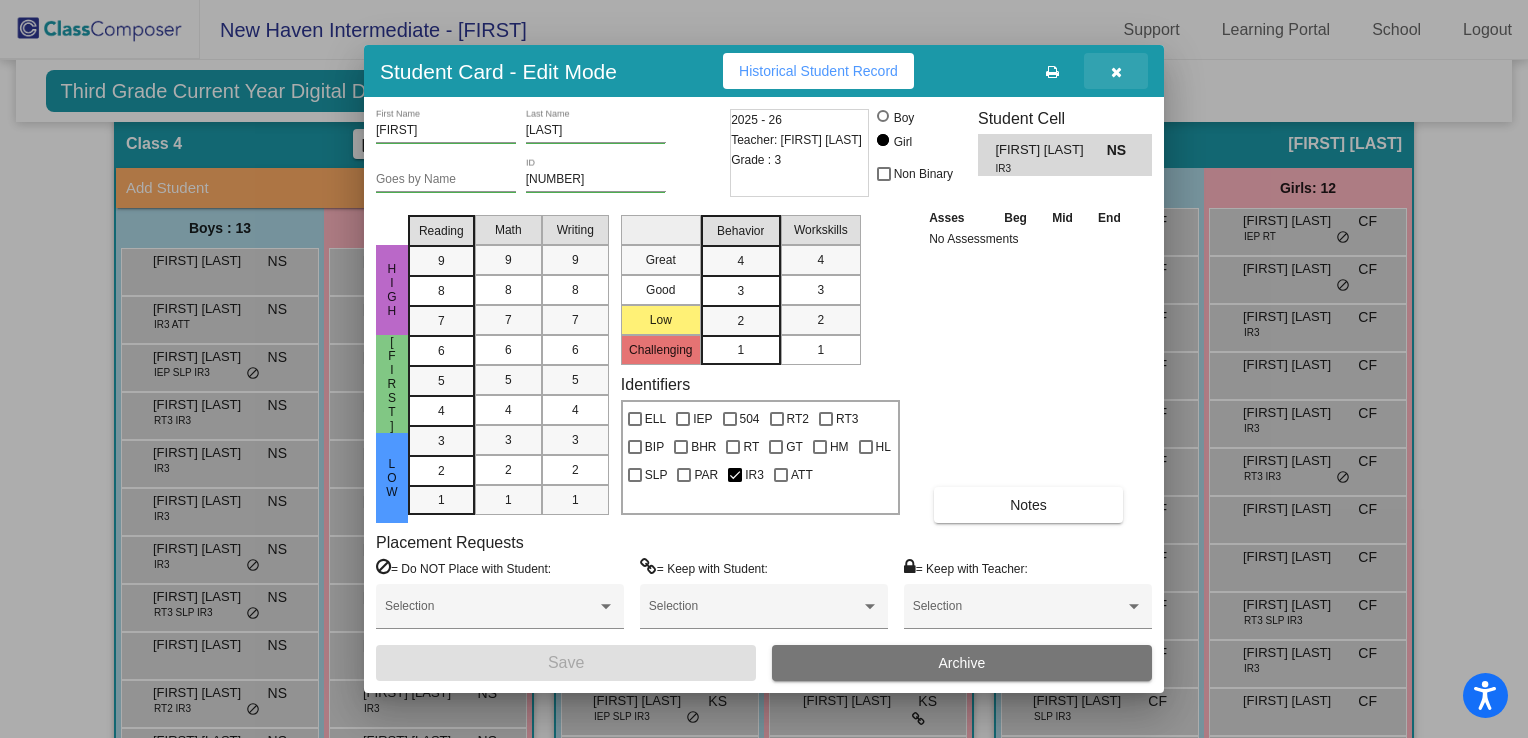 click at bounding box center (1116, 71) 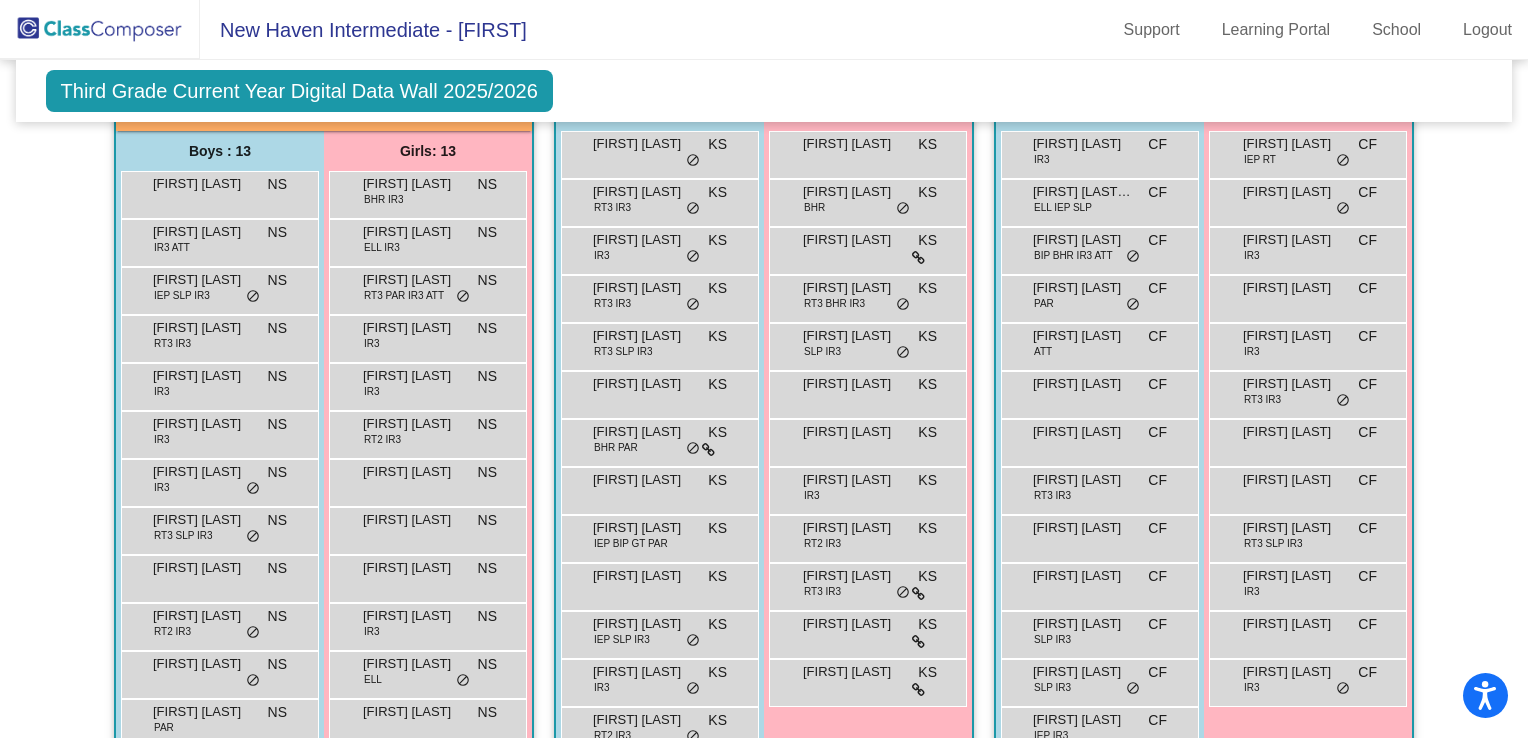 scroll, scrollTop: 1418, scrollLeft: 0, axis: vertical 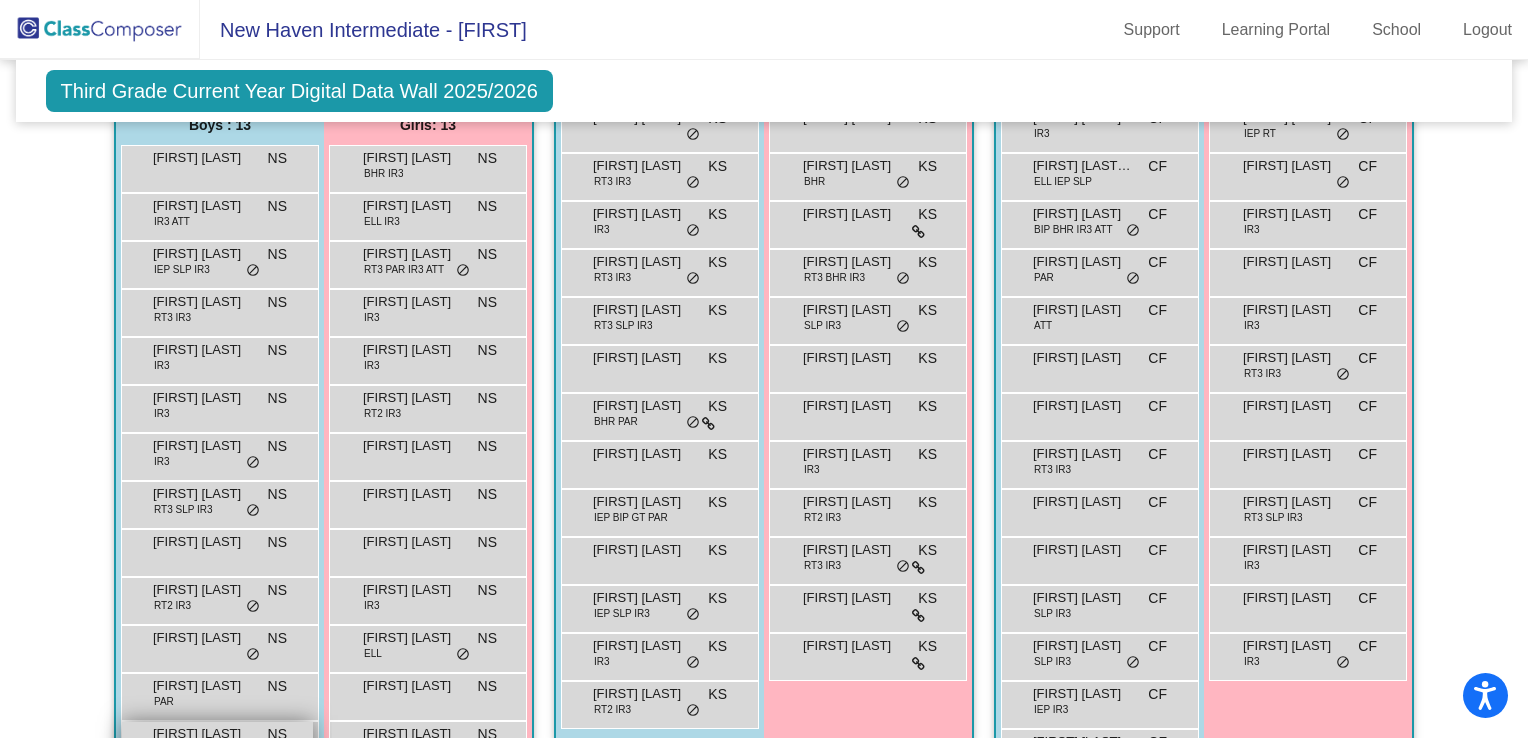 click on "do_not_disturb_alt" at bounding box center (253, 751) 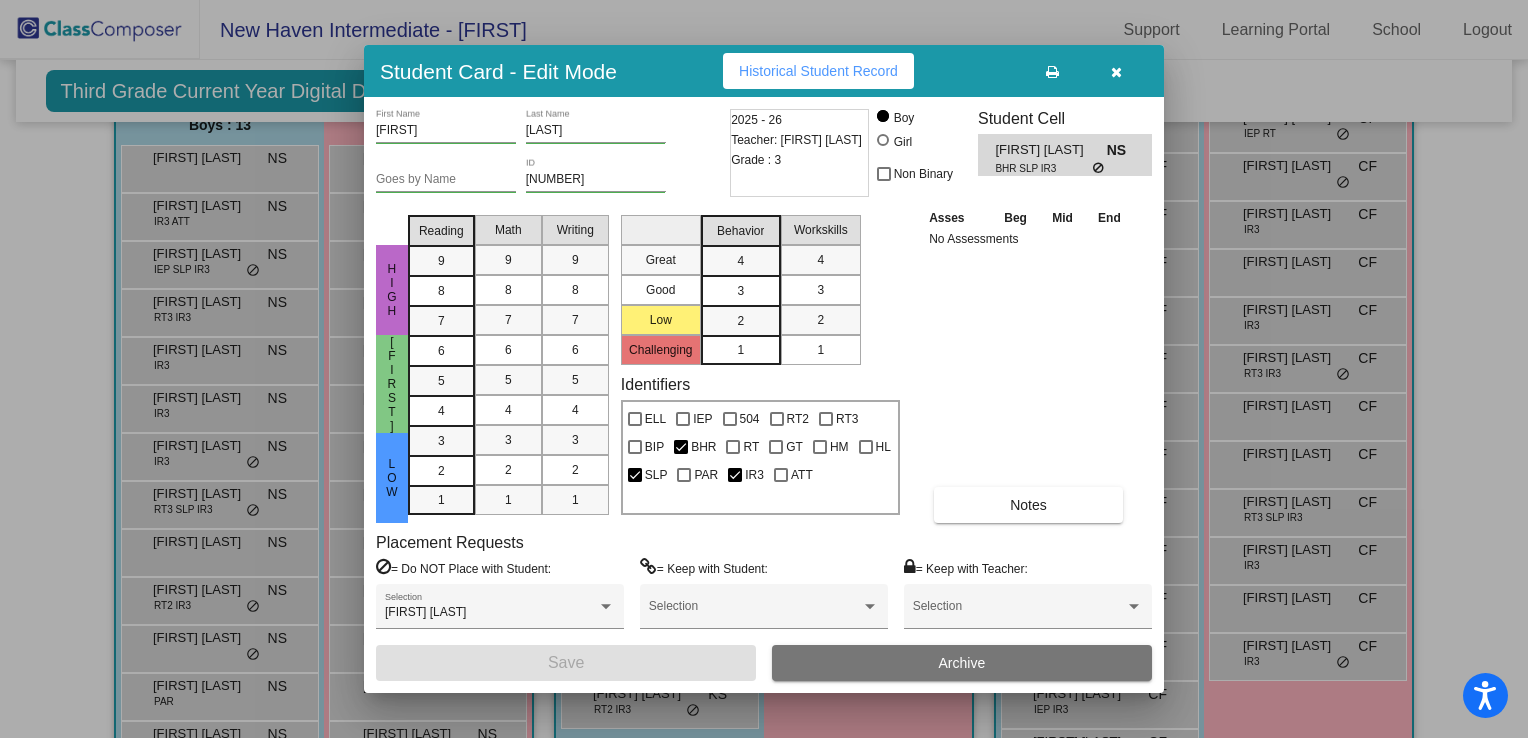 click at bounding box center (1116, 71) 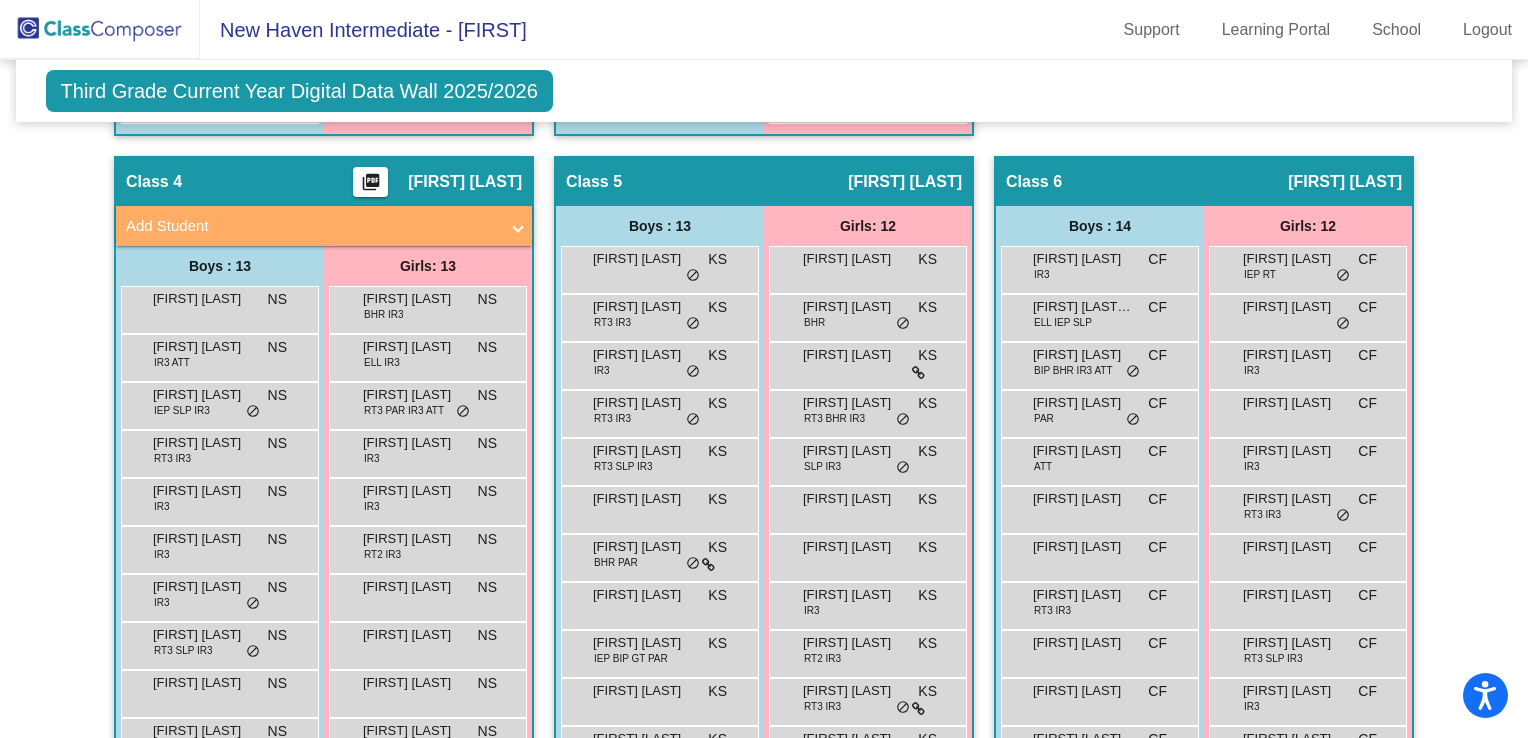scroll, scrollTop: 1278, scrollLeft: 0, axis: vertical 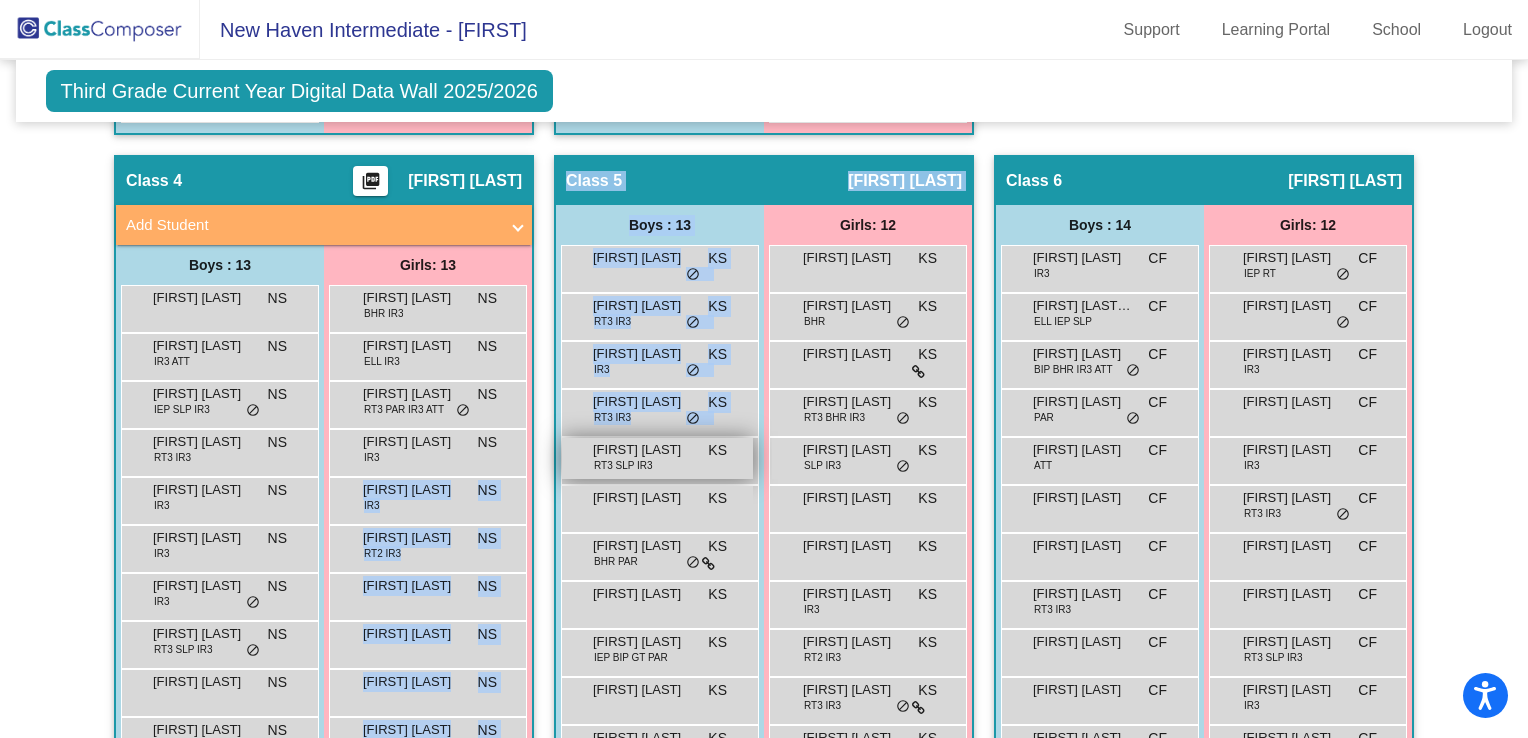 drag, startPoint x: 537, startPoint y: 408, endPoint x: 581, endPoint y: 400, distance: 44.72136 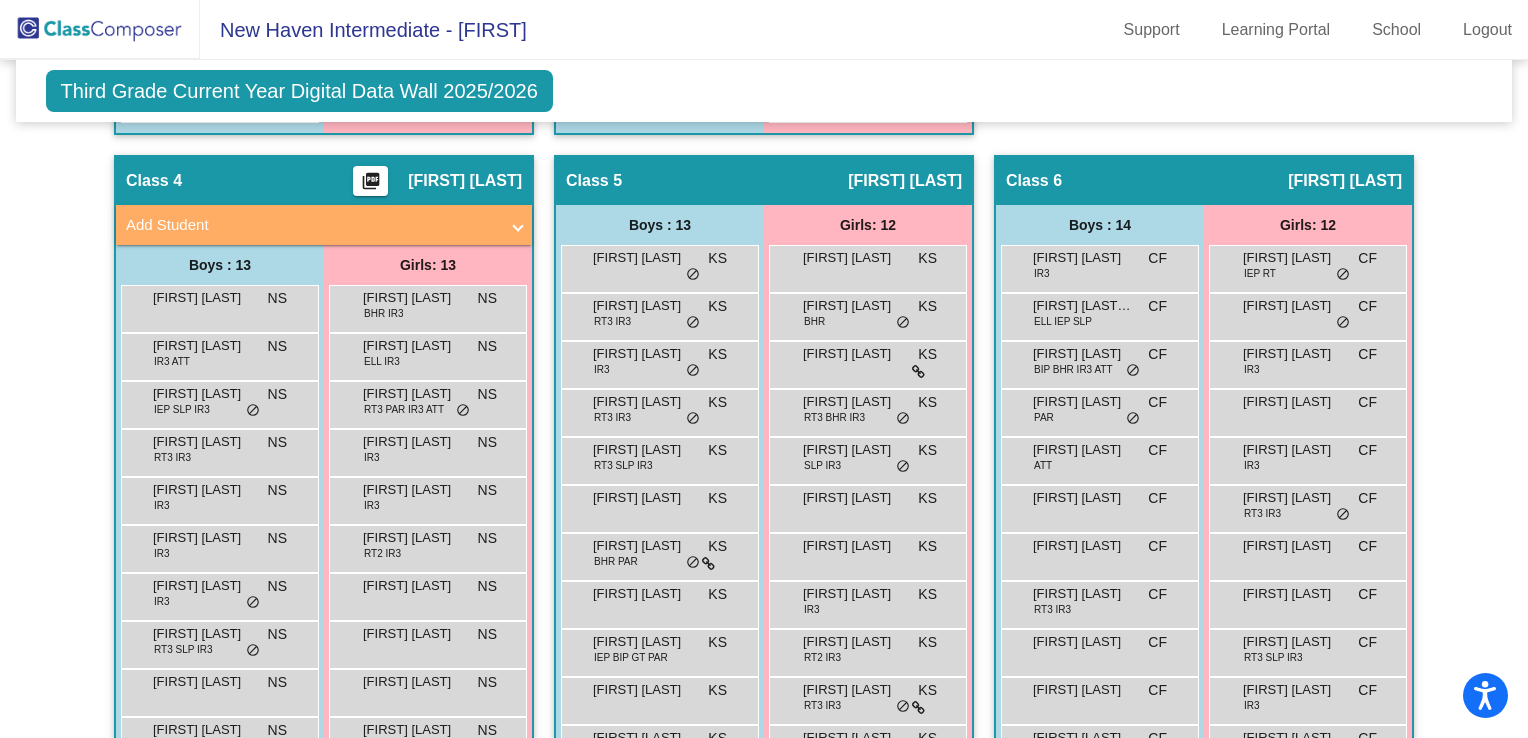 click on "New Haven Intermediate - [FIRST] Support Learning Portal School Logout" 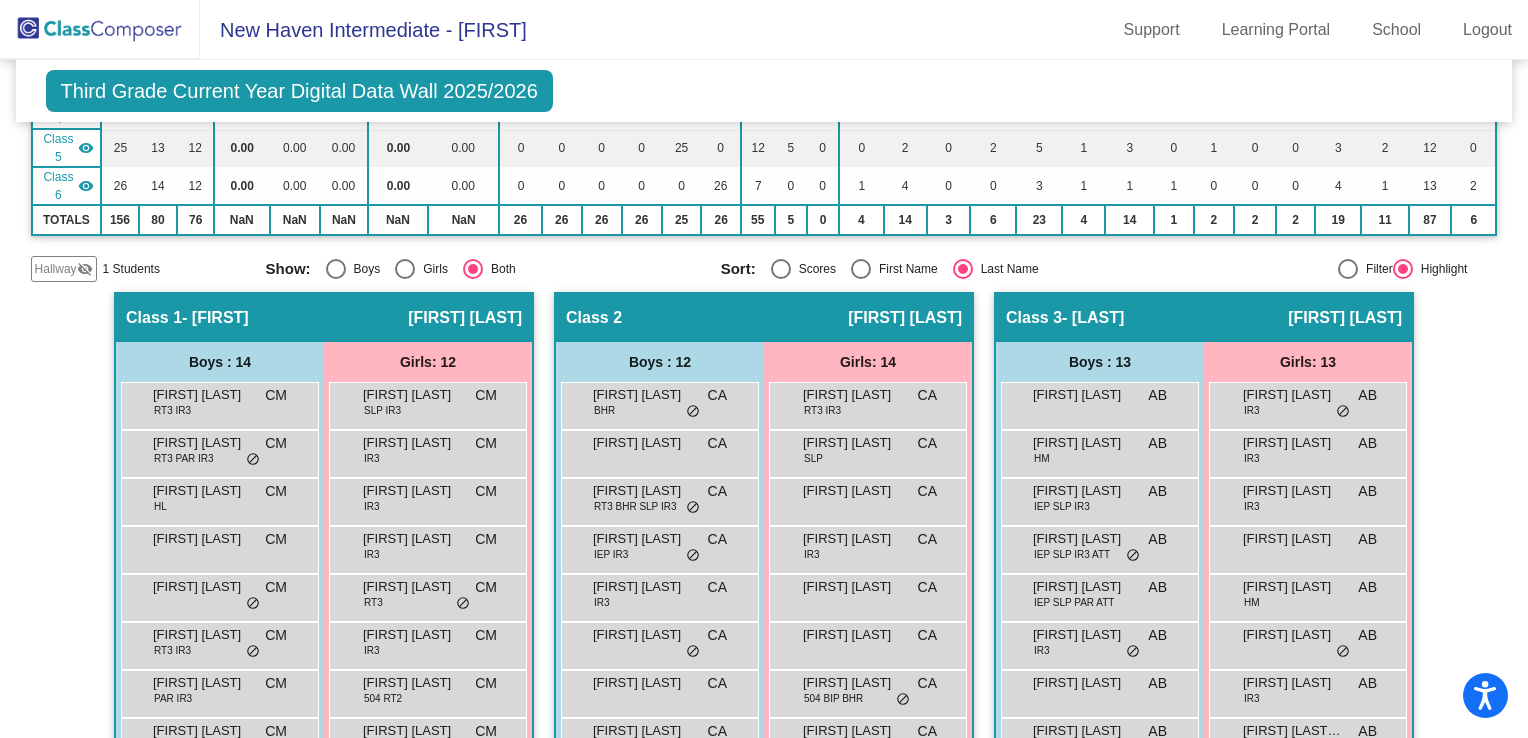 scroll, scrollTop: 0, scrollLeft: 0, axis: both 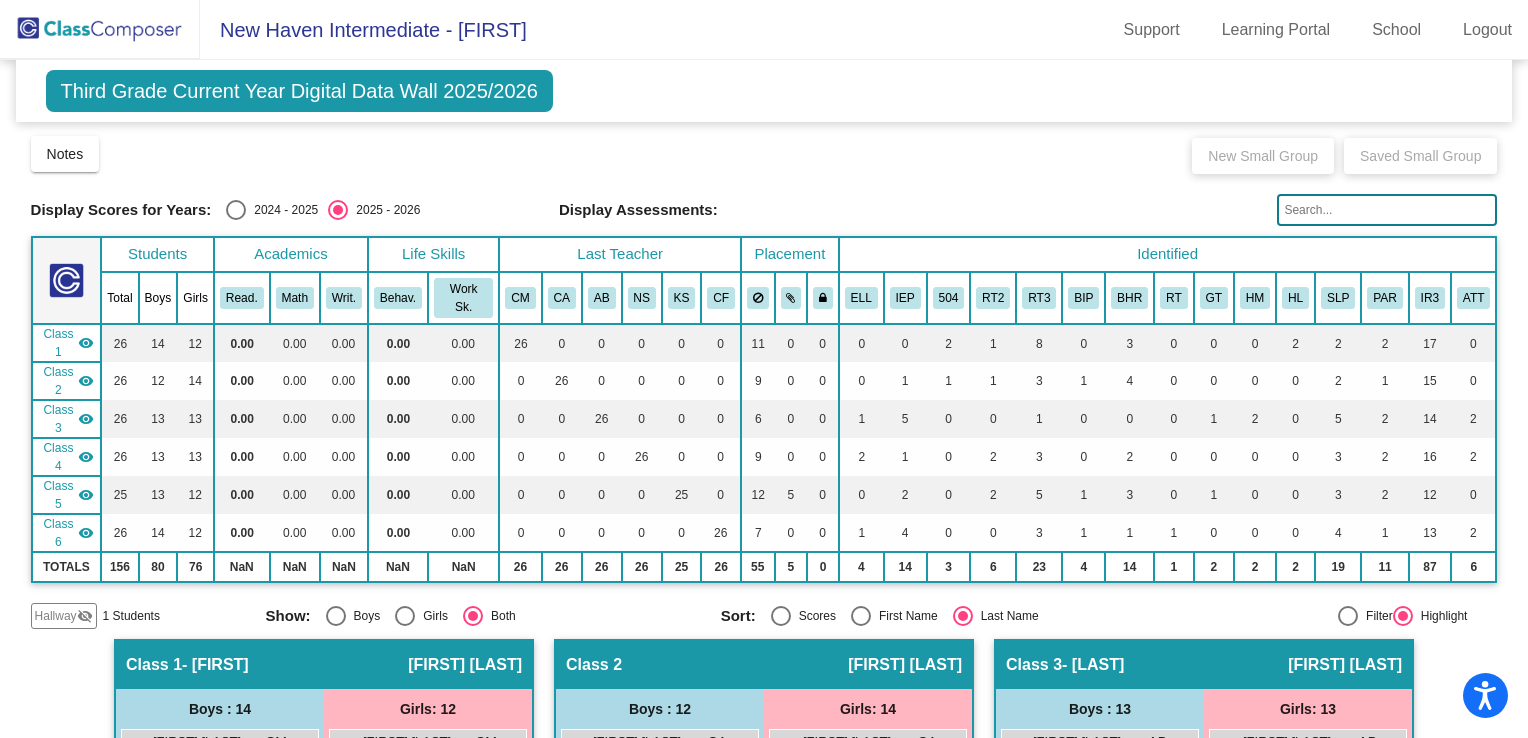click at bounding box center (236, 210) 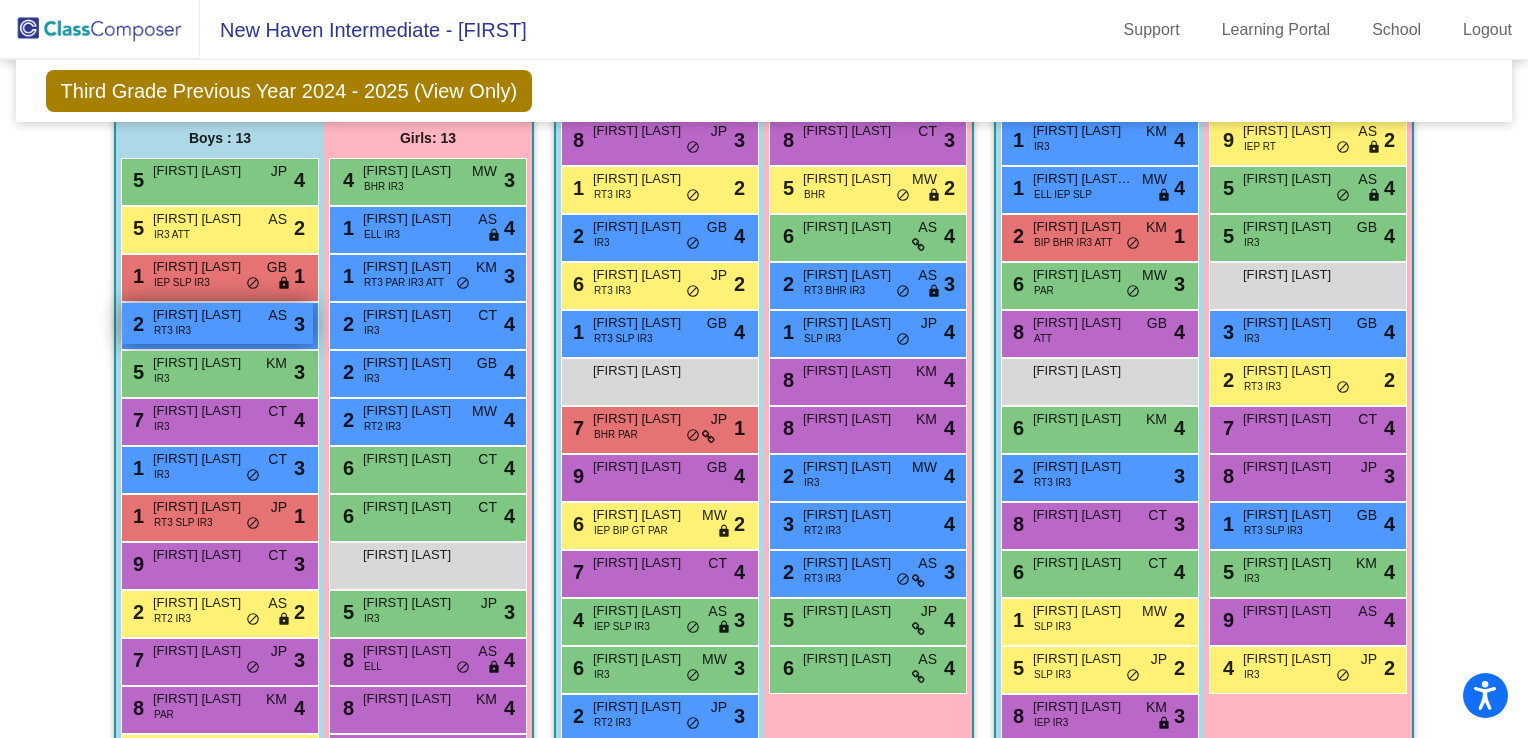 scroll, scrollTop: 1400, scrollLeft: 0, axis: vertical 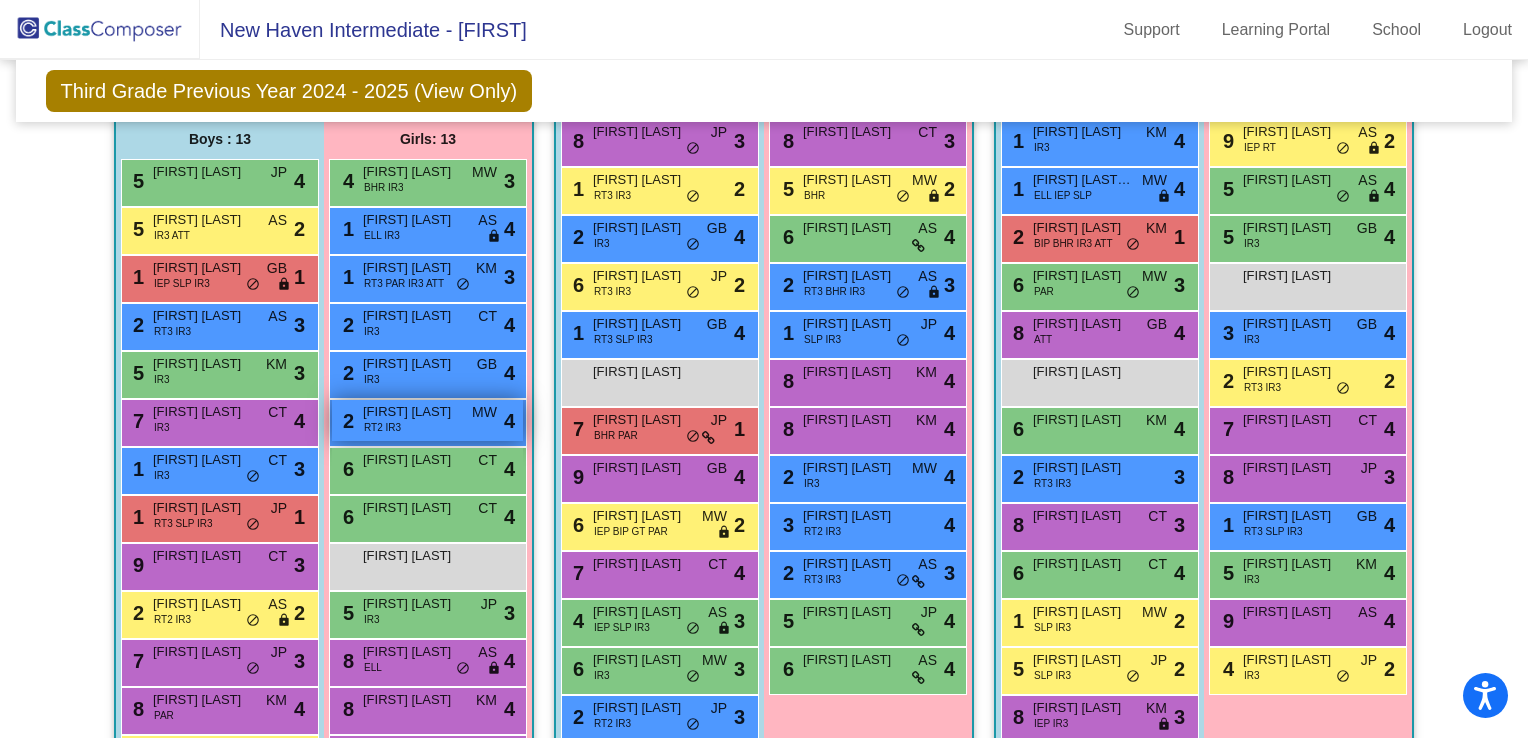 click on "2" at bounding box center [346, 421] 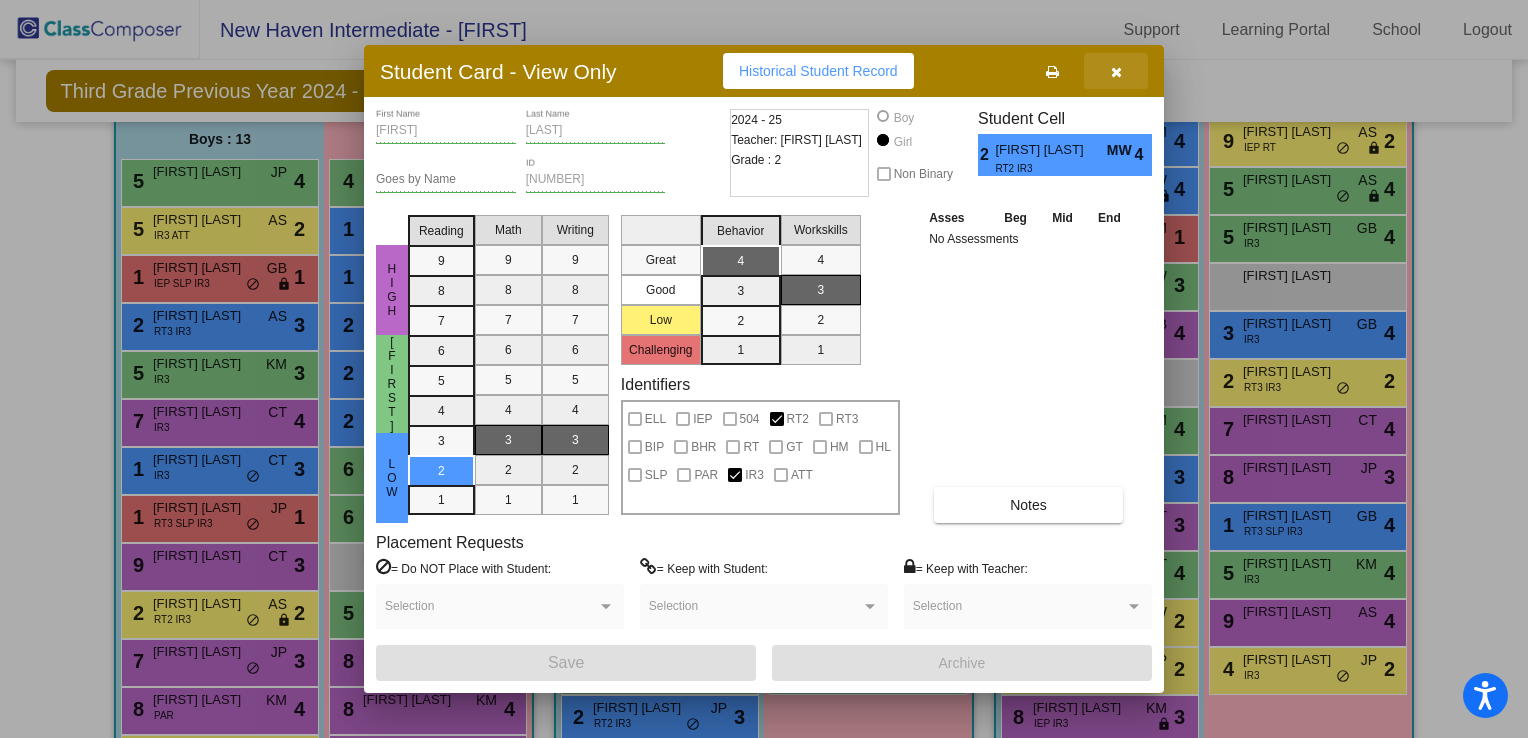 click at bounding box center [1116, 71] 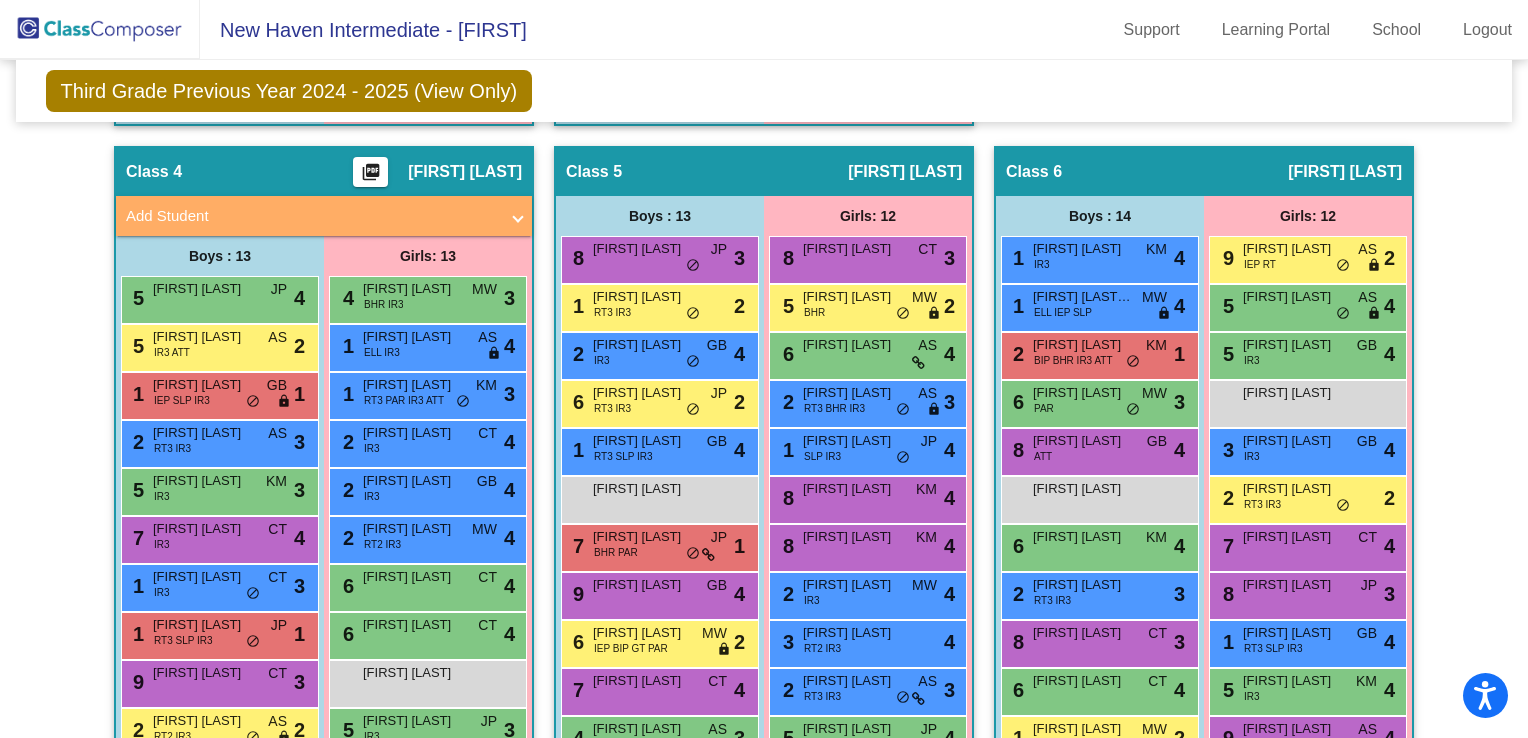 scroll, scrollTop: 1215, scrollLeft: 0, axis: vertical 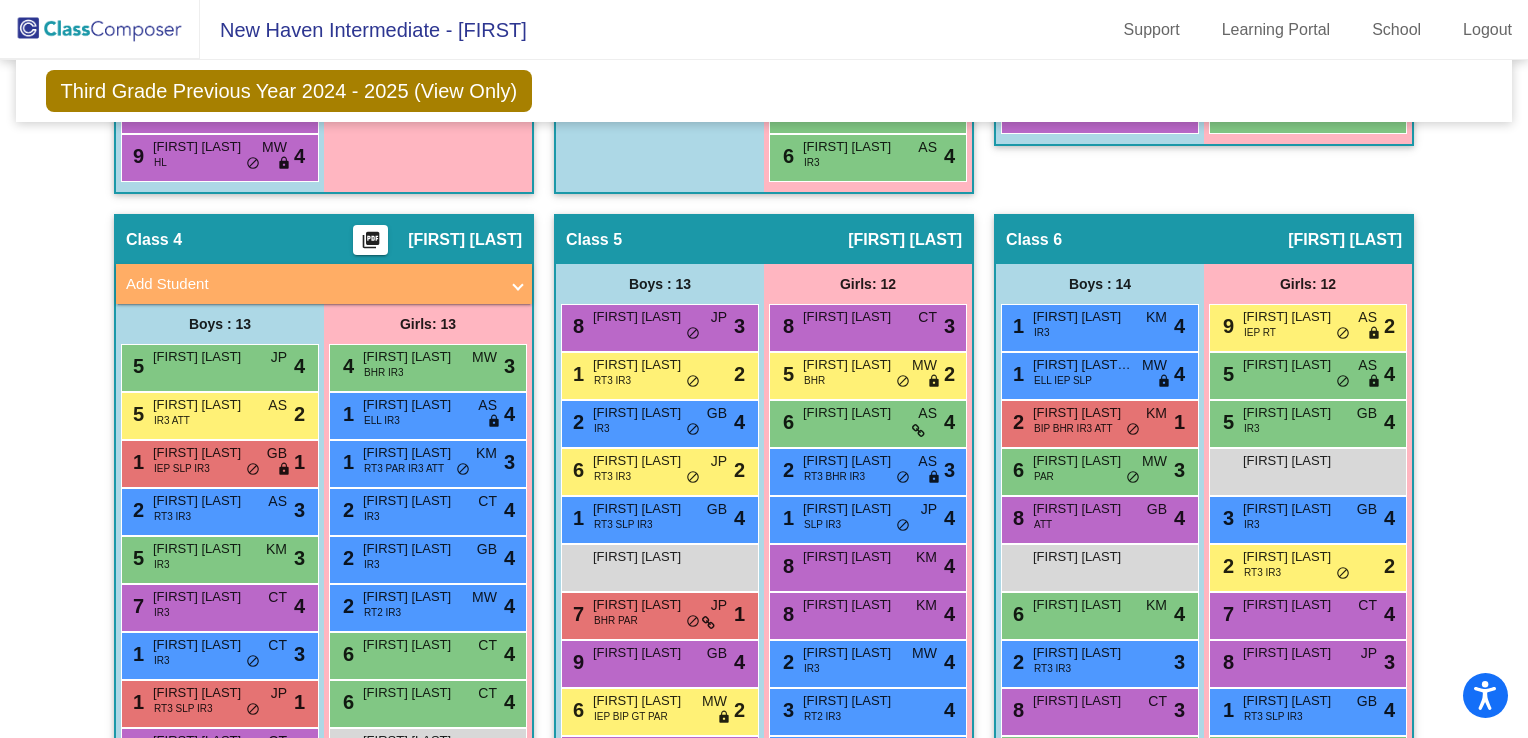 click on "picture_as_pdf" 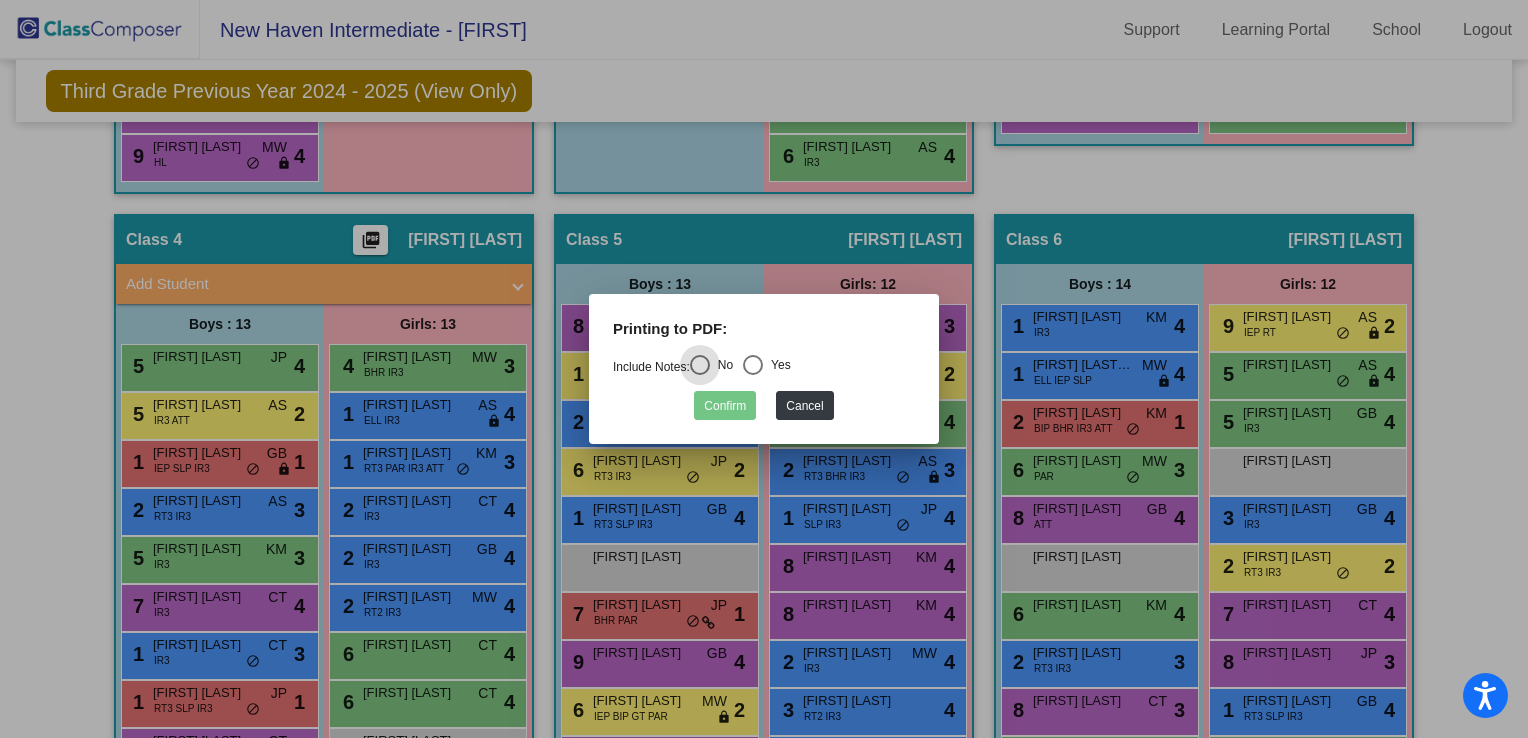 click at bounding box center (753, 365) 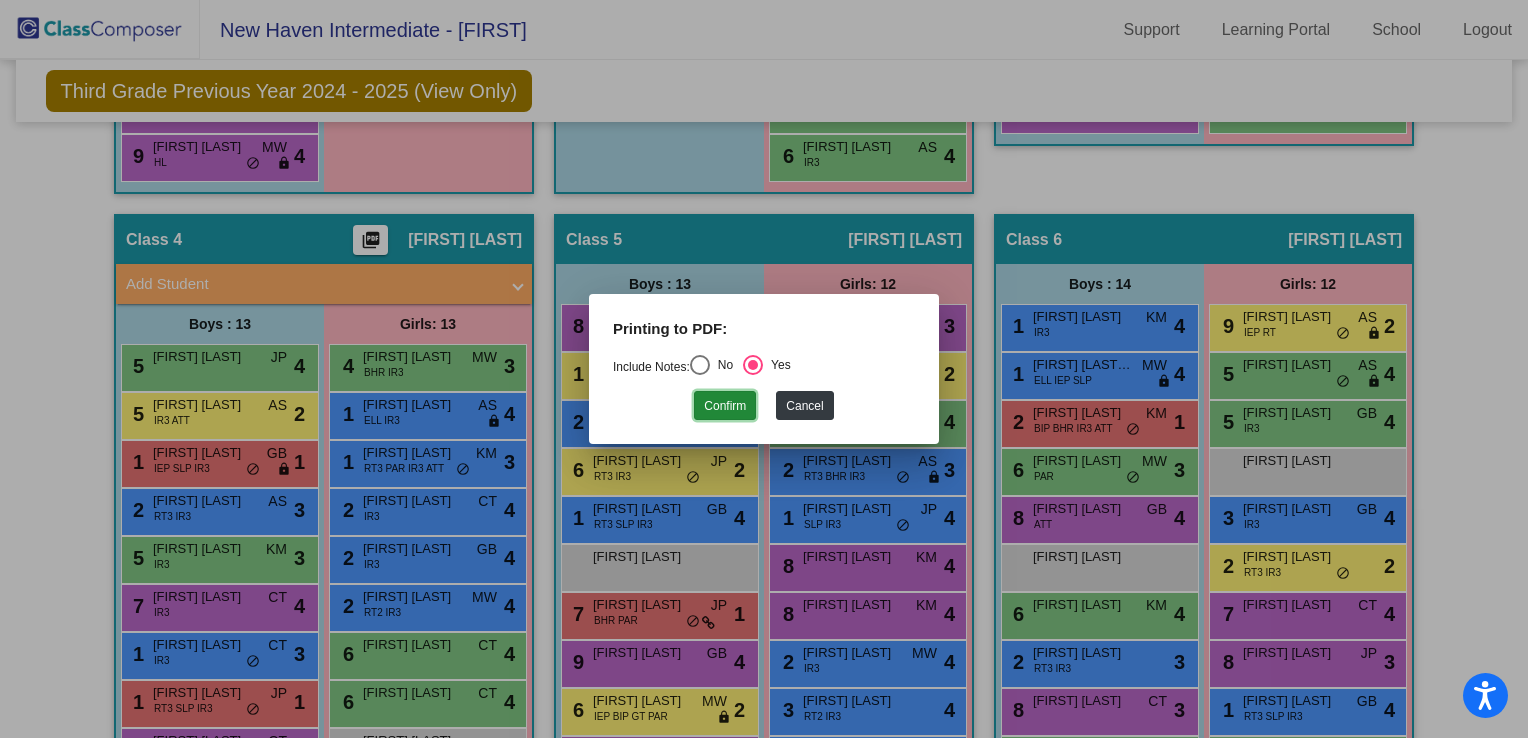 click on "Confirm" at bounding box center (725, 405) 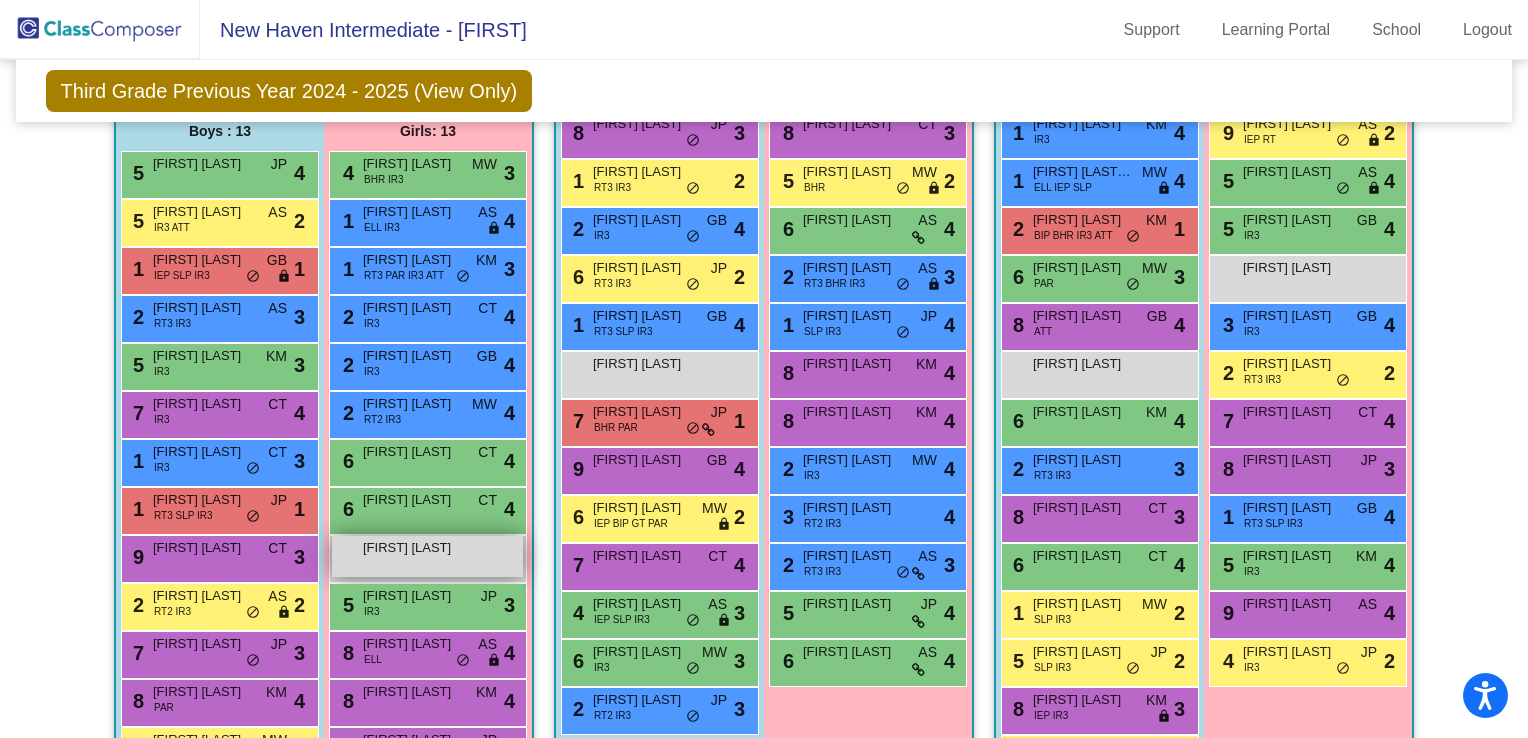 scroll, scrollTop: 1414, scrollLeft: 0, axis: vertical 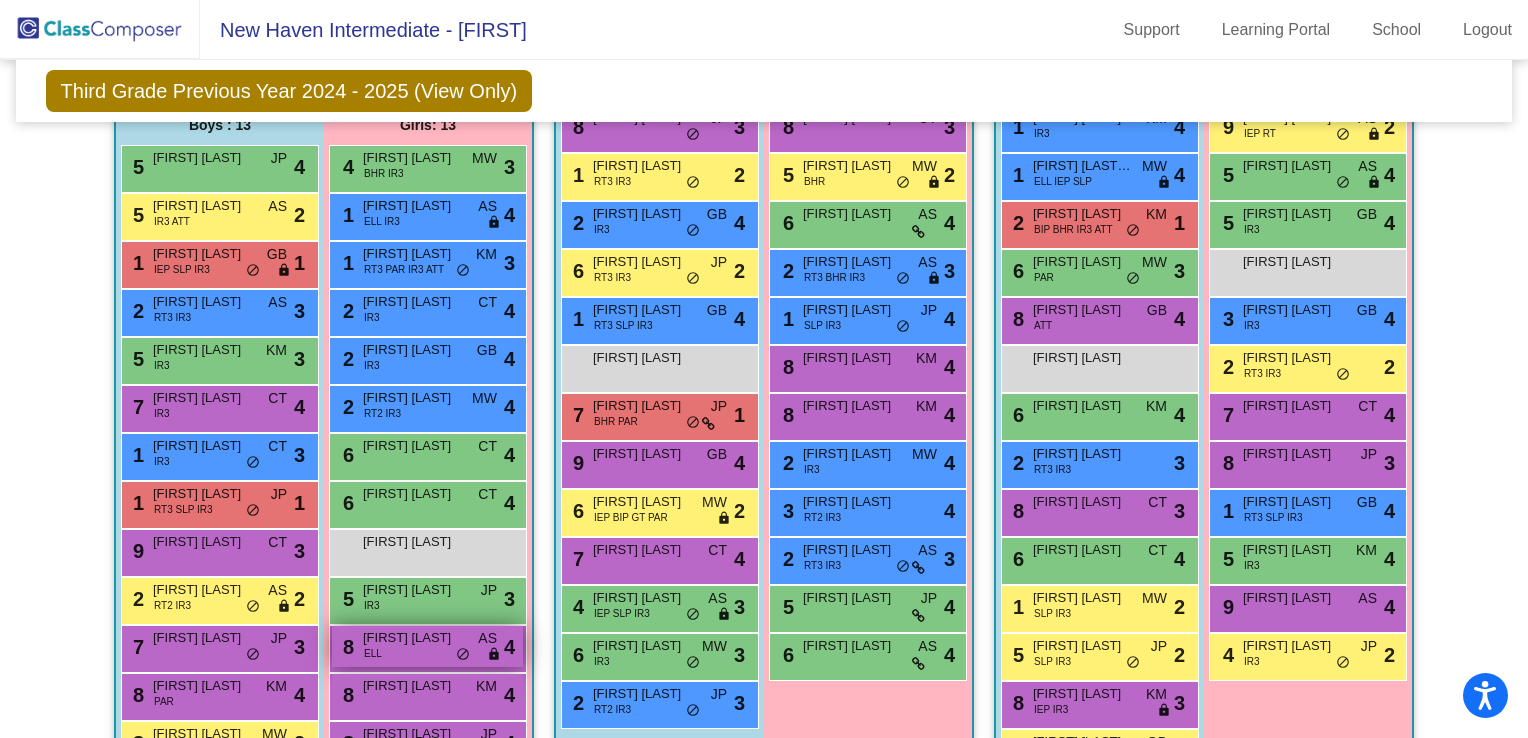 click on "[NUMBER] [FIRST] [LAST] ELL AS lock do_not_disturb_alt 4" at bounding box center (427, 646) 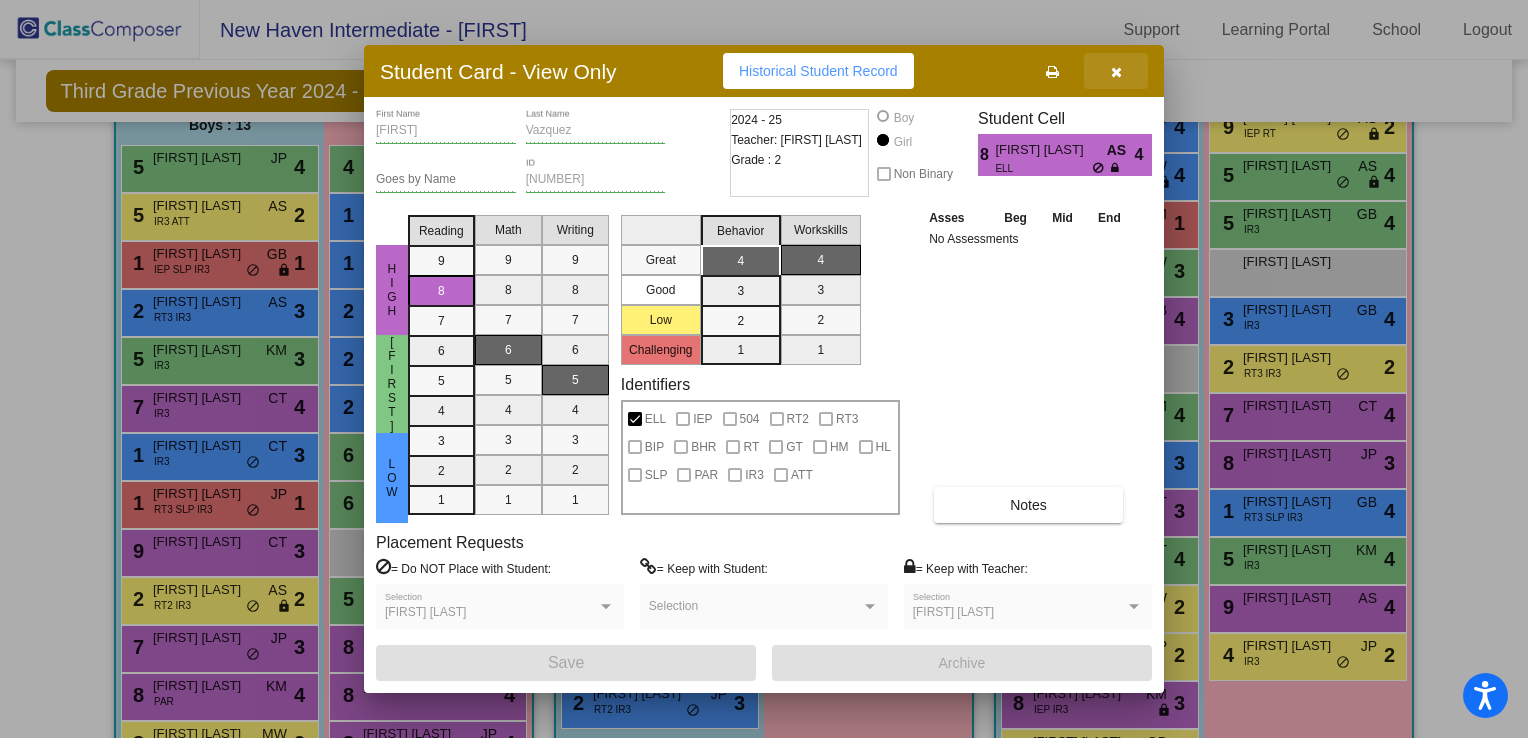 click at bounding box center [1116, 71] 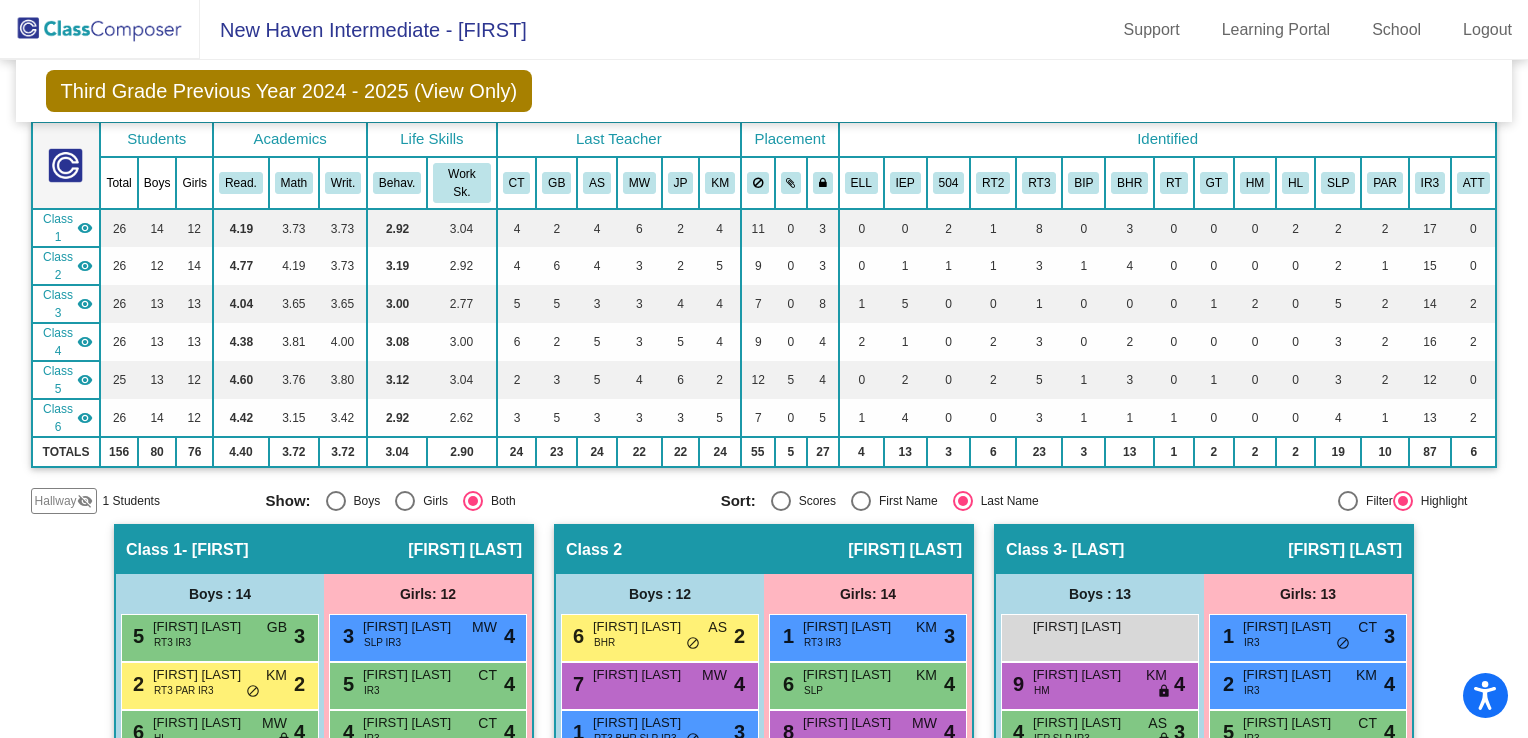 scroll, scrollTop: 0, scrollLeft: 0, axis: both 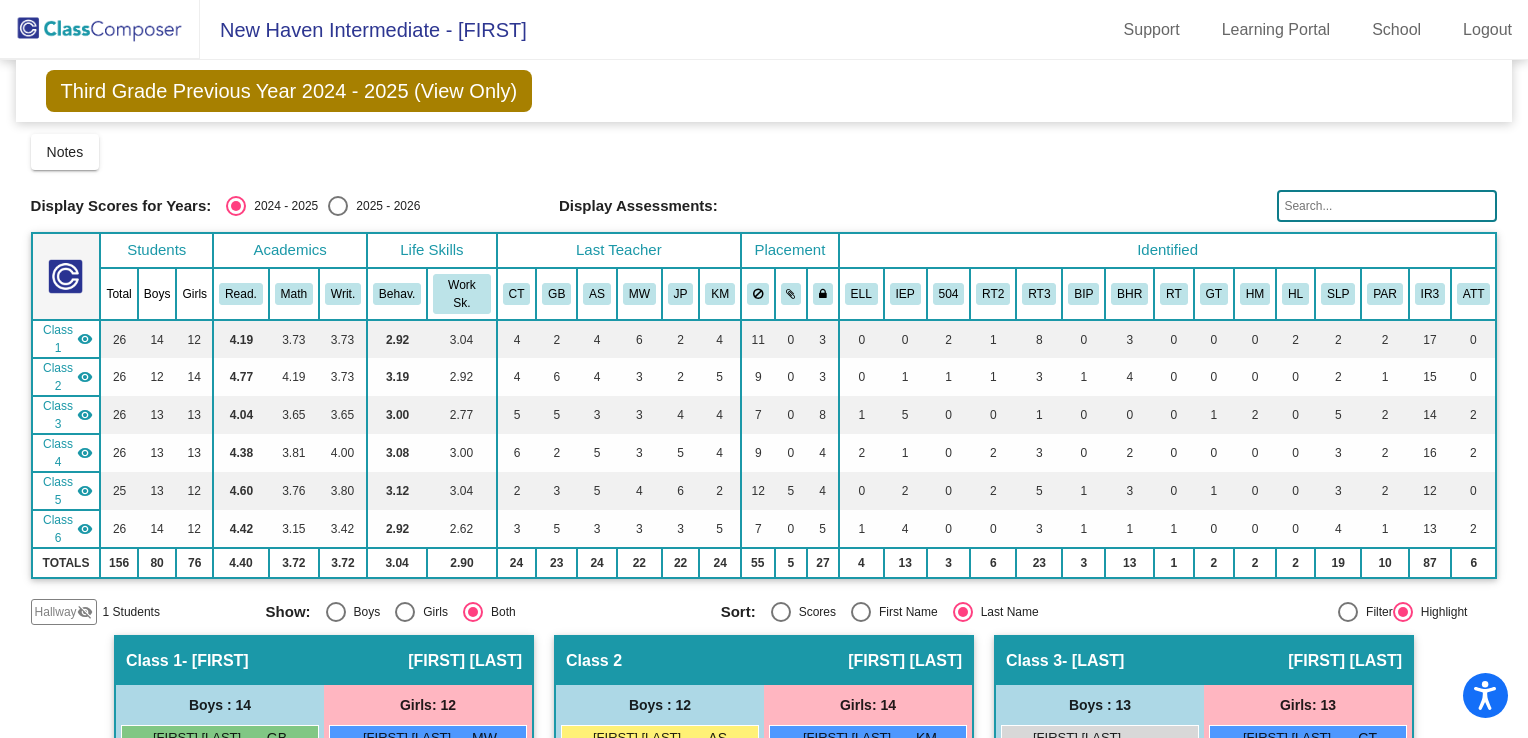 click at bounding box center [781, 612] 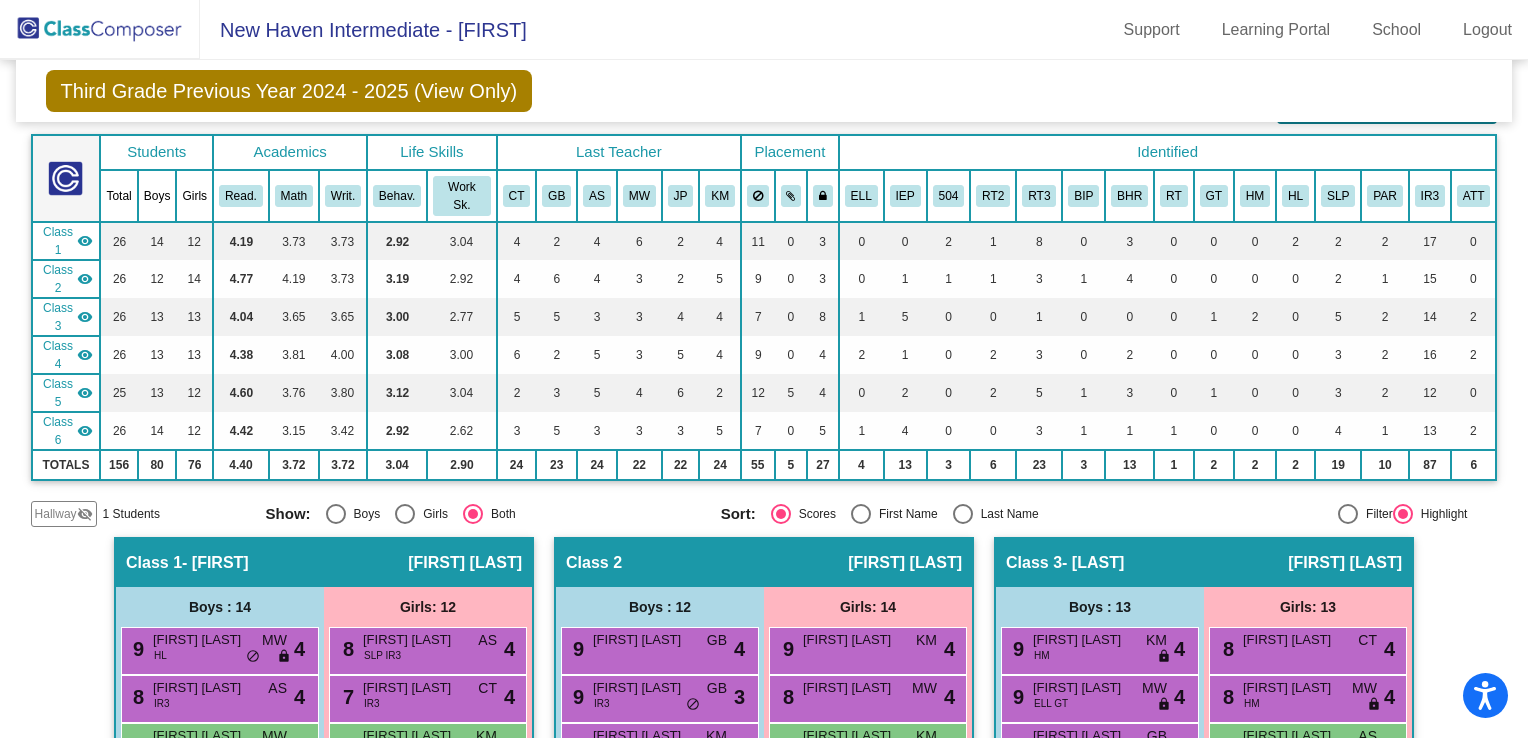 scroll, scrollTop: 0, scrollLeft: 0, axis: both 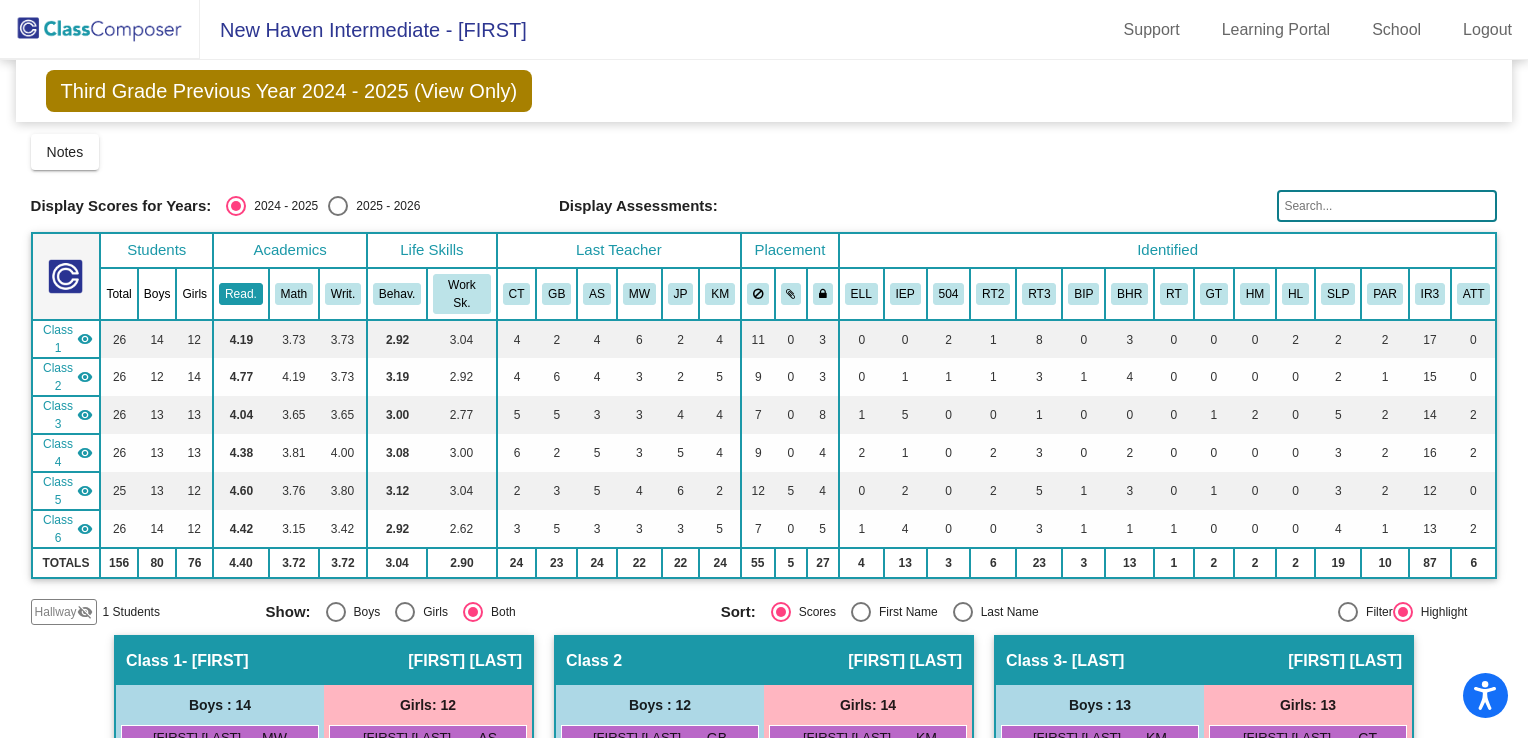click on "Read." 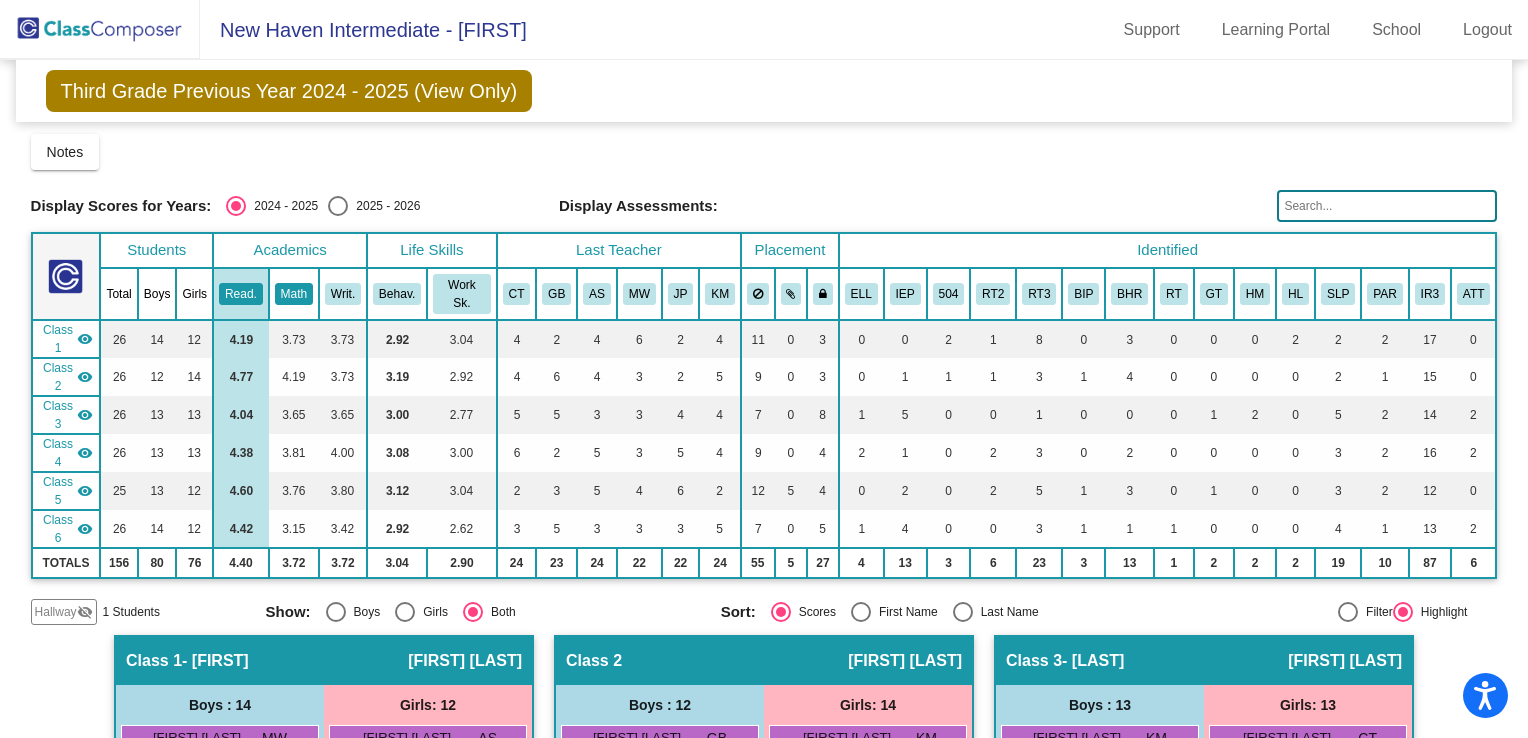 click on "Math" 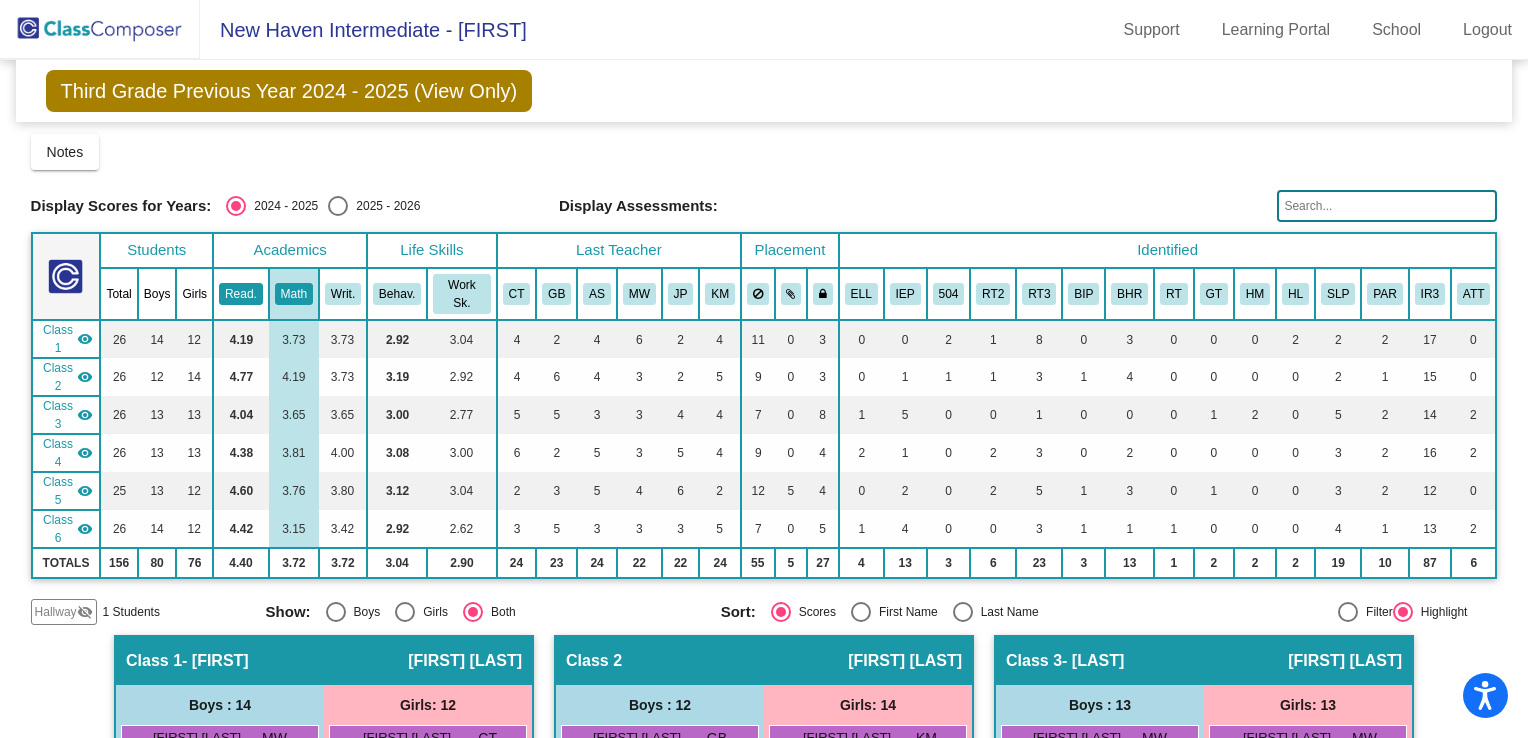 click on "Read." 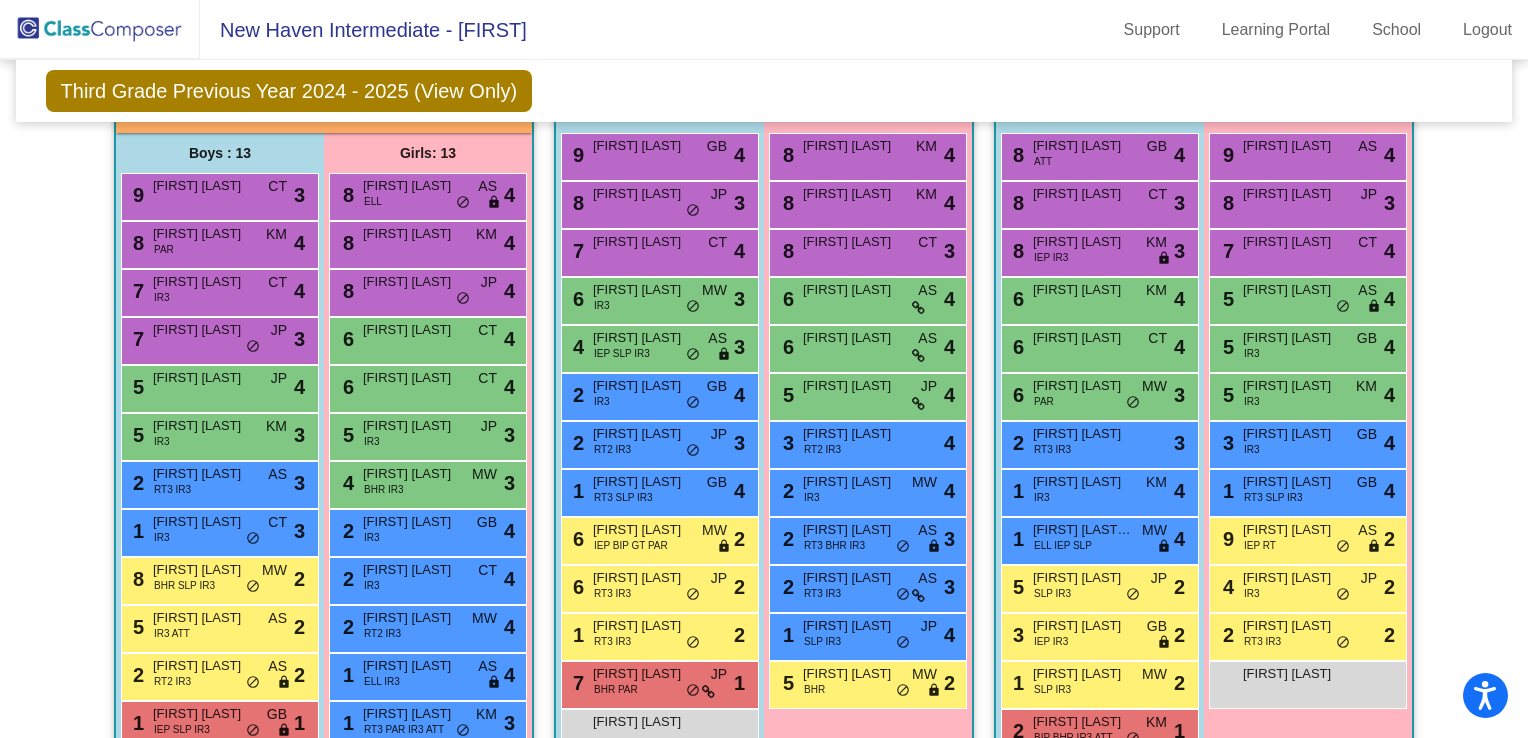 scroll, scrollTop: 1414, scrollLeft: 0, axis: vertical 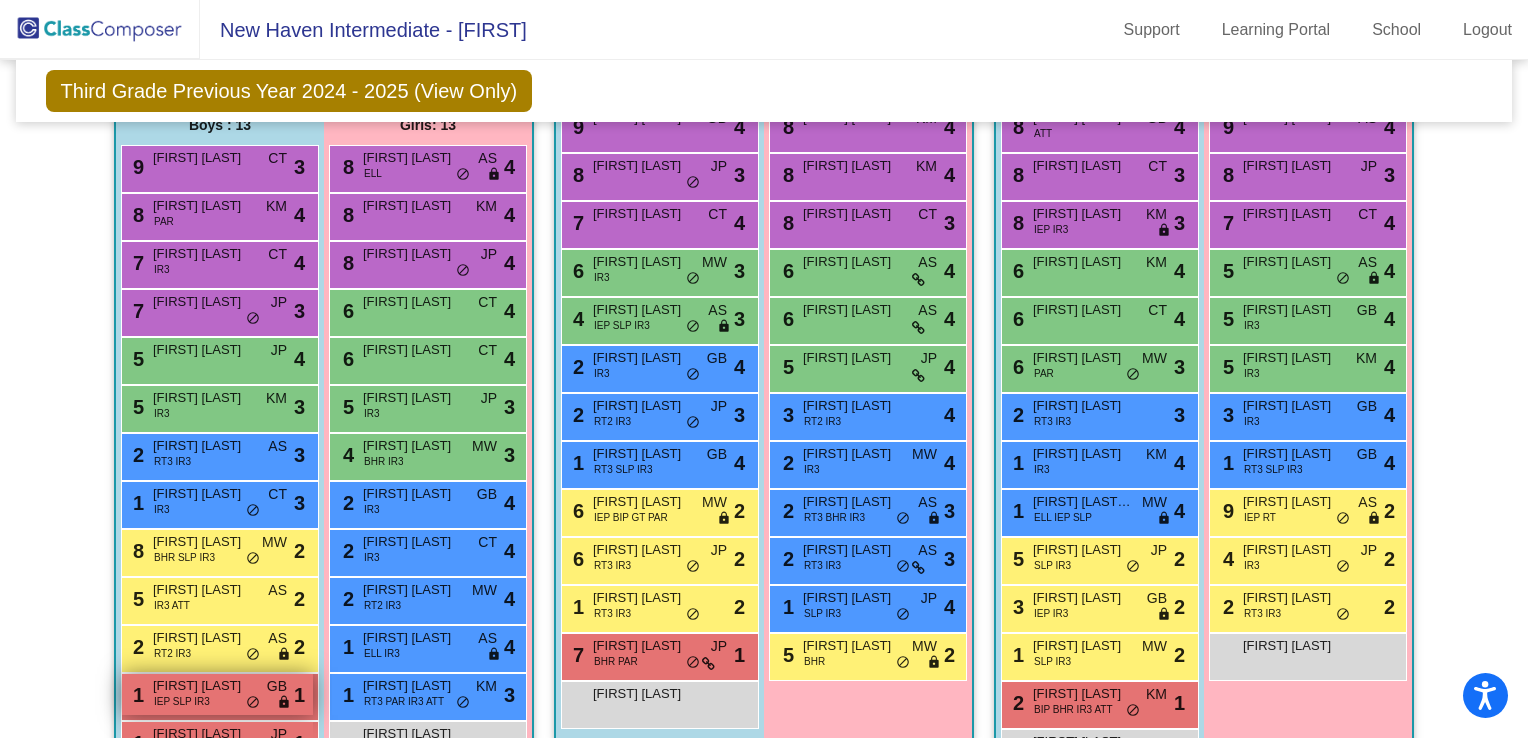 click on "IEP SLP IR3" at bounding box center (182, 701) 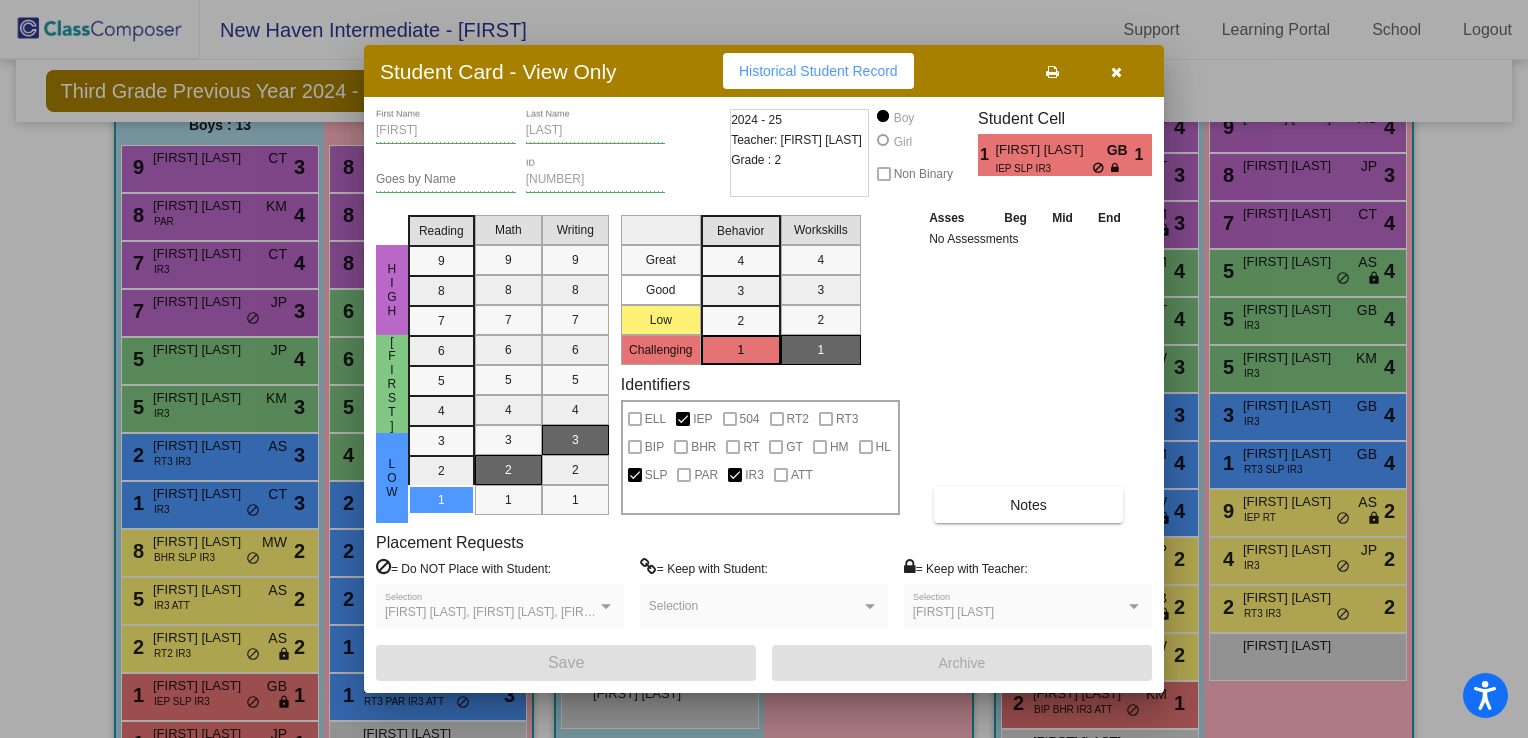 click at bounding box center [1116, 71] 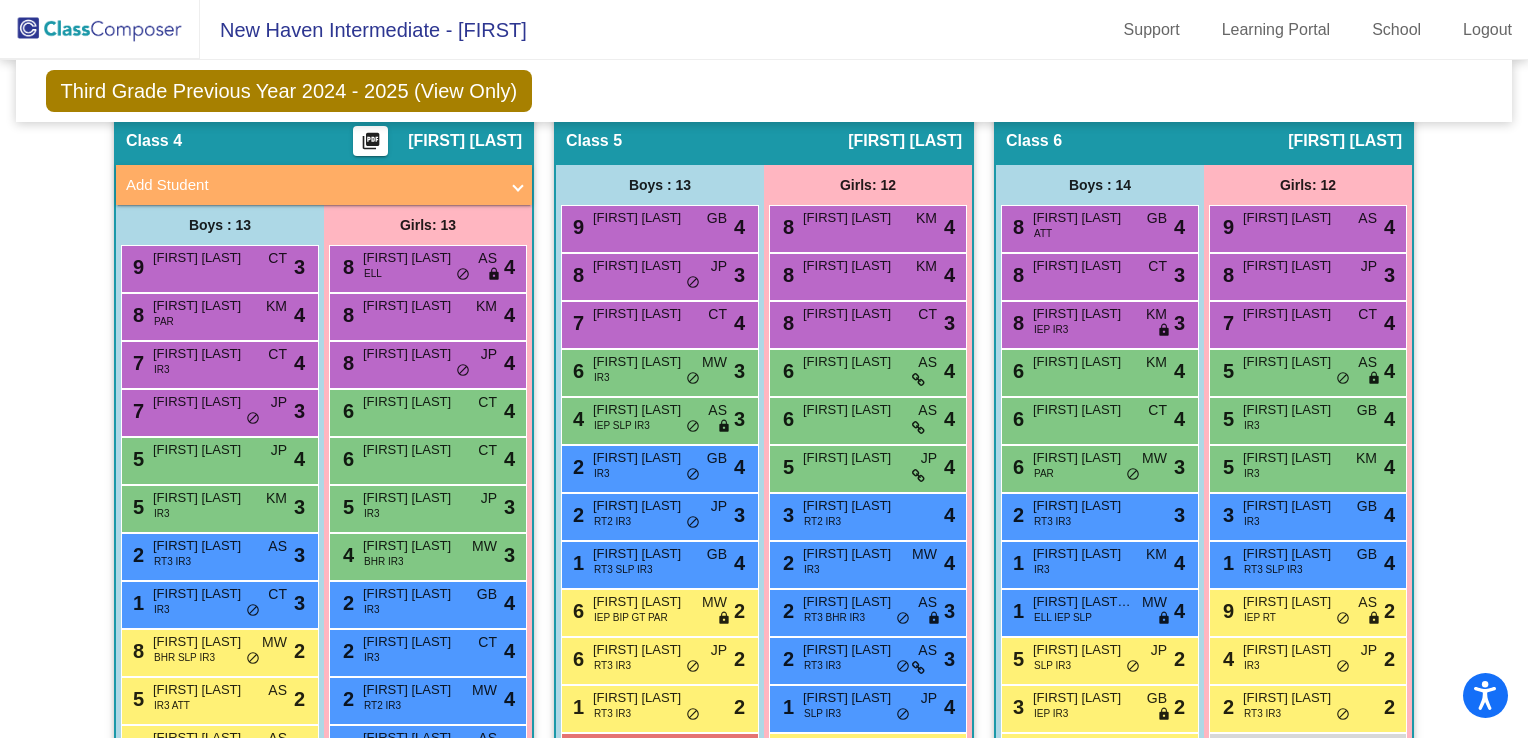 scroll, scrollTop: 1313, scrollLeft: 0, axis: vertical 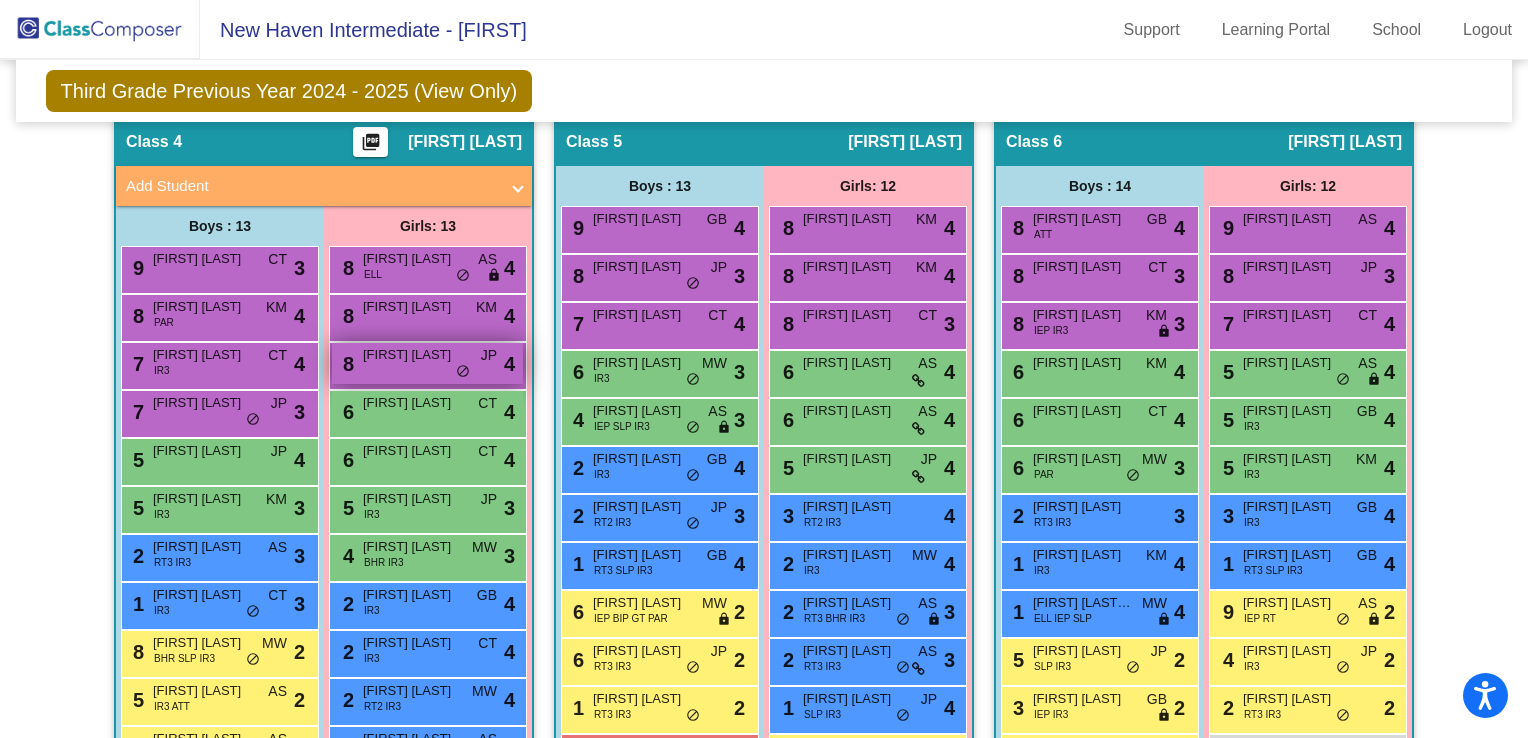 click on "[FIRST] [LAST]" at bounding box center (413, 355) 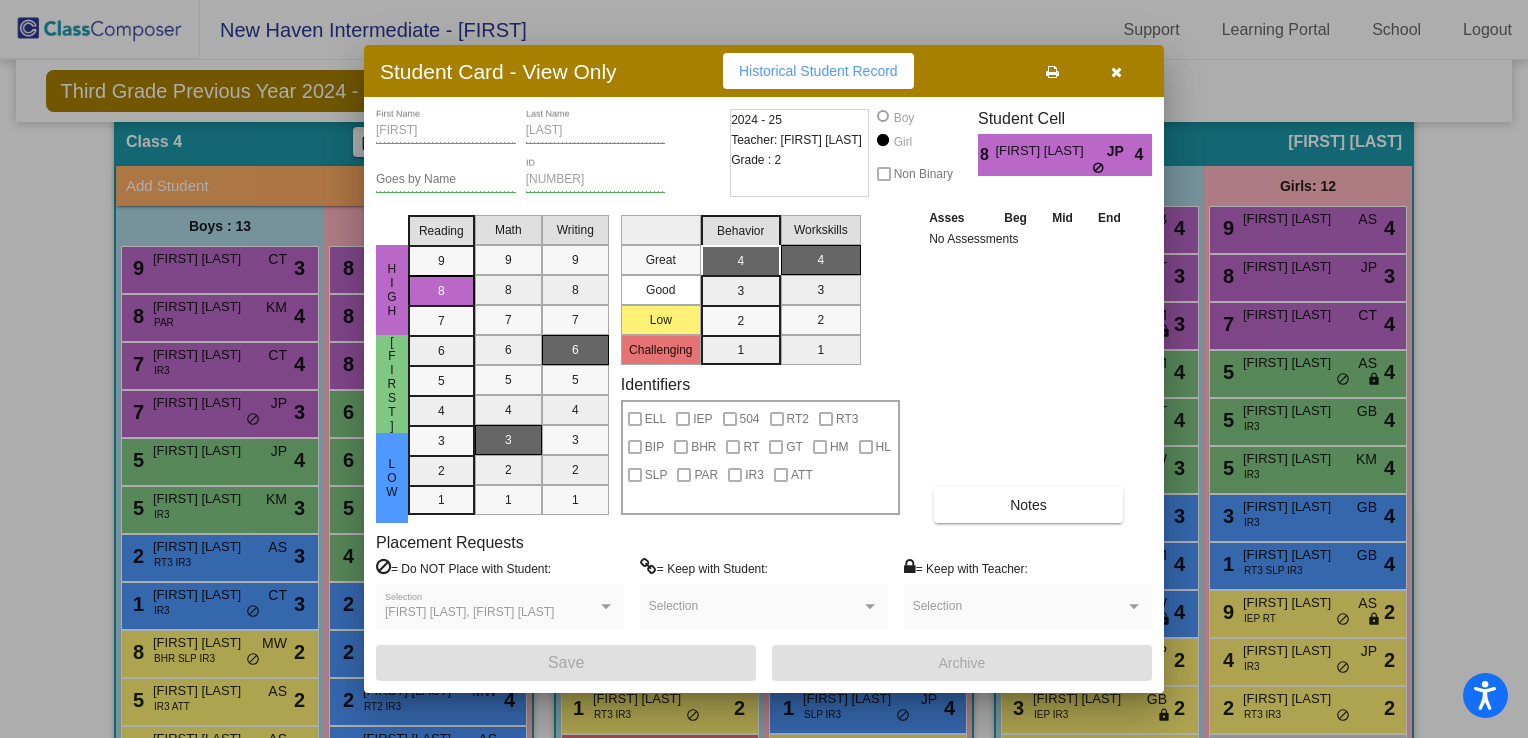 click at bounding box center (764, 369) 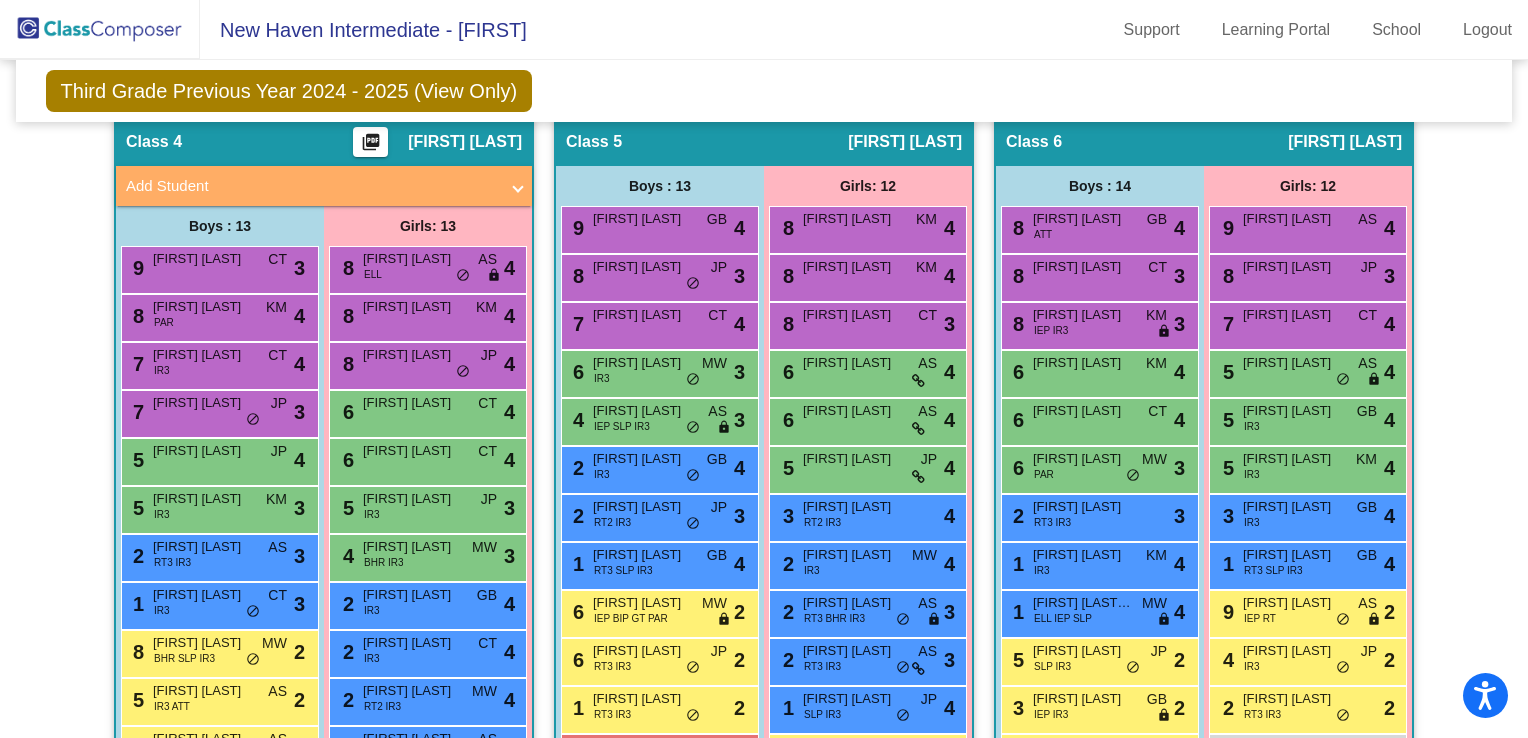click on "8 [FIRST] [LAST] BHR SLP IR3 MW lock do_not_disturb_alt 2" at bounding box center (217, 651) 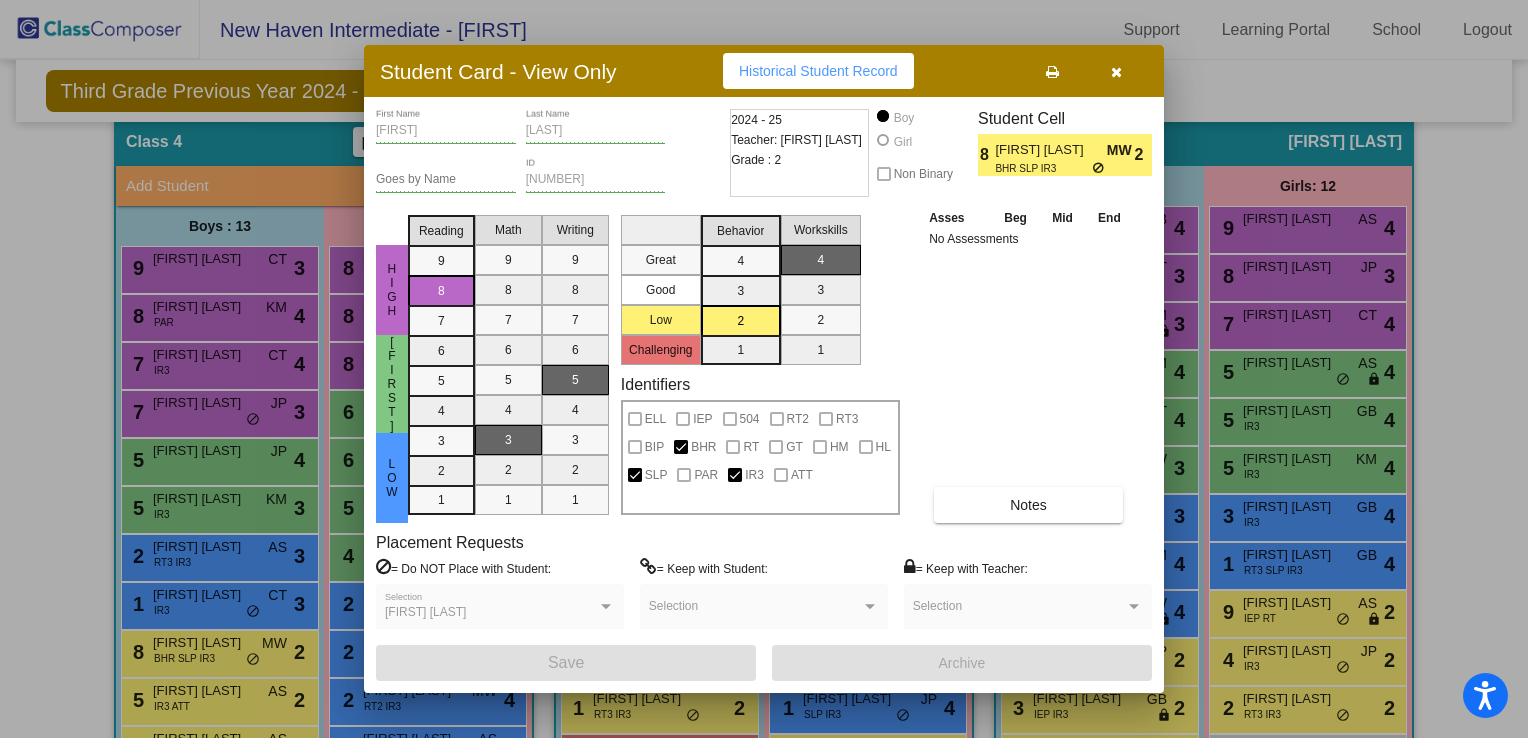 click at bounding box center [1116, 71] 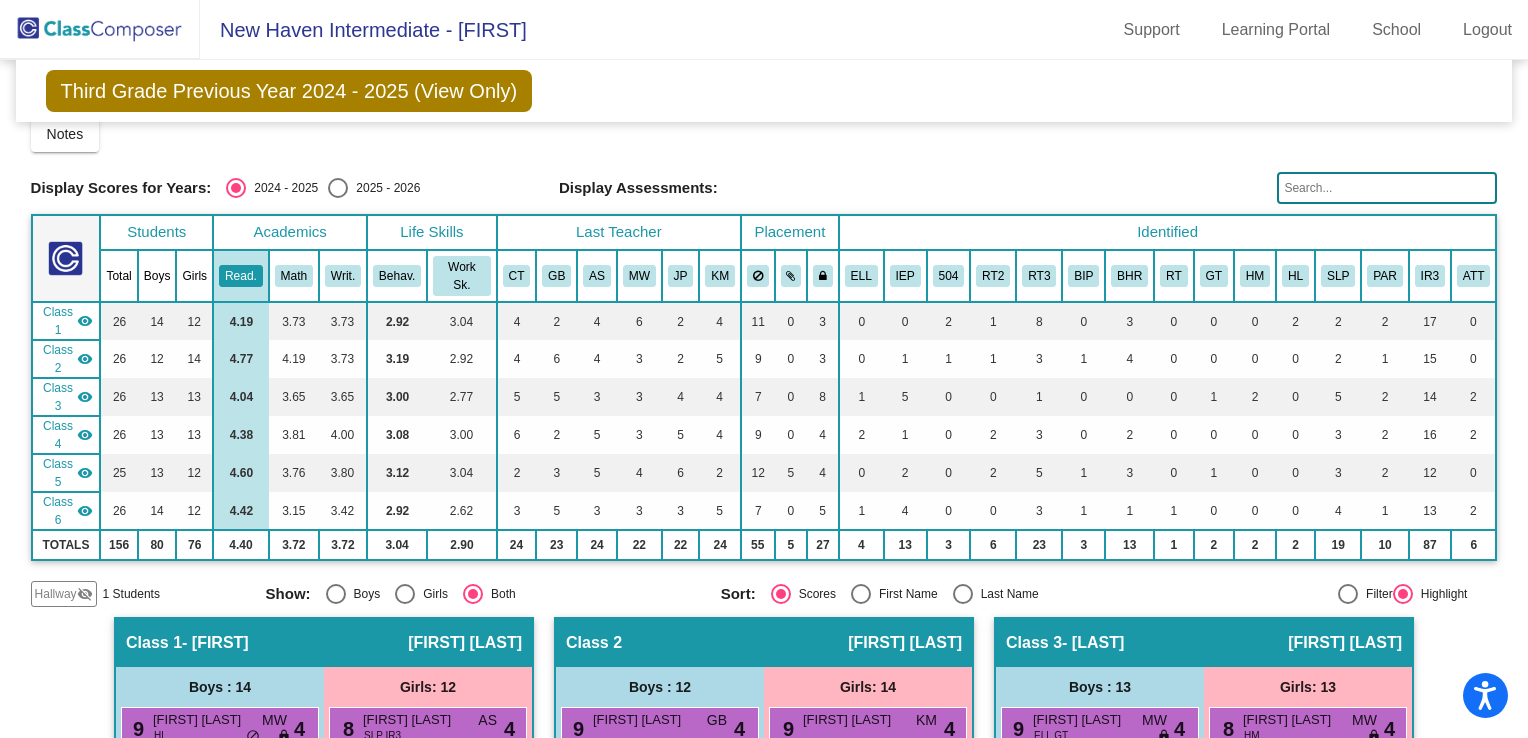 scroll, scrollTop: 0, scrollLeft: 0, axis: both 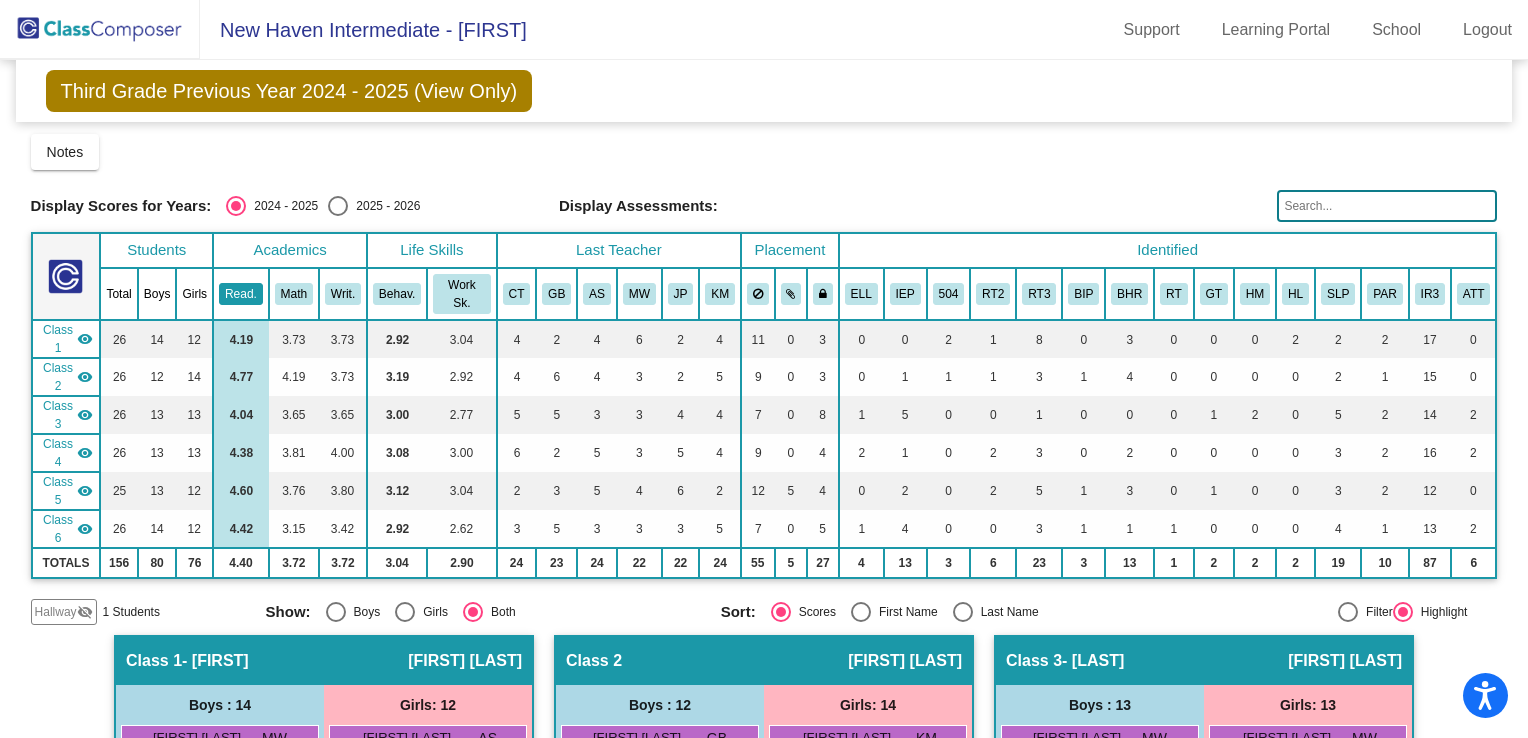 click on "Read." 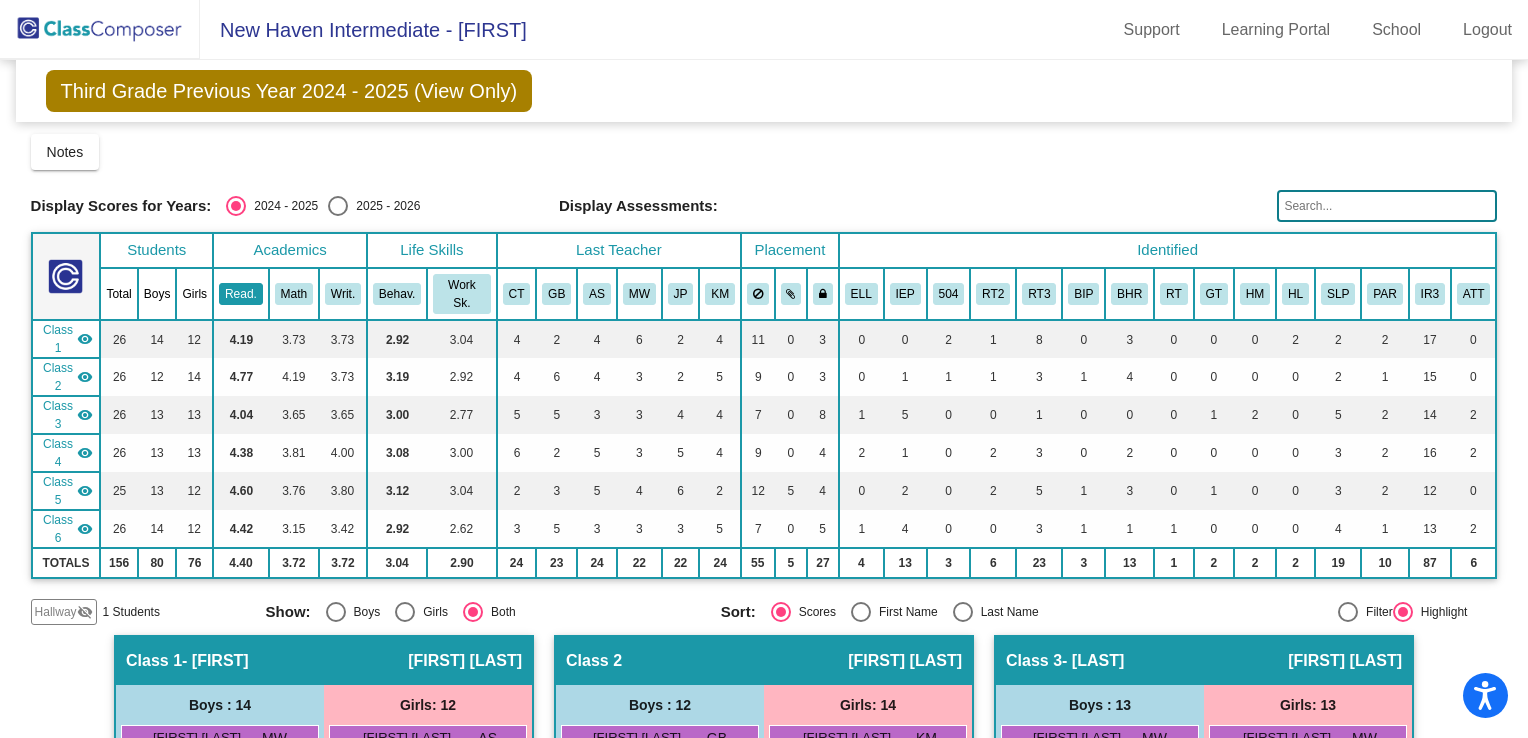 click on "Read." 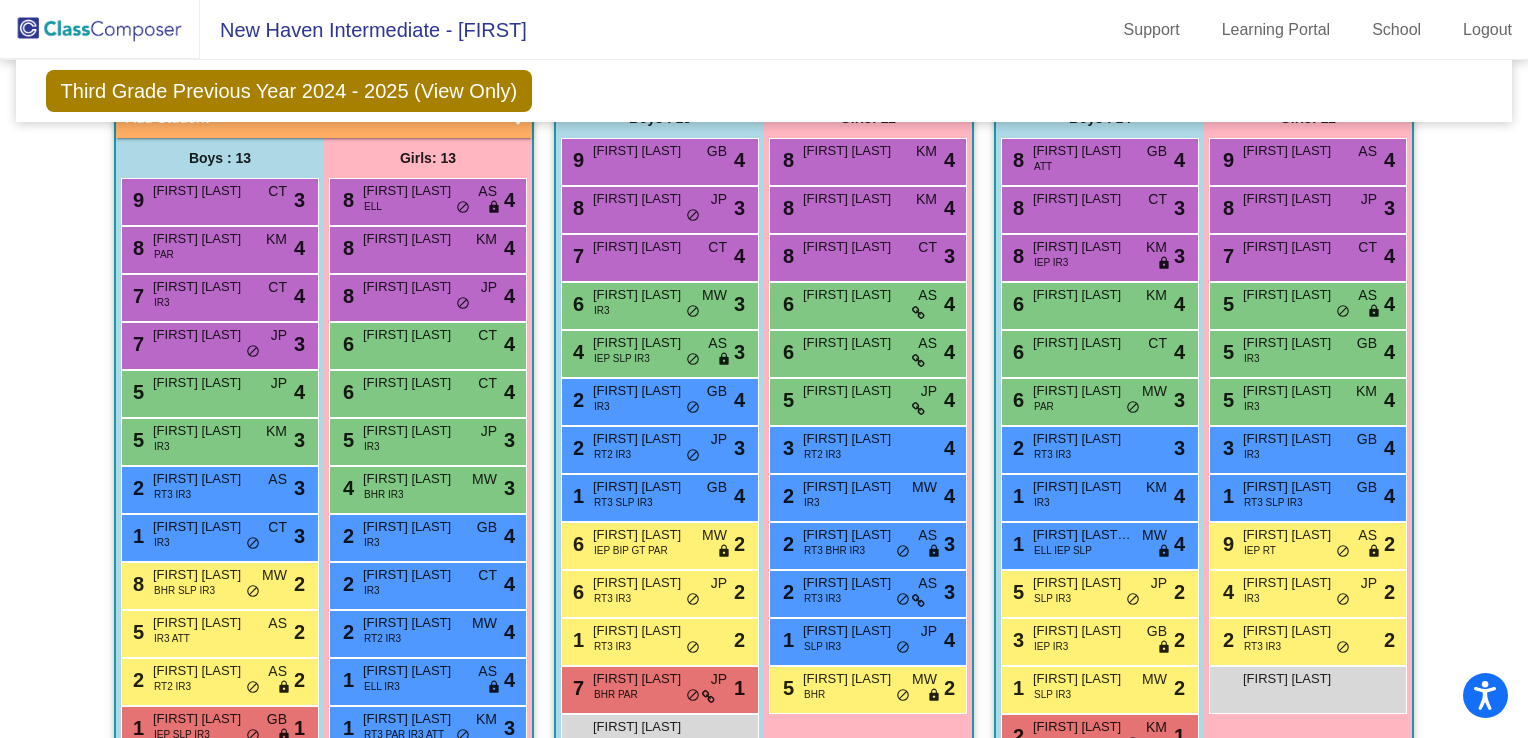 scroll, scrollTop: 1382, scrollLeft: 0, axis: vertical 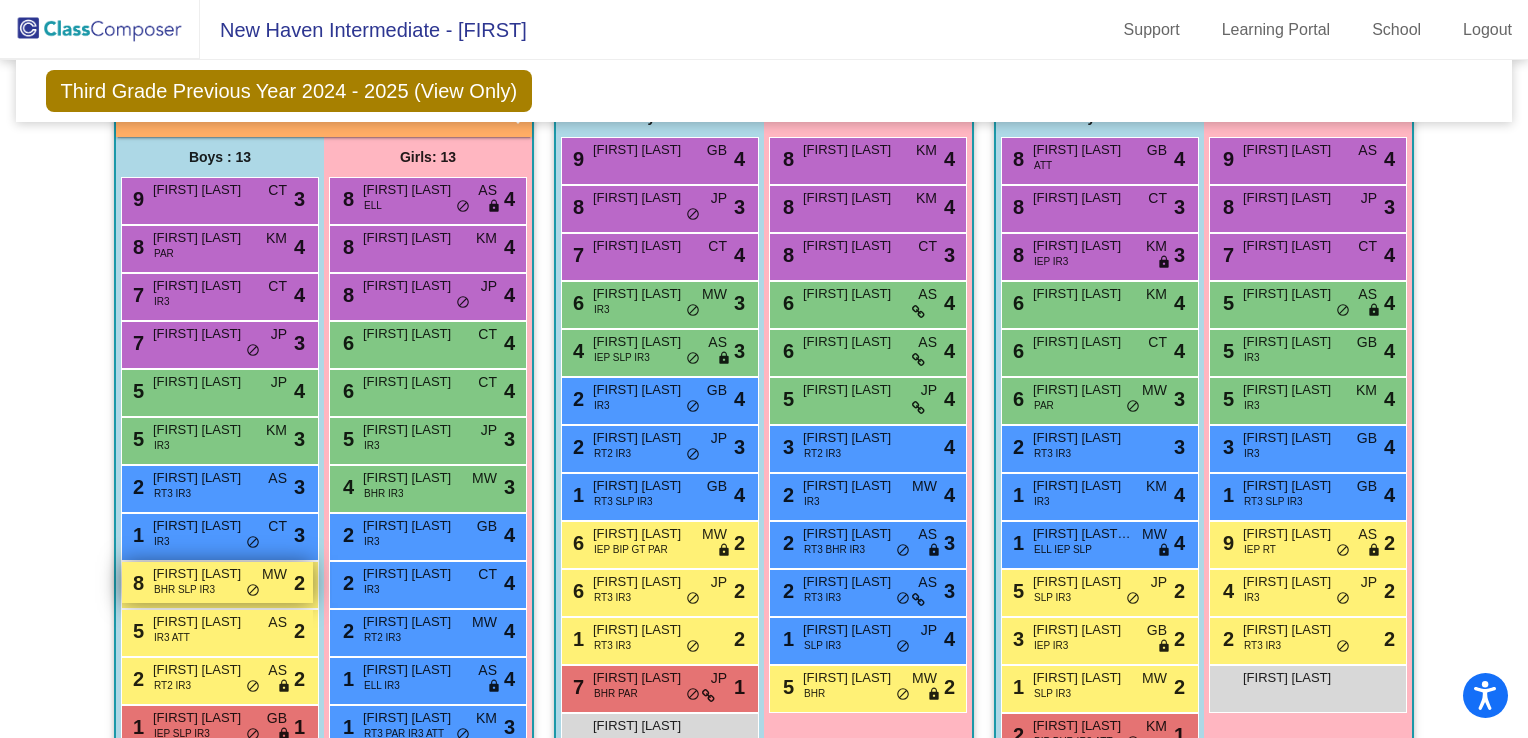 click on "[FIRST] [LAST]" at bounding box center [203, 574] 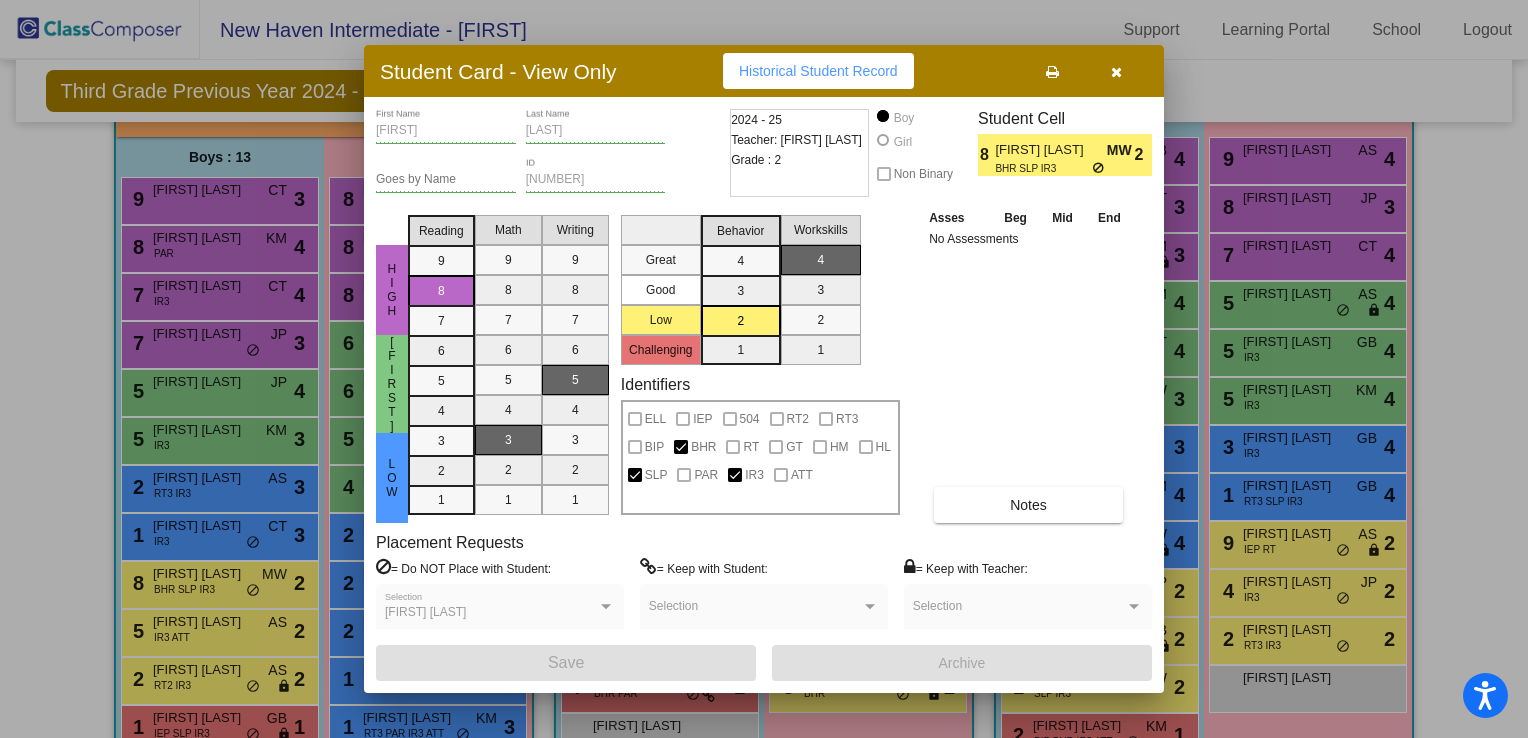 click at bounding box center [1116, 72] 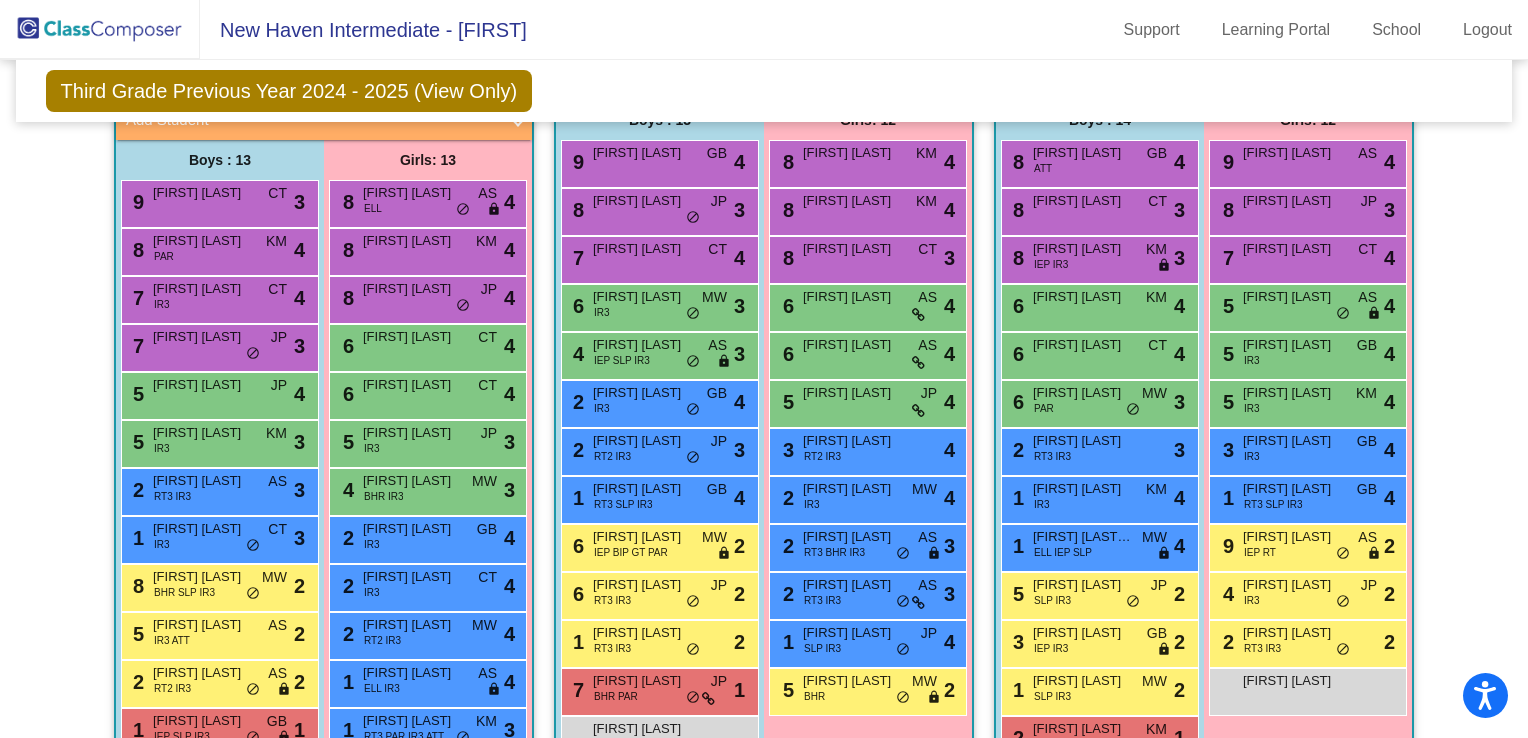 scroll, scrollTop: 1378, scrollLeft: 0, axis: vertical 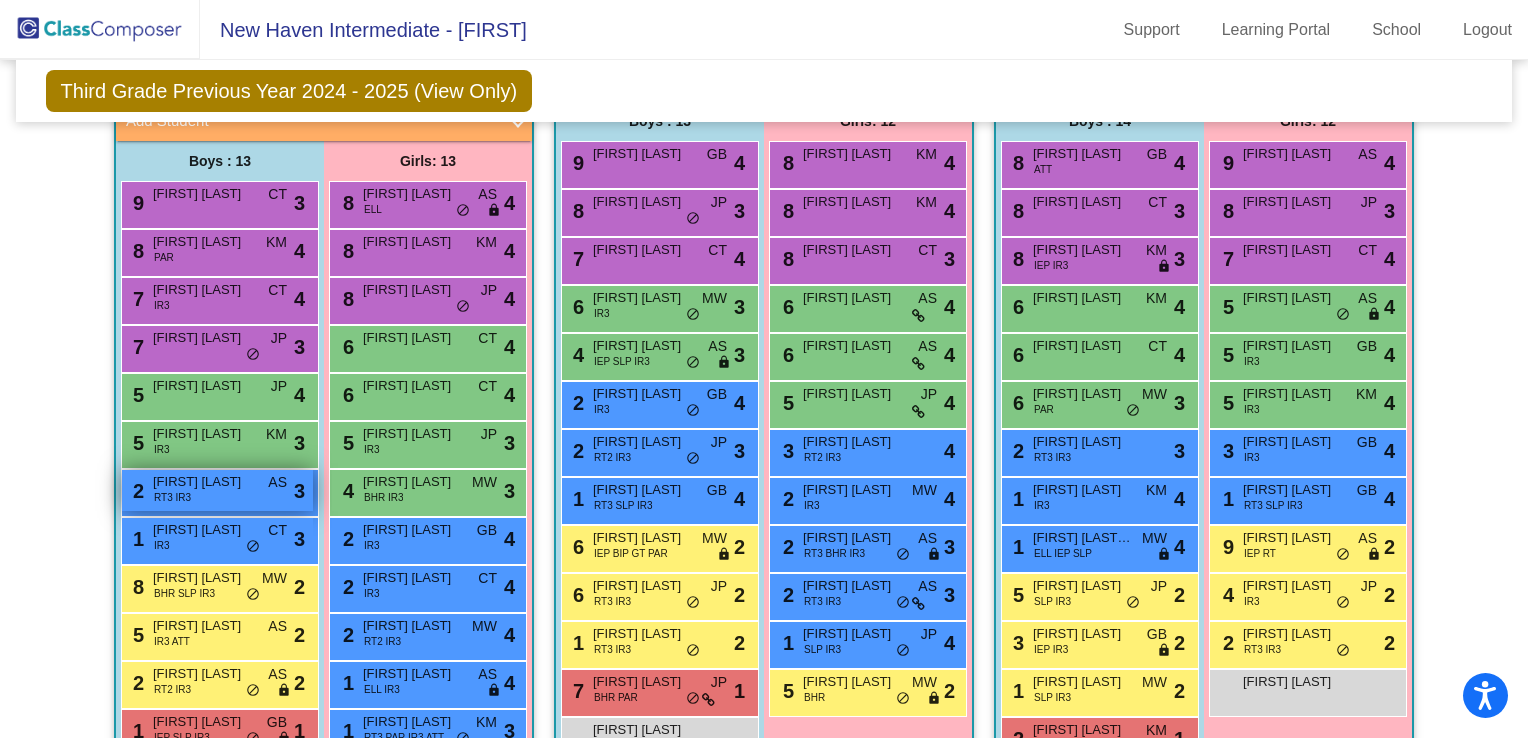 click on "2 [FIRST] [LAST] RT3 IR3 AS lock do_not_disturb_alt 3" at bounding box center (217, 490) 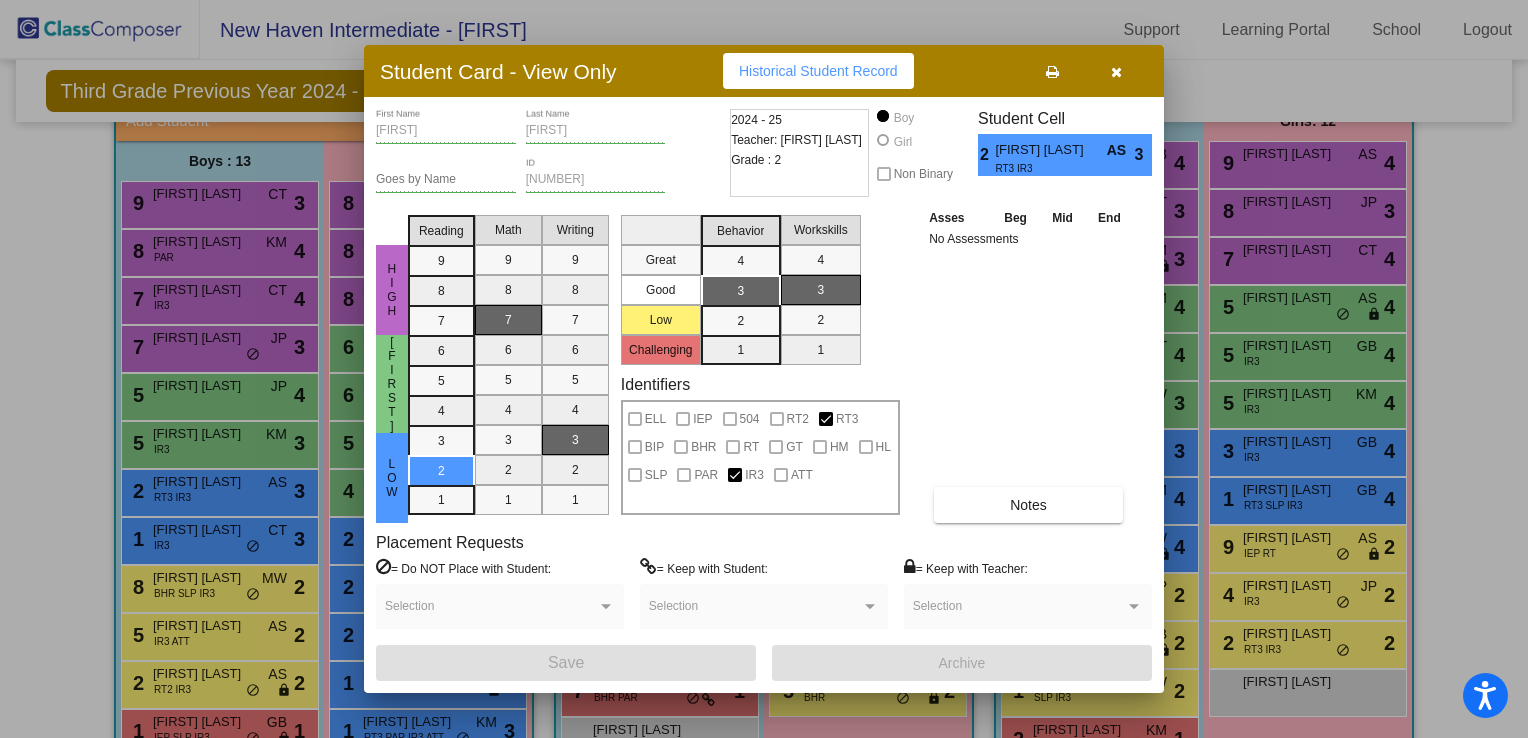 click at bounding box center (1116, 72) 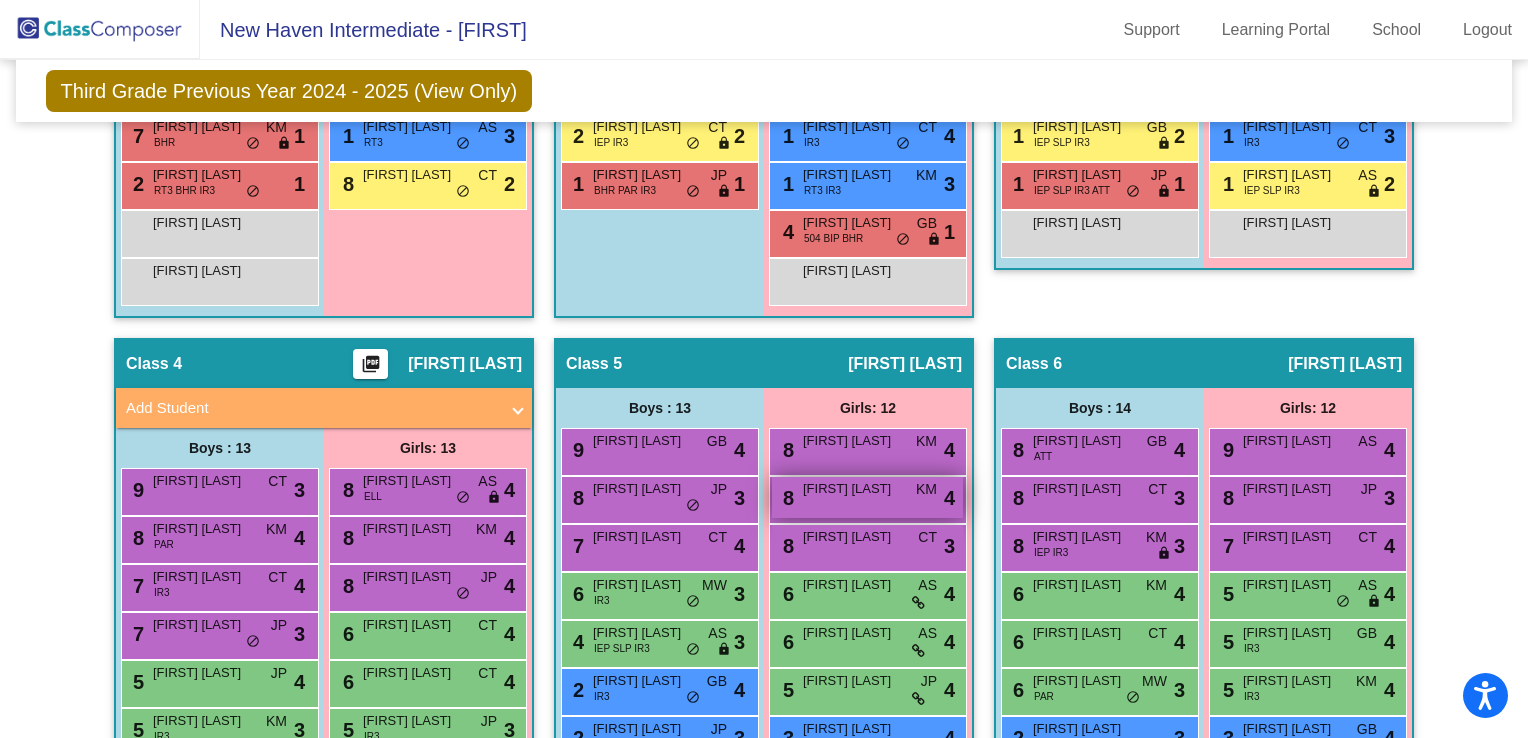 scroll, scrollTop: 1090, scrollLeft: 0, axis: vertical 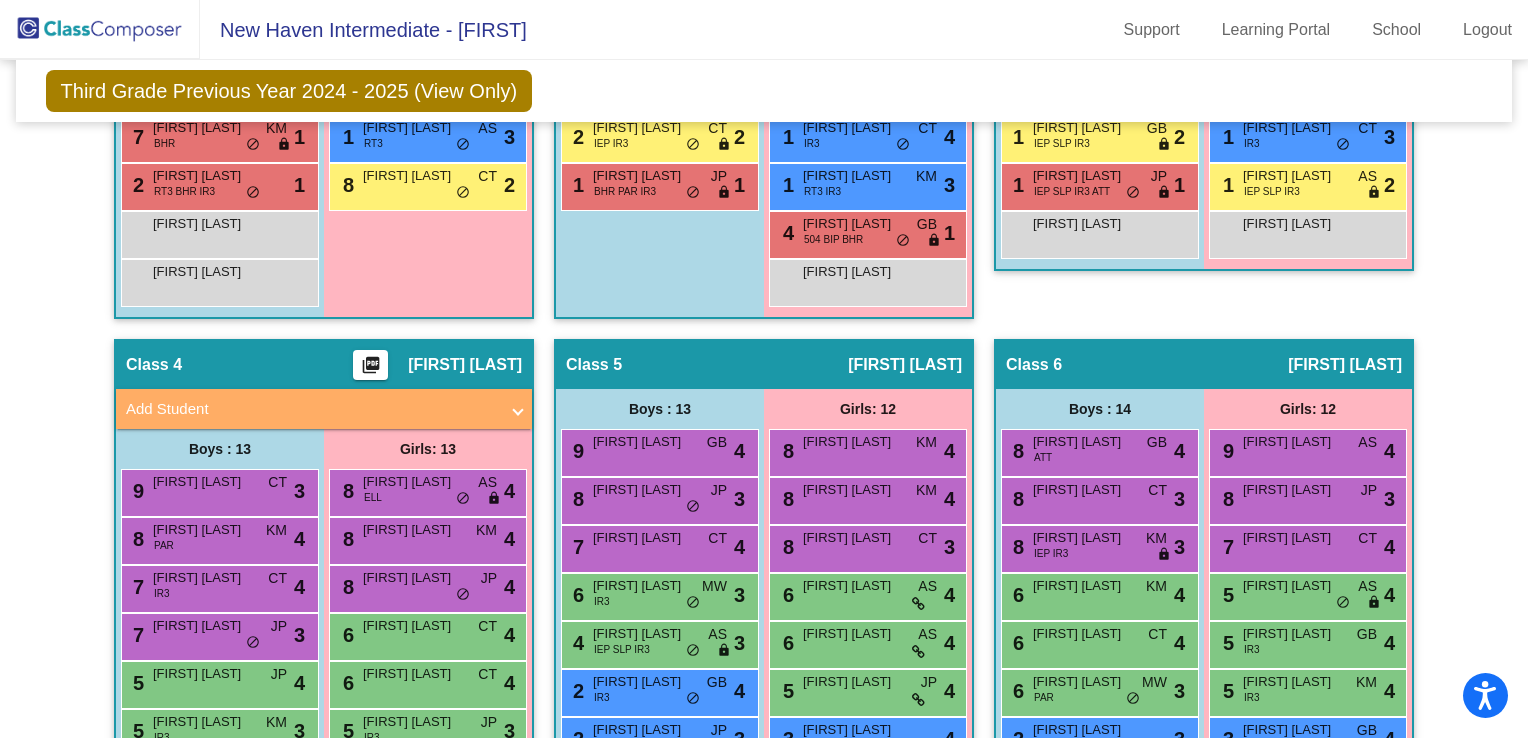 click on "Hallway - Hallway Class picture_as_pdf Add Student First Name Last Name Student Id (Recommended) Boy Girl Non Binary Add Close Boys : 1 [FIRST] lock do_not_disturb_alt Girls: 0 No Students Class 1 - [FIRST] picture_as_pdf [FIRST] [LAST] Add Student First Name Last Name Student Id (Recommended) Boy Girl Non Binary Add Close Boys : 14 [FIRST] [LAST] HL MW lock do_not_disturb_alt 4 8 [FIRST] [LAST] IR3 AS lock do_not_disturb_alt 4 6 [FIRST] [LAST] HL MW lock do_not_disturb_alt 4 5 [FIRST] [LAST] RT3 IR3 GB lock do_not_disturb_alt 3 5 [FIRST] [LAST] JP lock do_not_disturb_alt 3 4 [FIRST] [LAST] RT3 IR3 JP lock do_not_disturb_alt 3 3 [FIRST] [LAST] PAR IR3 MW lock do_not_disturb_alt 3 2 [FIRST] [LAST] IR3 KM lock do_not_disturb_alt 3 5 [FIRST] [LAST] BHR IR3 MW lock do_not_disturb_alt 2 2 [FIRST] [LAST] RT3 PAR IR3 KM lock do_not_disturb_alt 2 7 [FIRST] [LAST] BHR KM lock do_not_disturb_alt 1 2 [FIRST] [LAST] RT3 BHR IR3 lock do_not_disturb_alt 1 [FIRST] [LAST] 8 4" 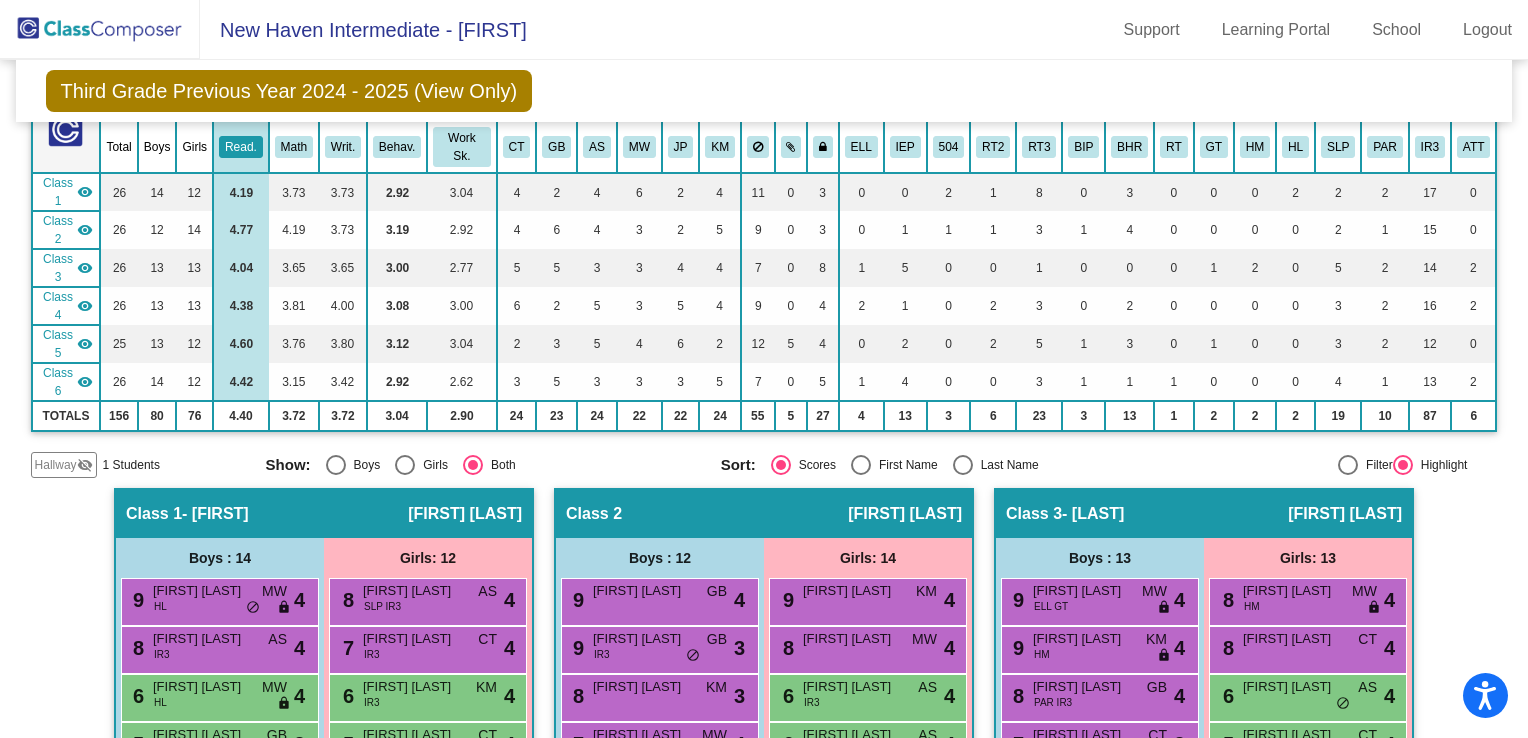 scroll, scrollTop: 0, scrollLeft: 0, axis: both 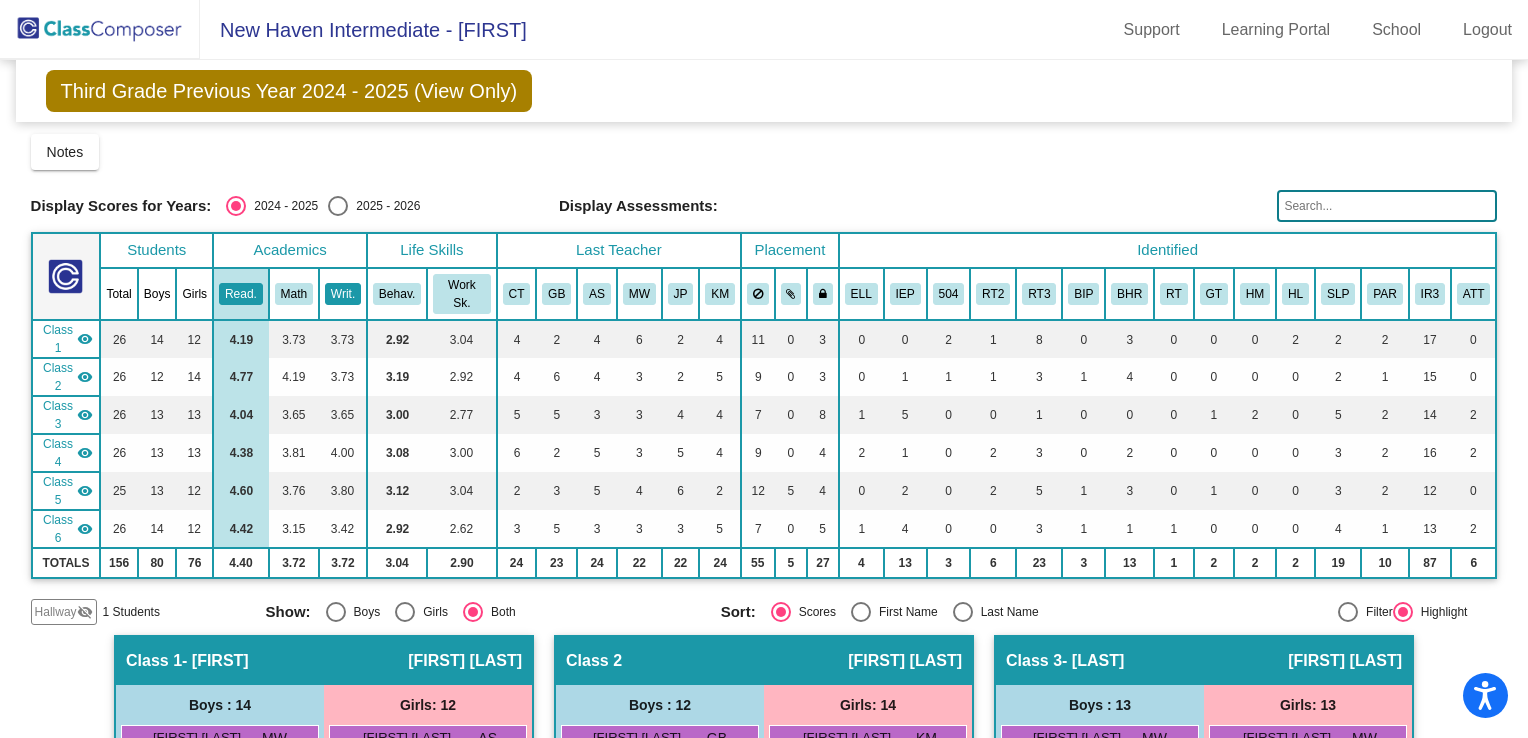 click on "Writ." 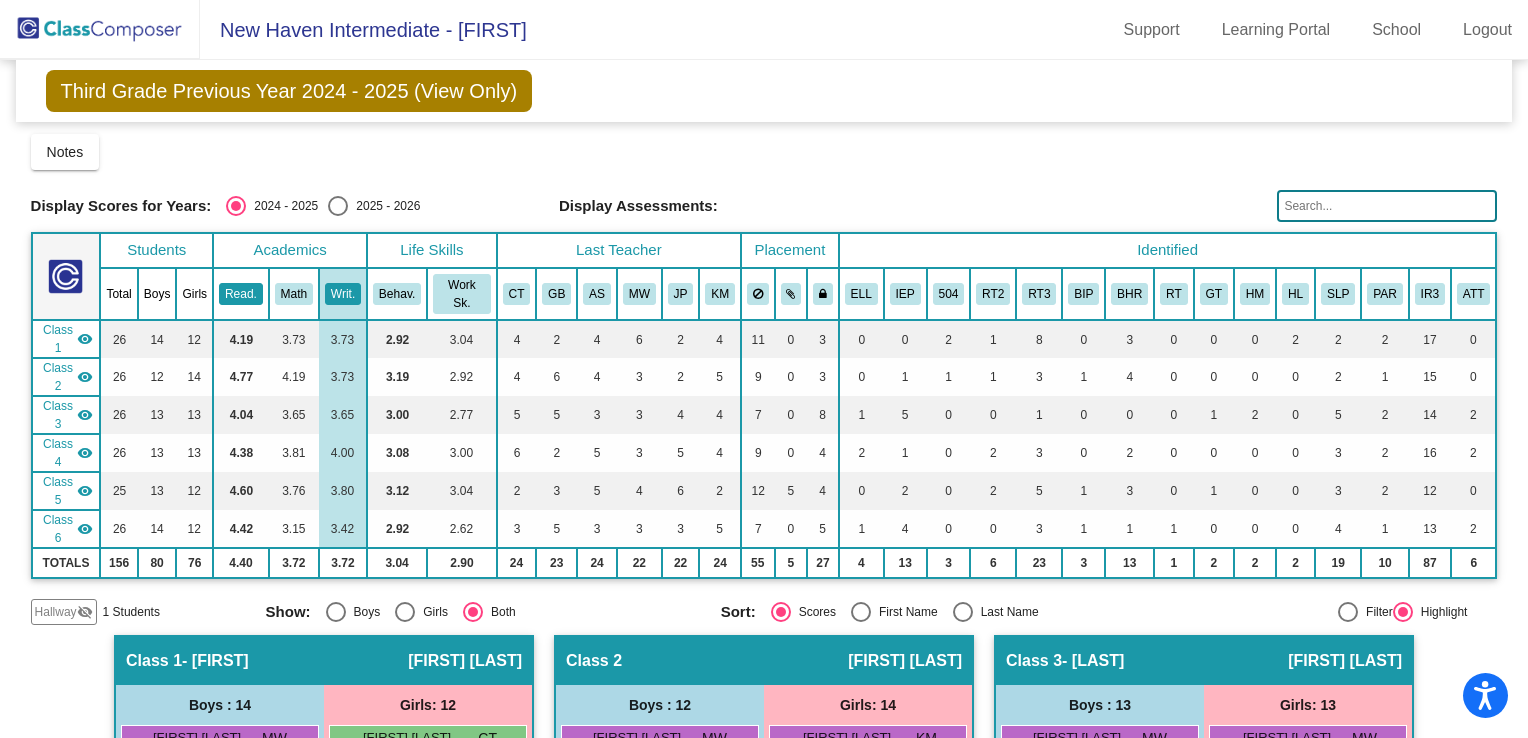 click on "Read." 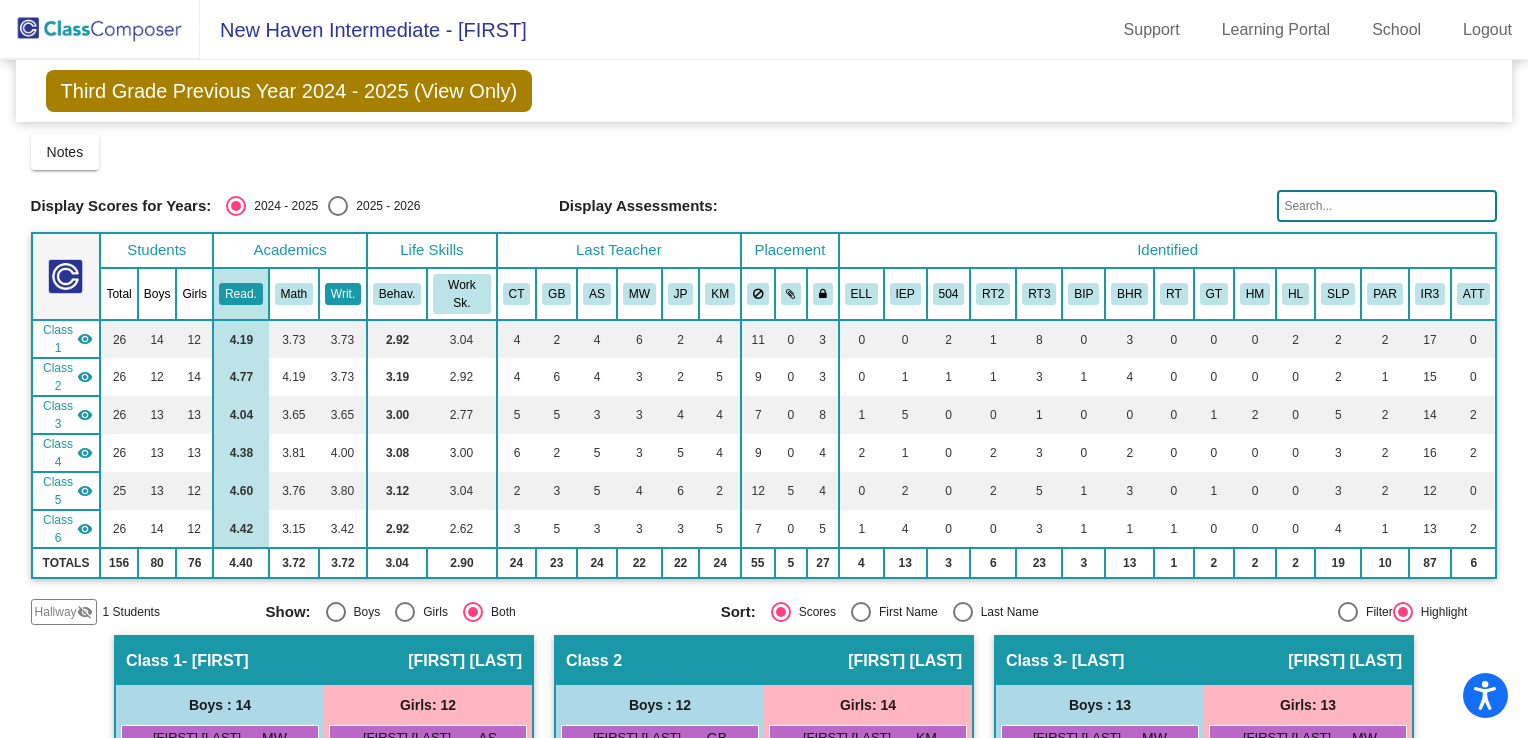 click on "Writ." 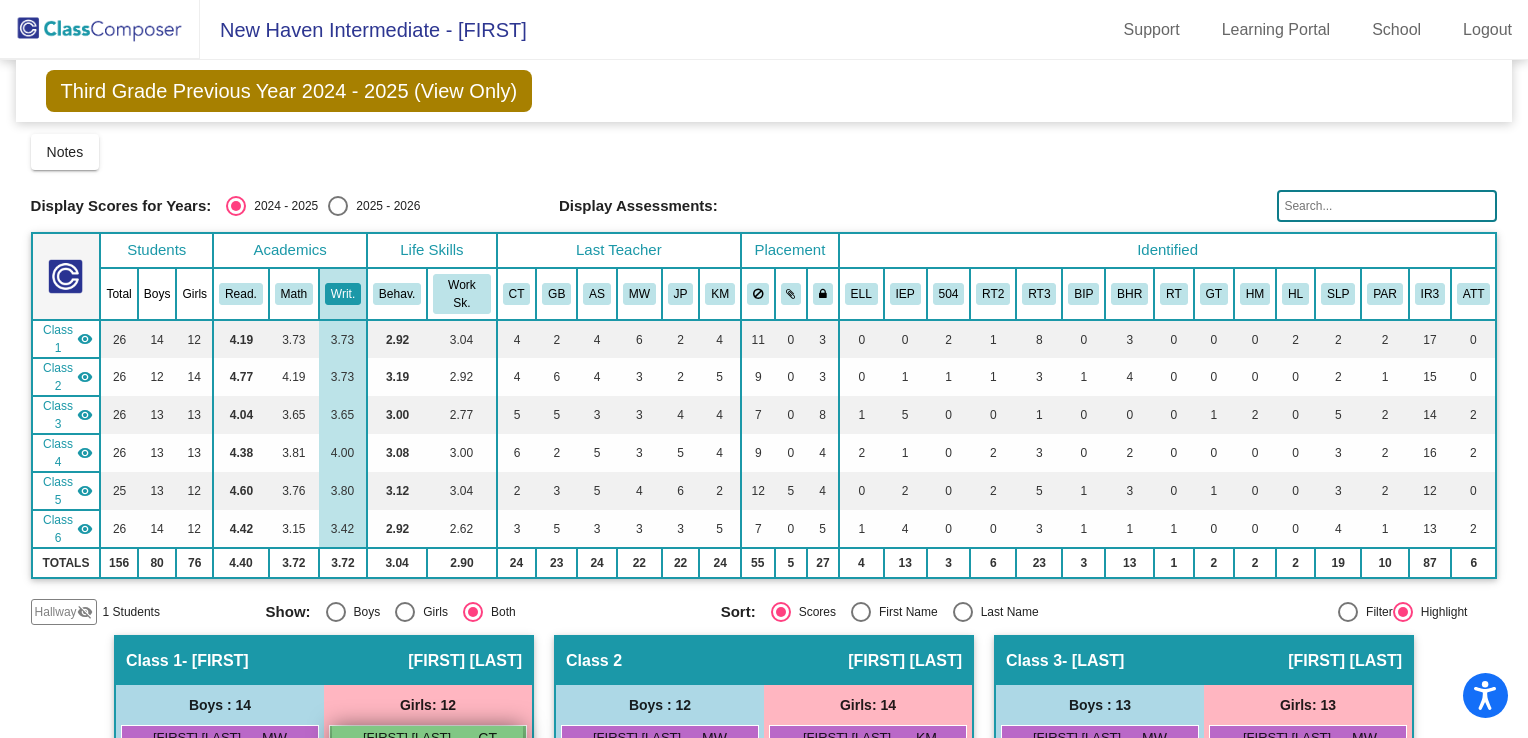 click on "[FIRST] [LAST]" at bounding box center (413, 738) 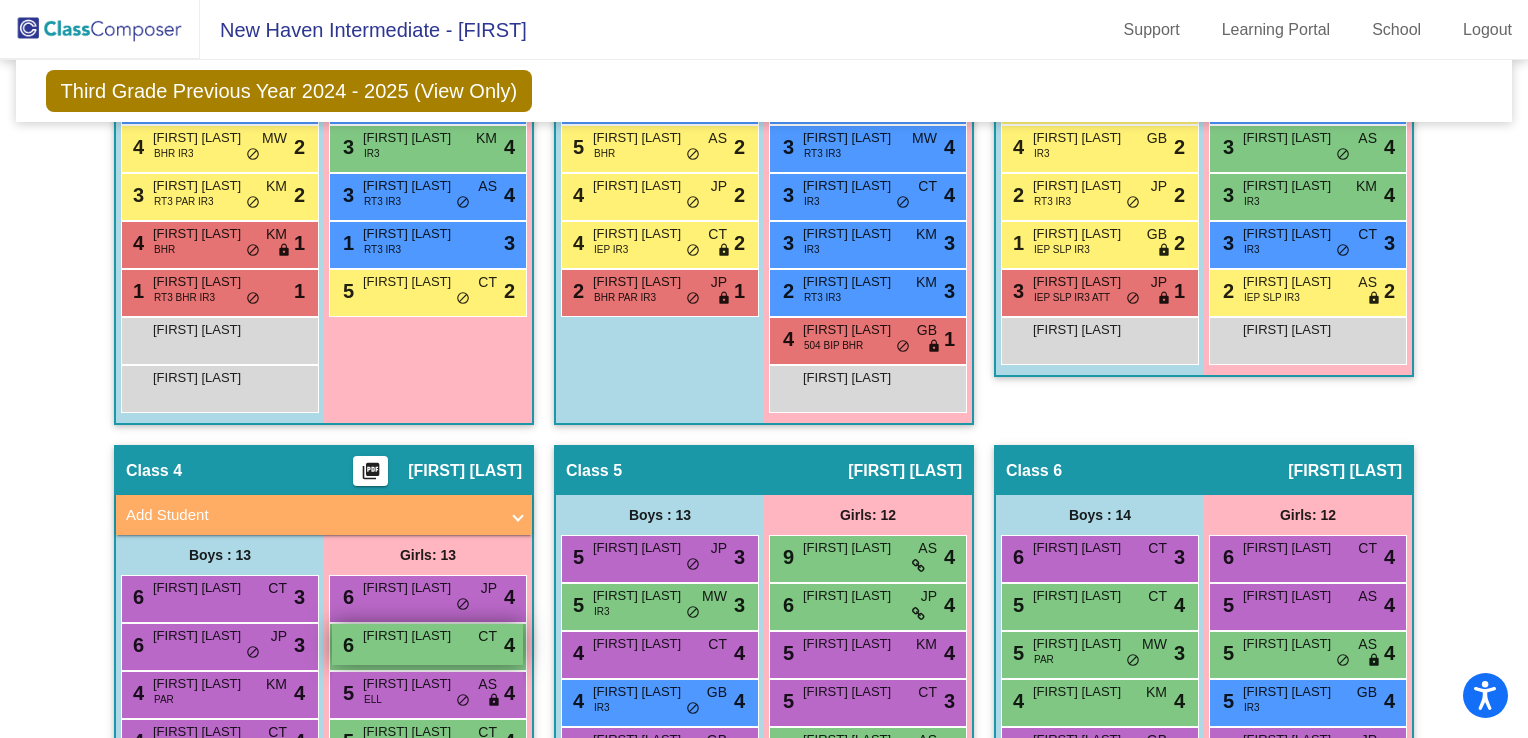 scroll, scrollTop: 984, scrollLeft: 0, axis: vertical 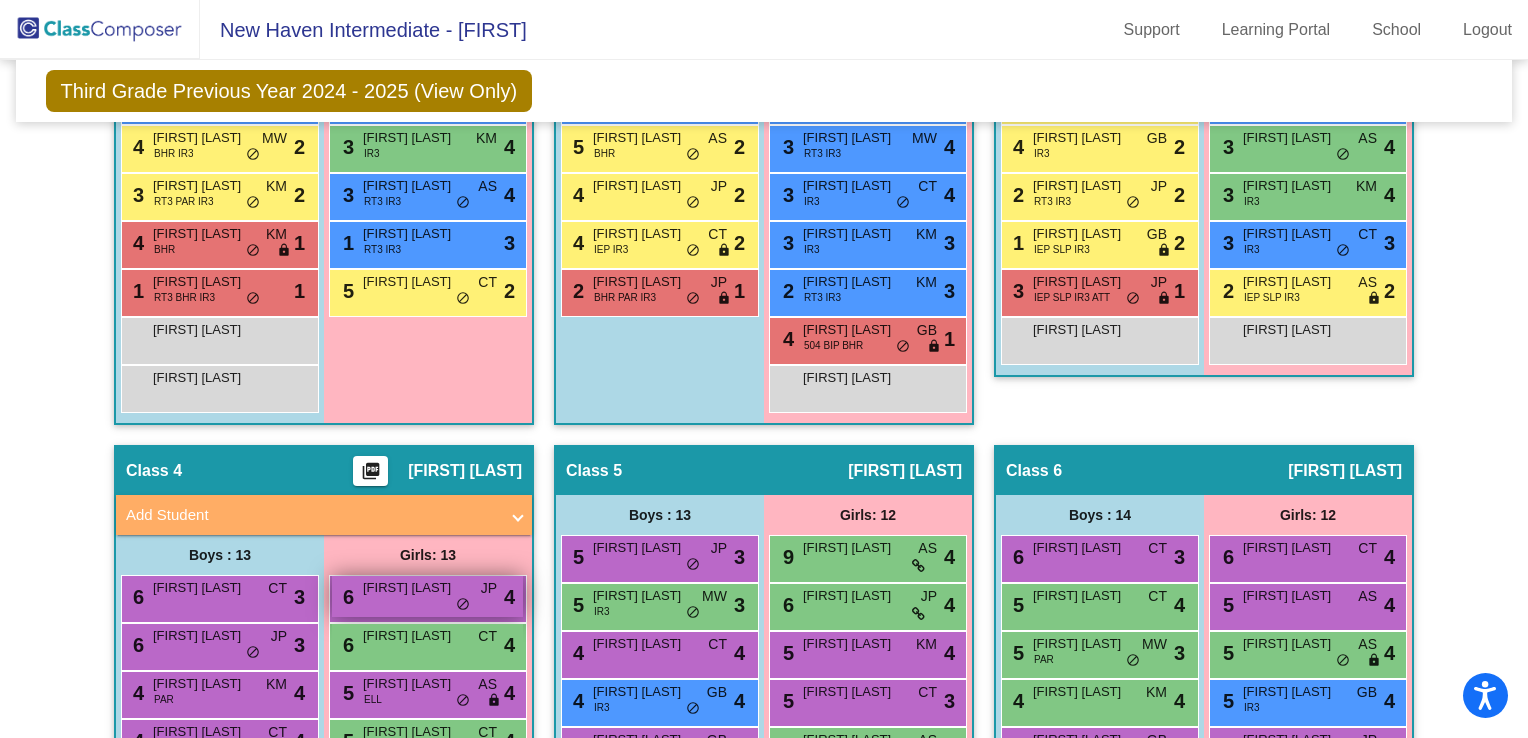 click on "[FIRST] [LAST]" at bounding box center [413, 588] 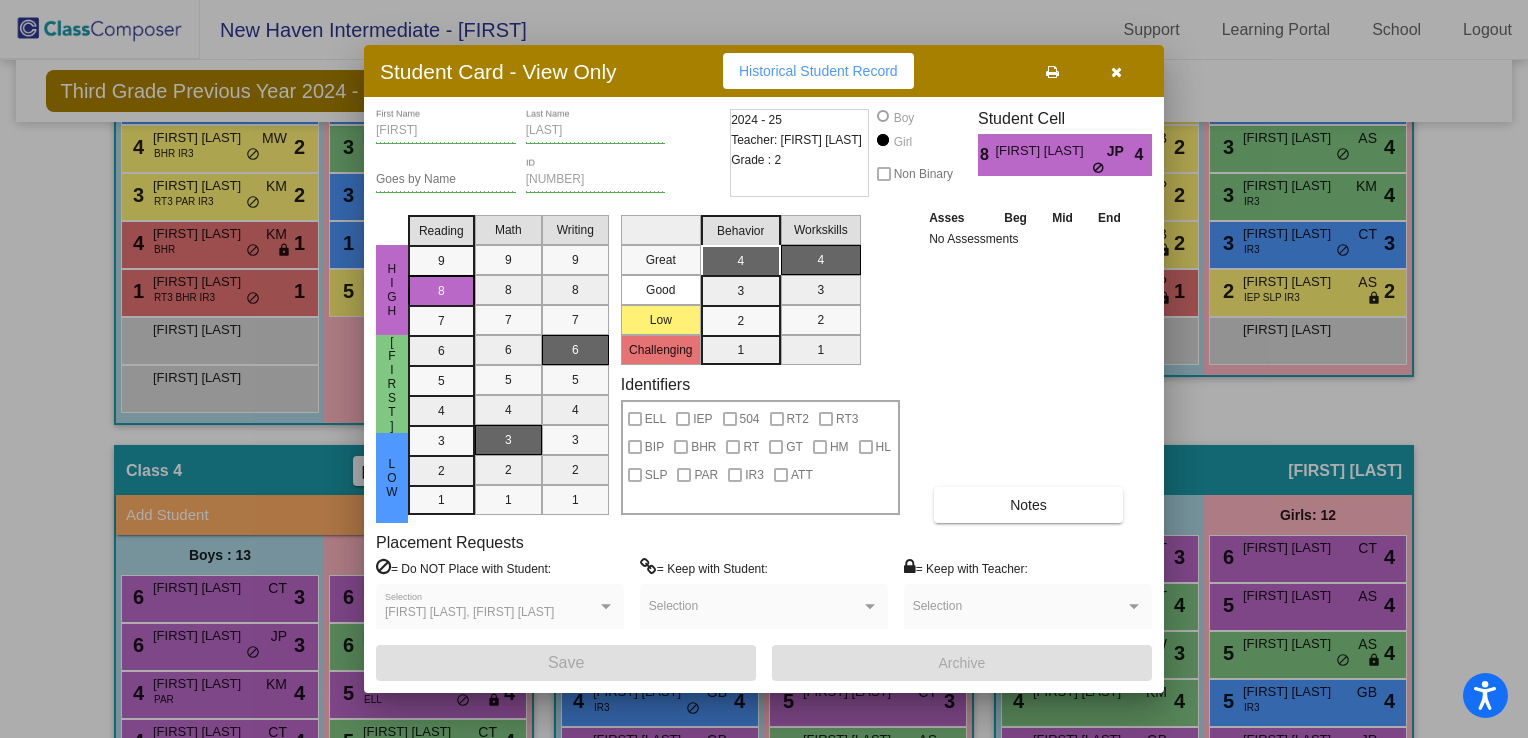 click at bounding box center [1116, 72] 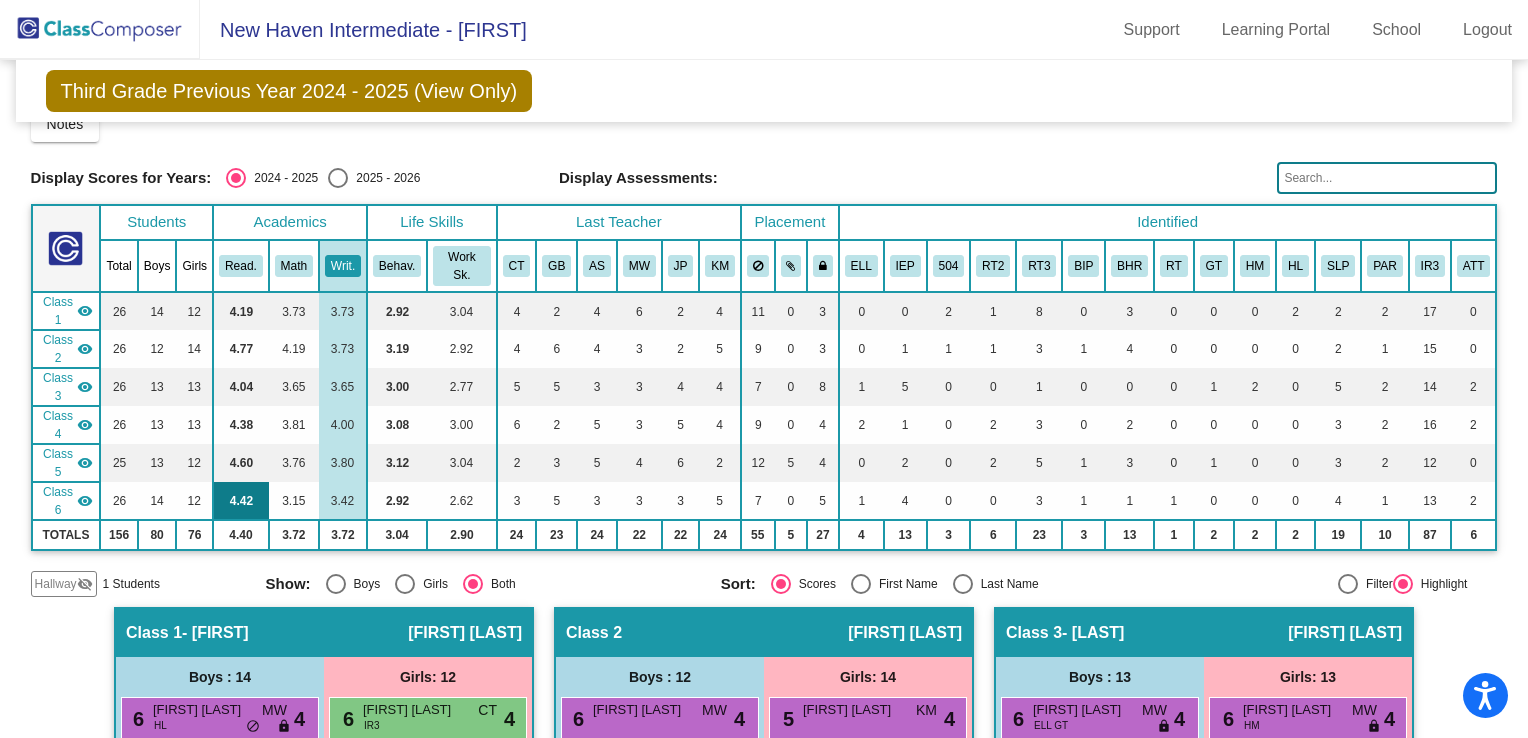 scroll, scrollTop: 0, scrollLeft: 0, axis: both 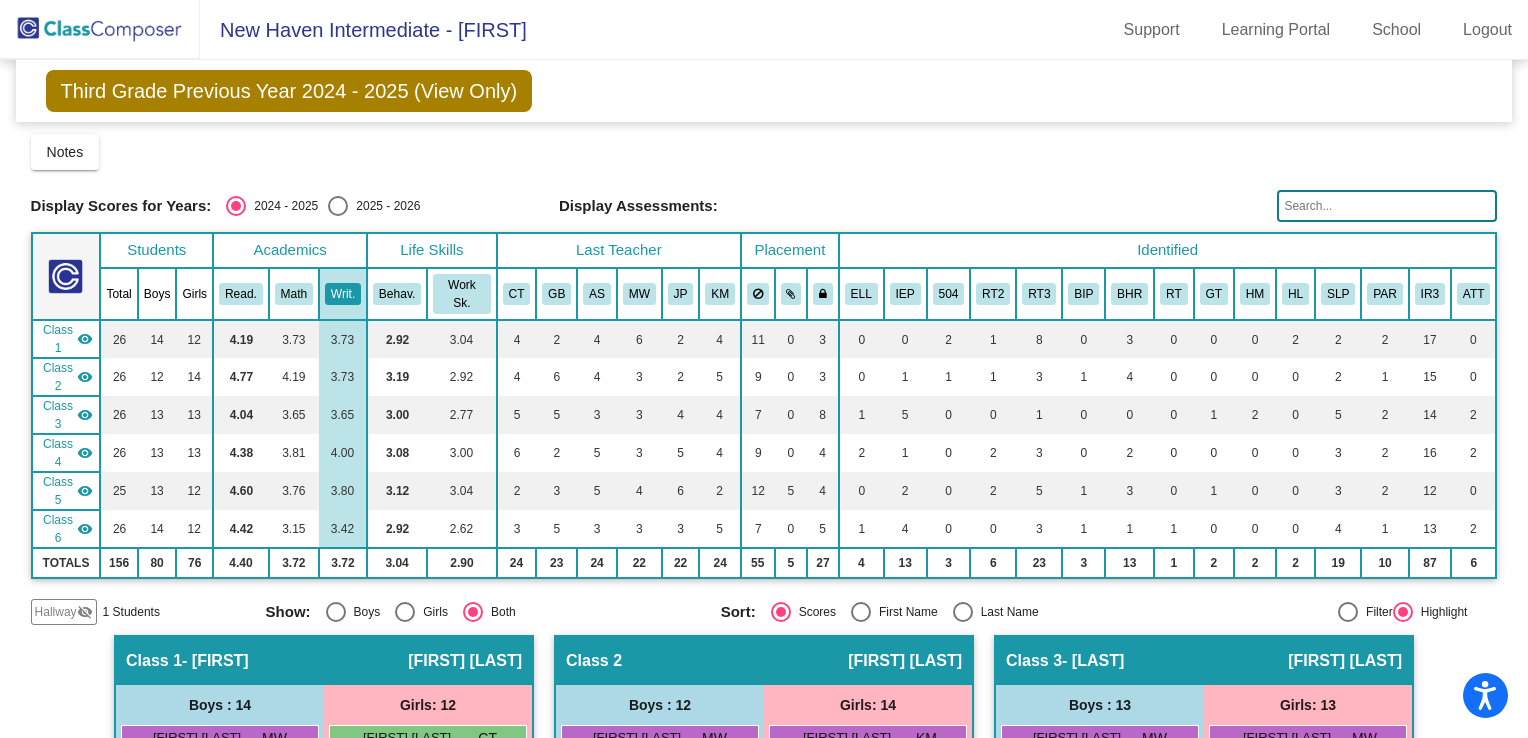 click on "Class 4" 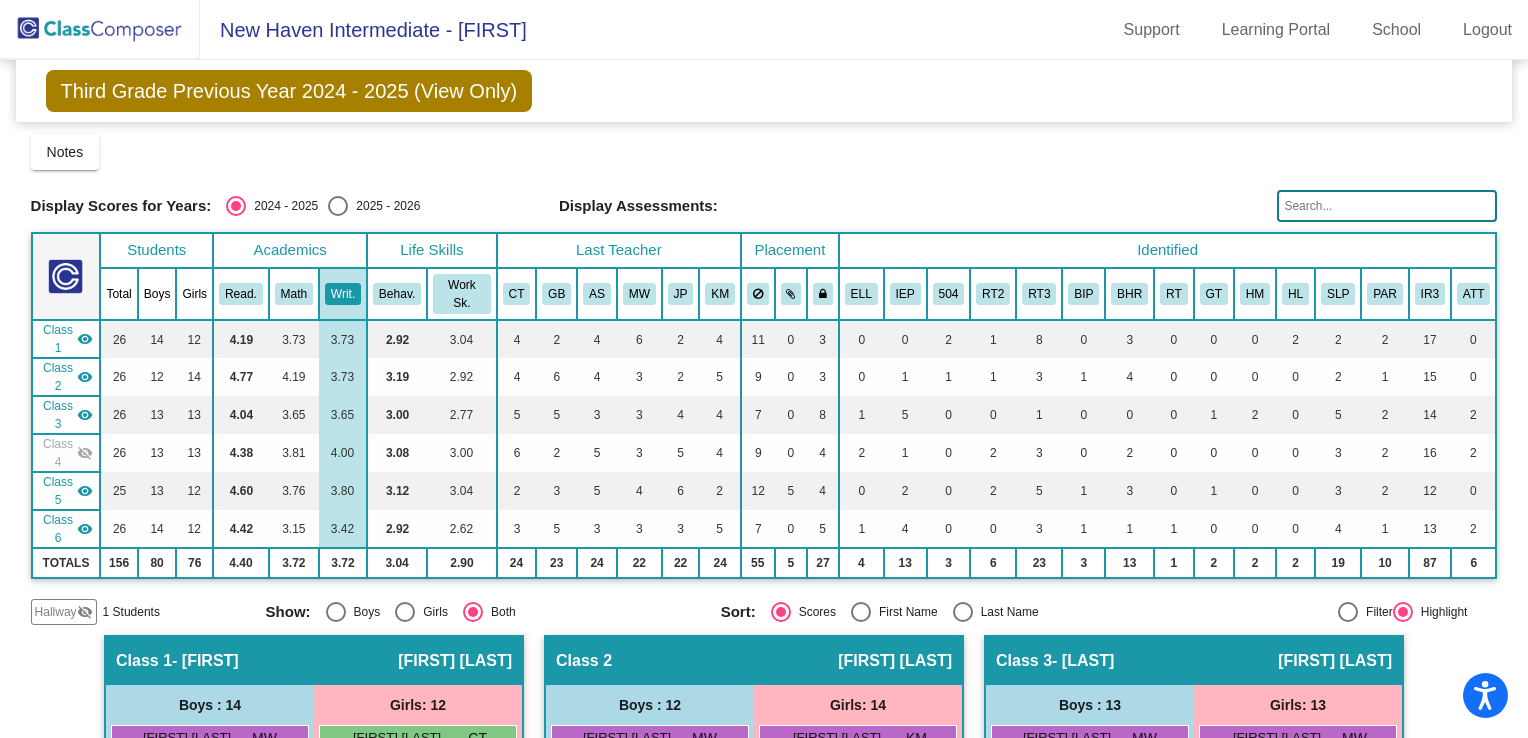 click on "Class 4" 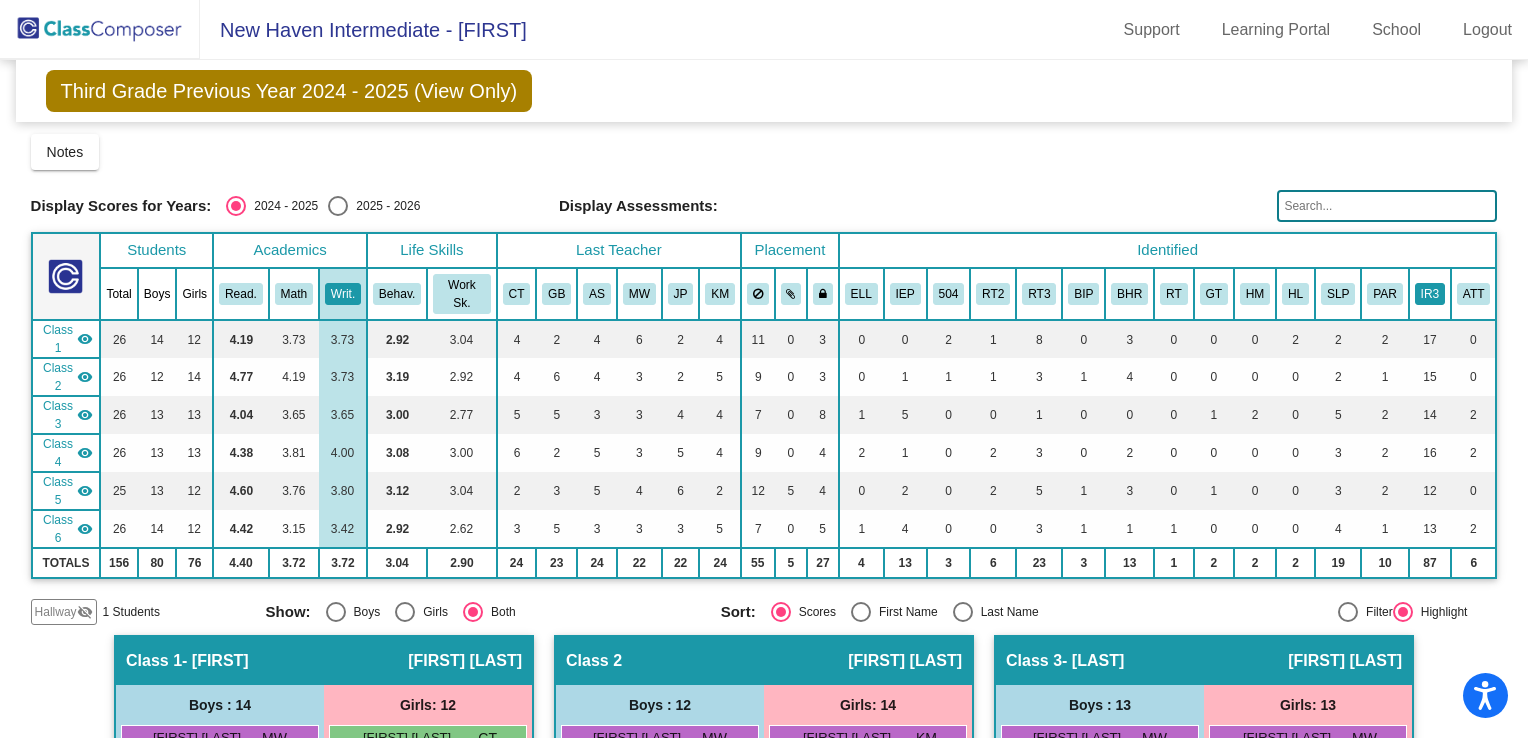 click on "IR3" 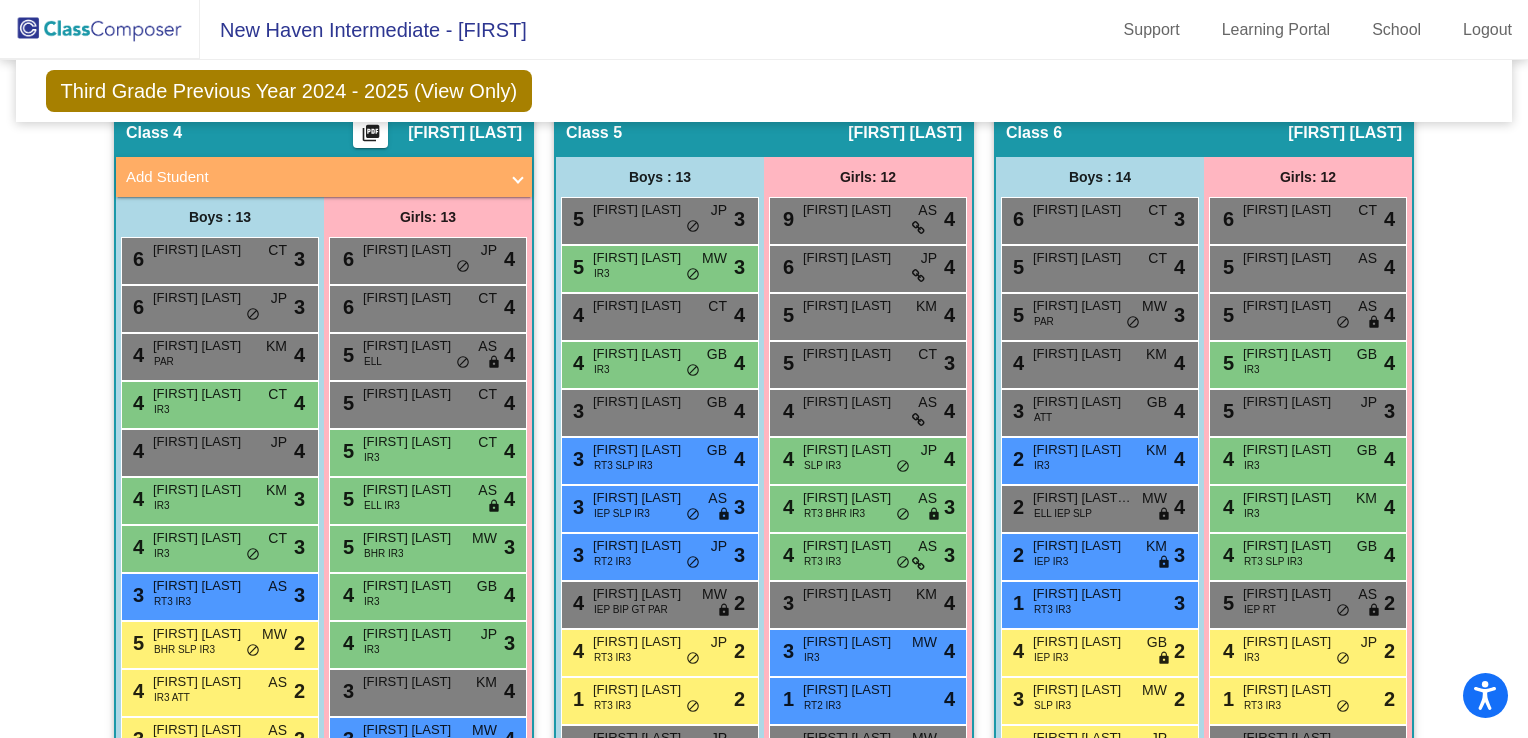 scroll, scrollTop: 1323, scrollLeft: 0, axis: vertical 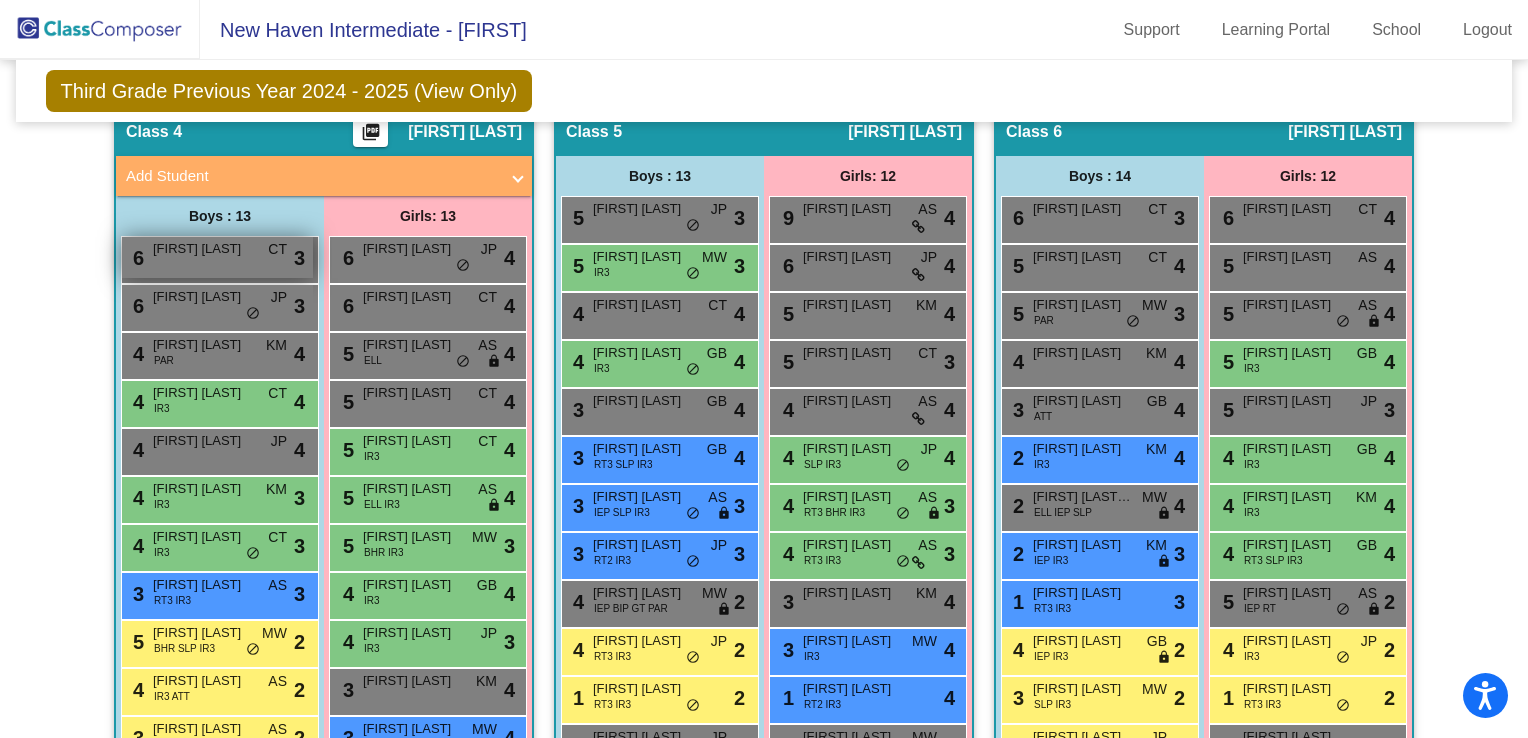 click on "[FIRST] [LAST]" at bounding box center (203, 249) 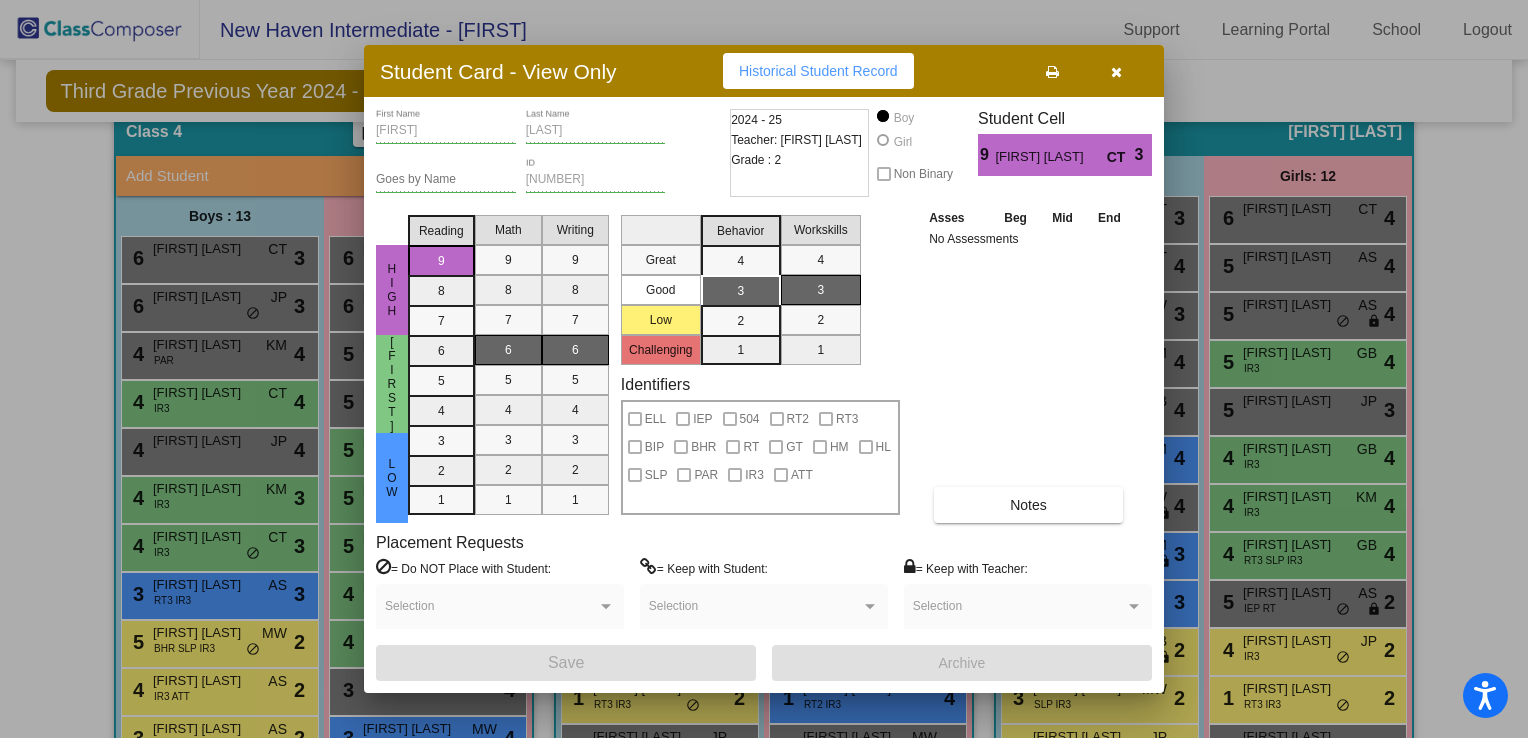 click at bounding box center (1116, 72) 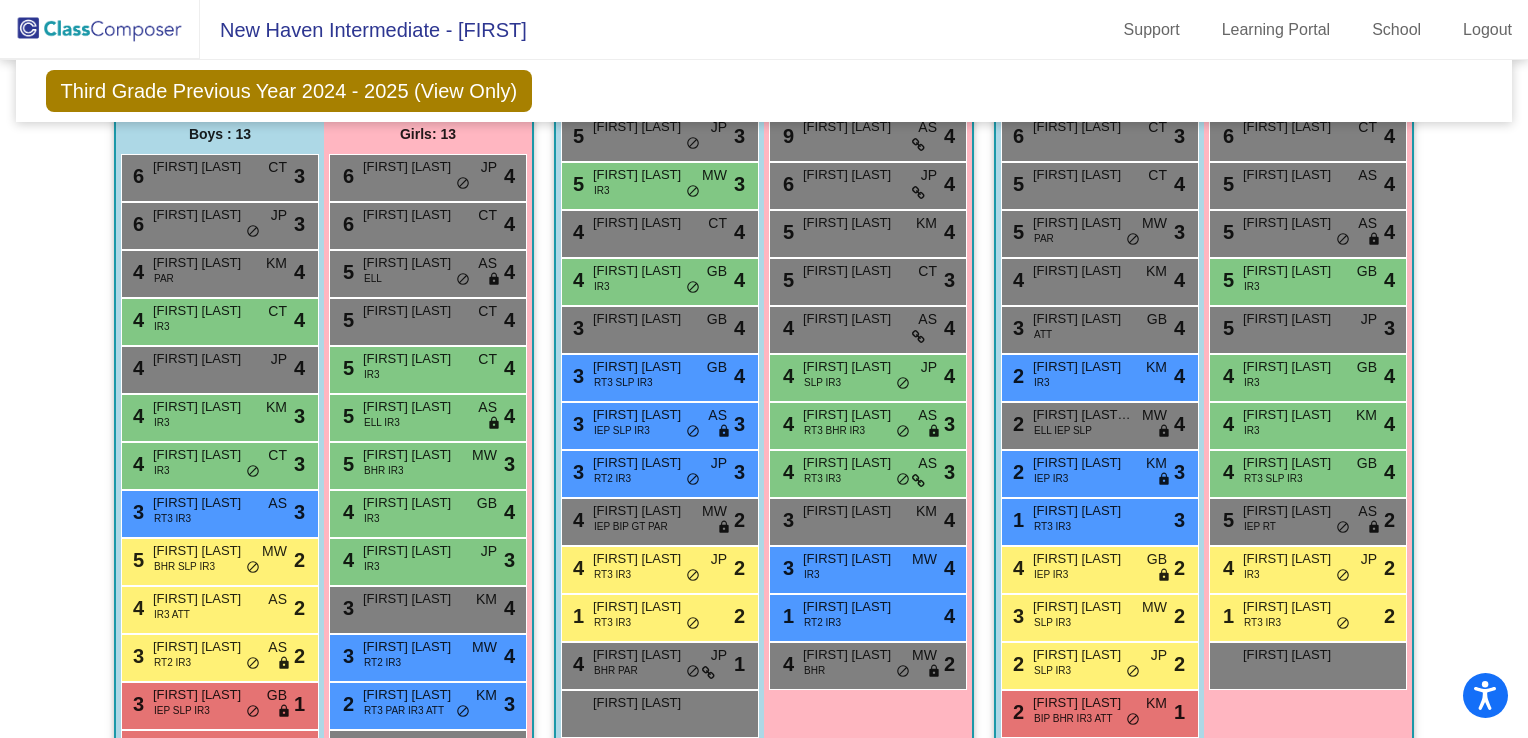 scroll, scrollTop: 1414, scrollLeft: 0, axis: vertical 